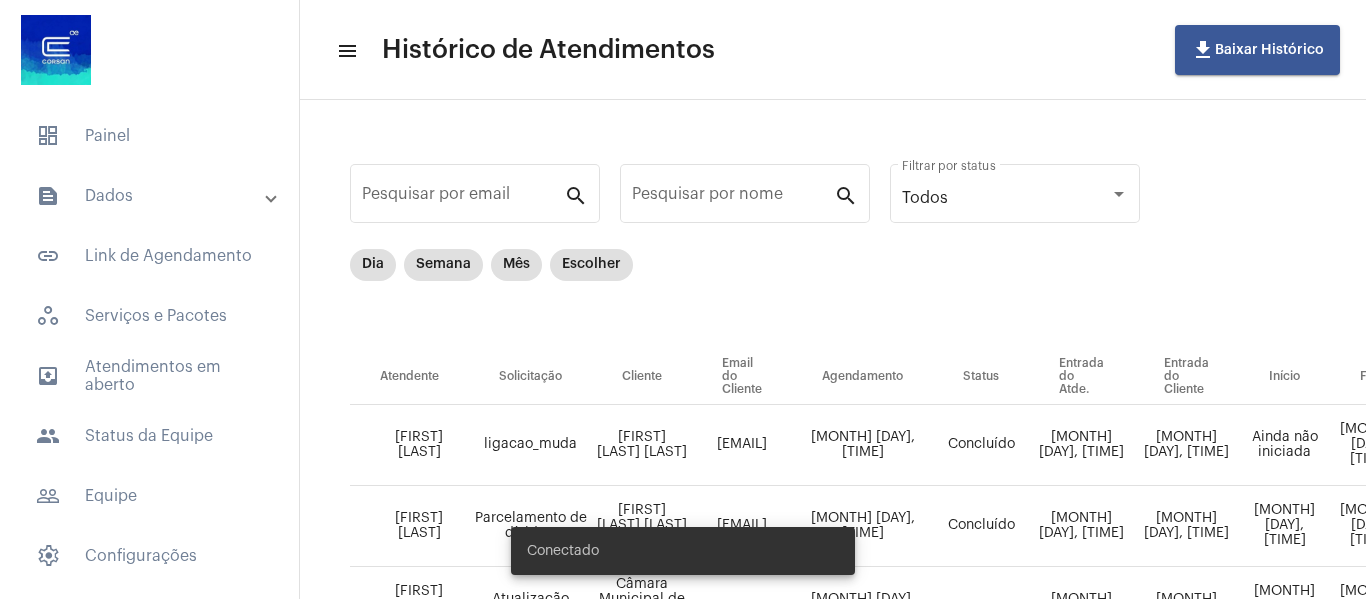 scroll, scrollTop: 0, scrollLeft: 0, axis: both 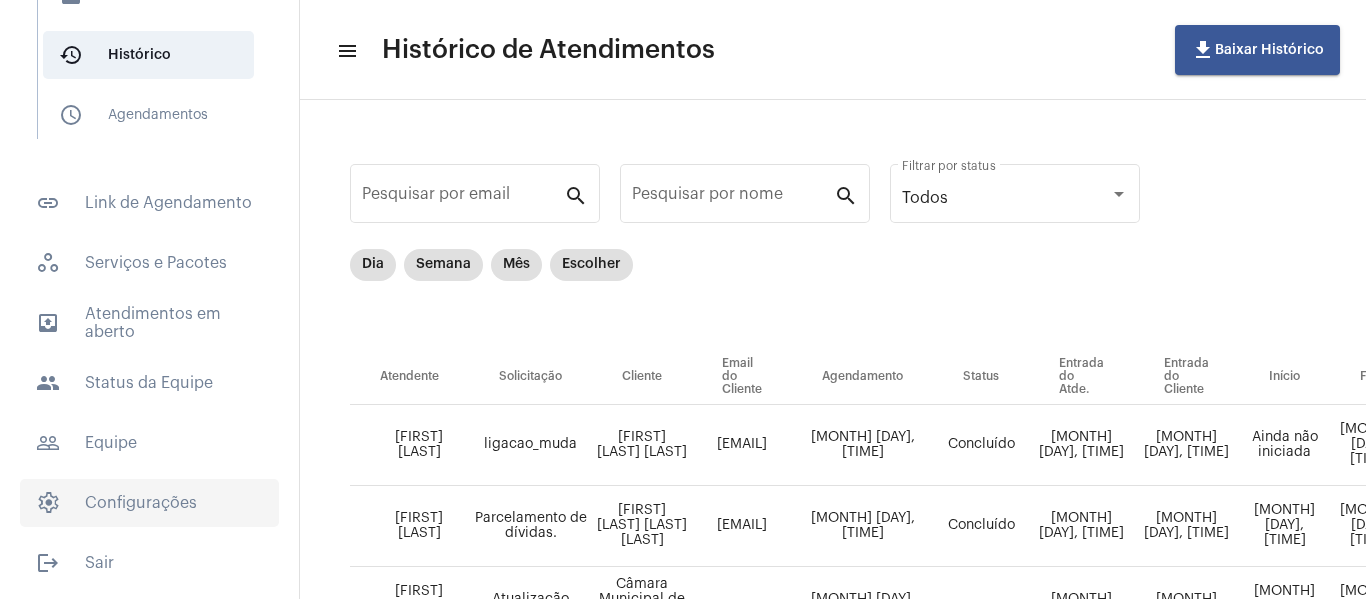 click on "settings   Configurações" 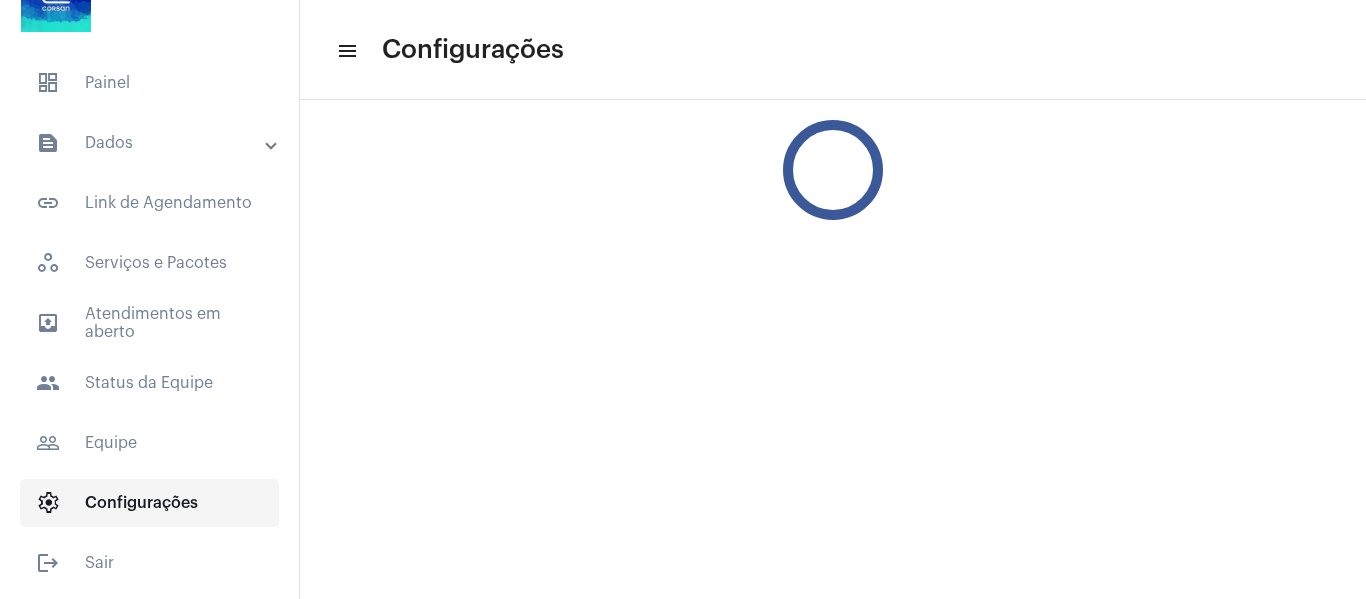 scroll, scrollTop: 53, scrollLeft: 0, axis: vertical 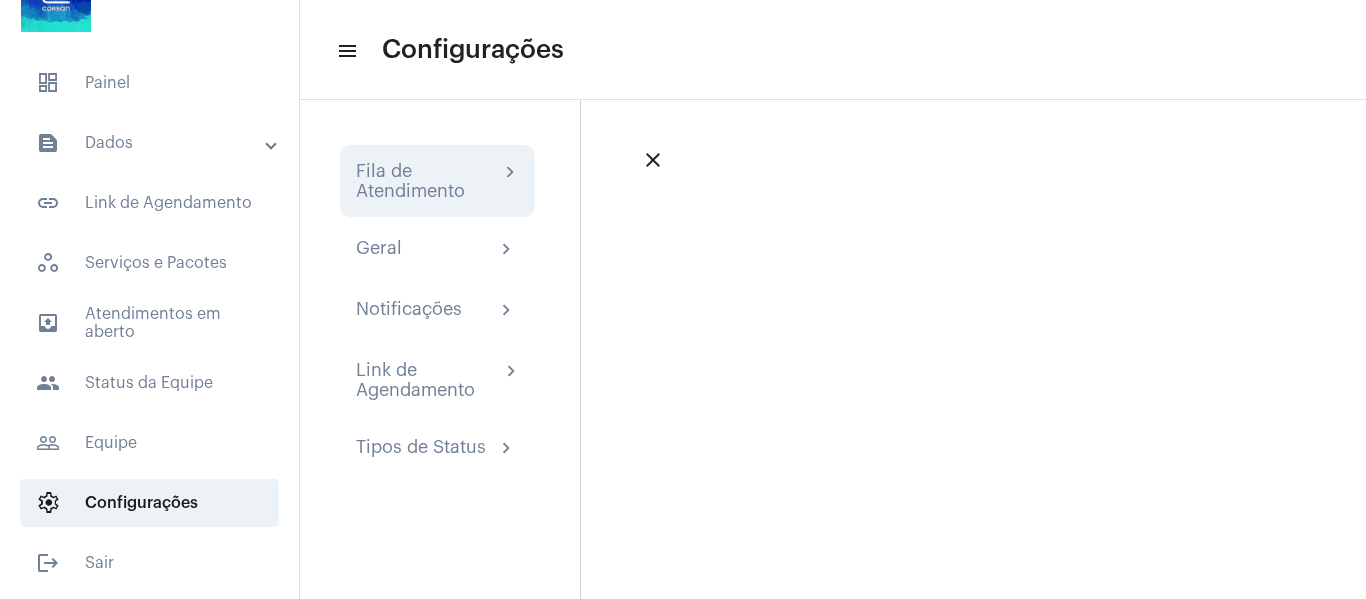 click on "chevron_right" 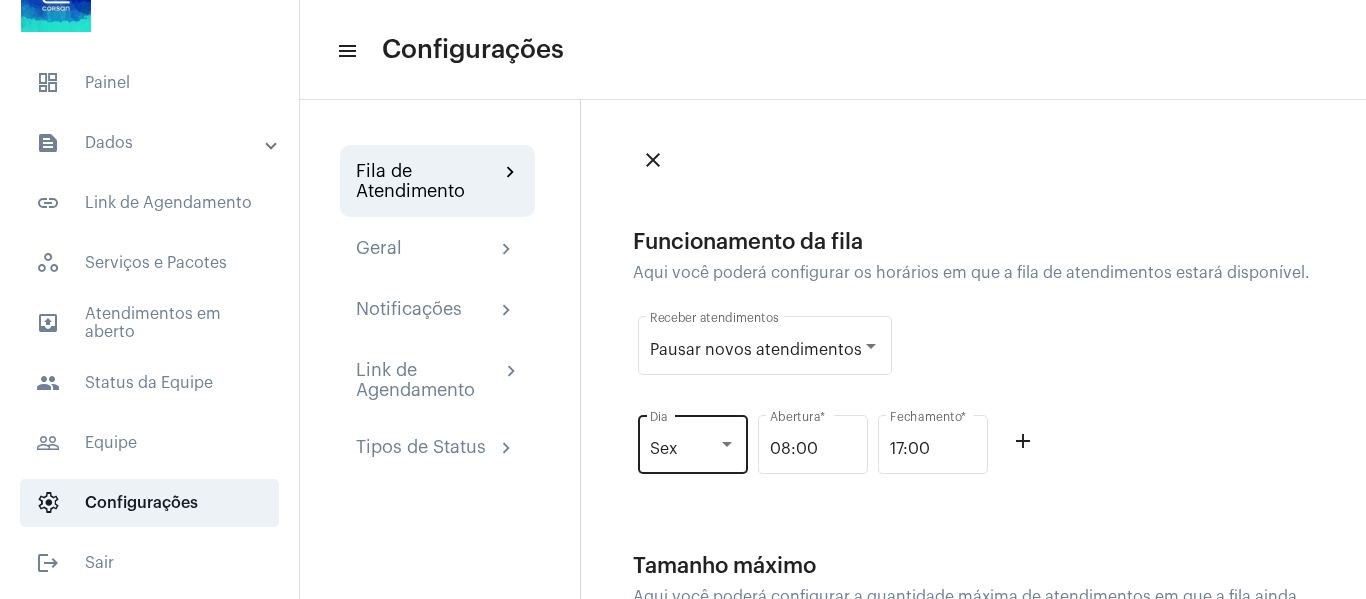 click on "Sex Dia" 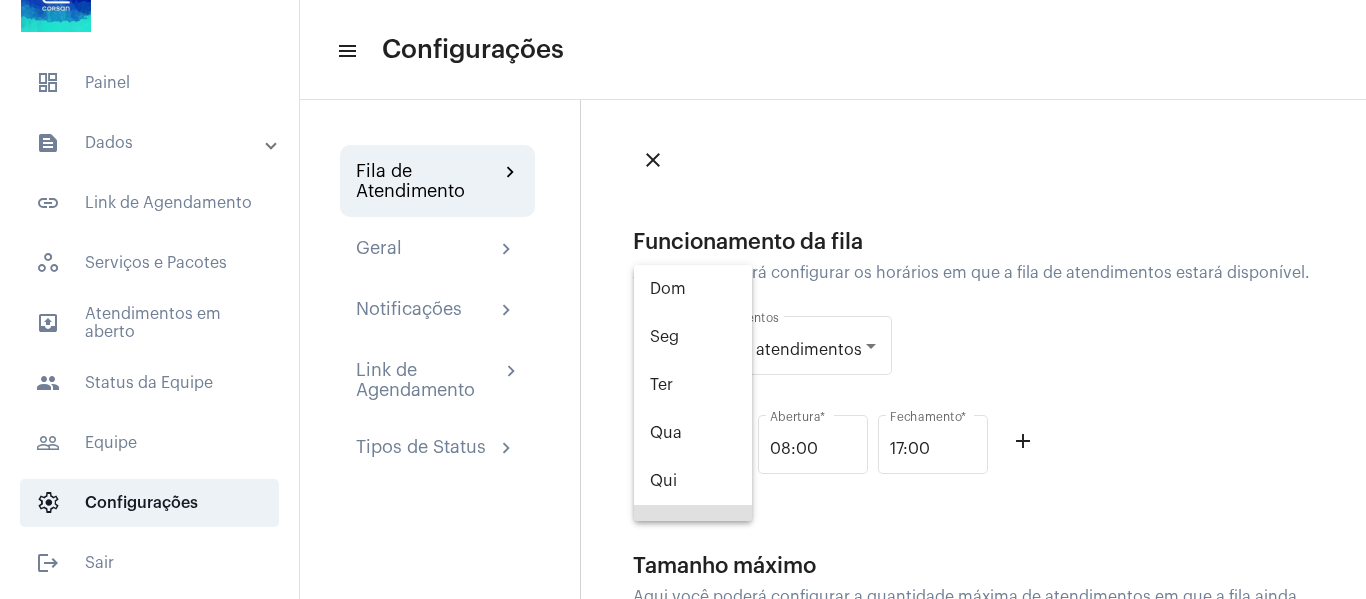 scroll, scrollTop: 80, scrollLeft: 0, axis: vertical 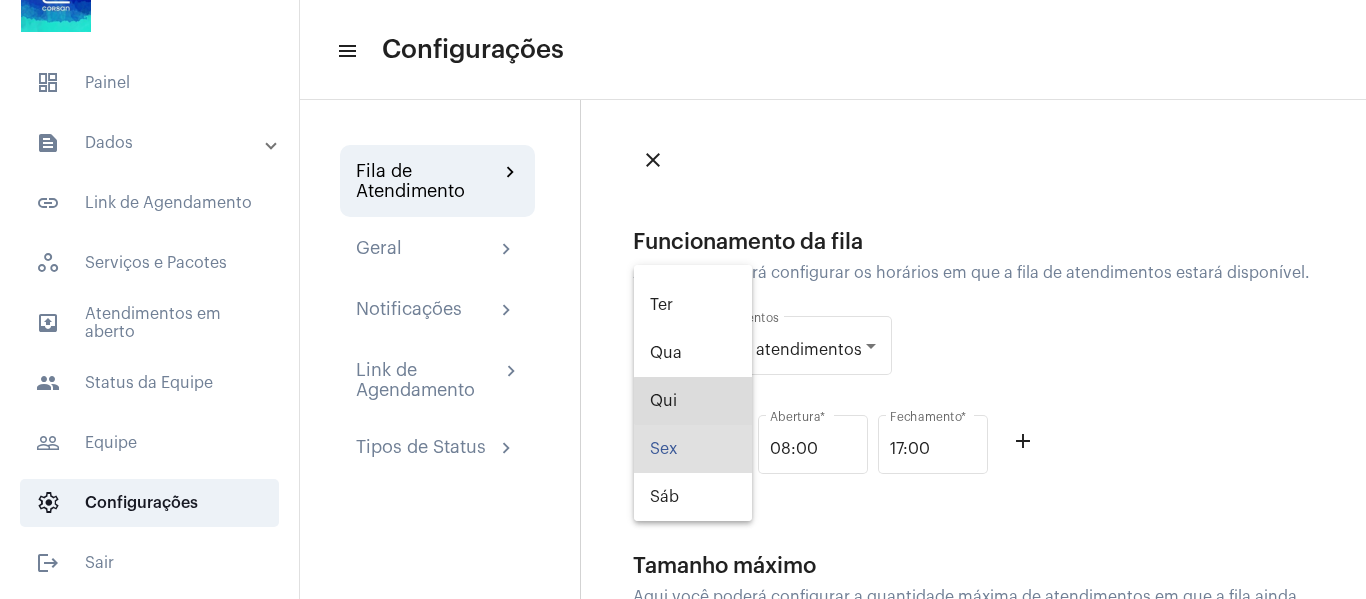 click on "Qui" at bounding box center [693, 401] 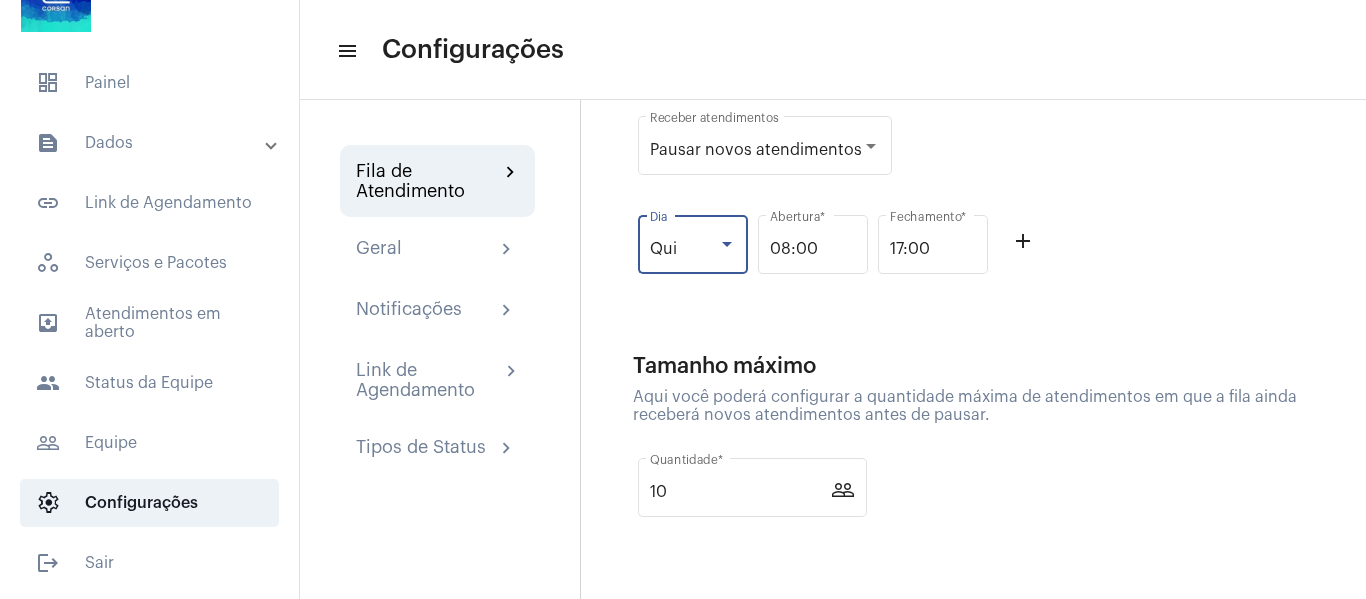 scroll, scrollTop: 100, scrollLeft: 0, axis: vertical 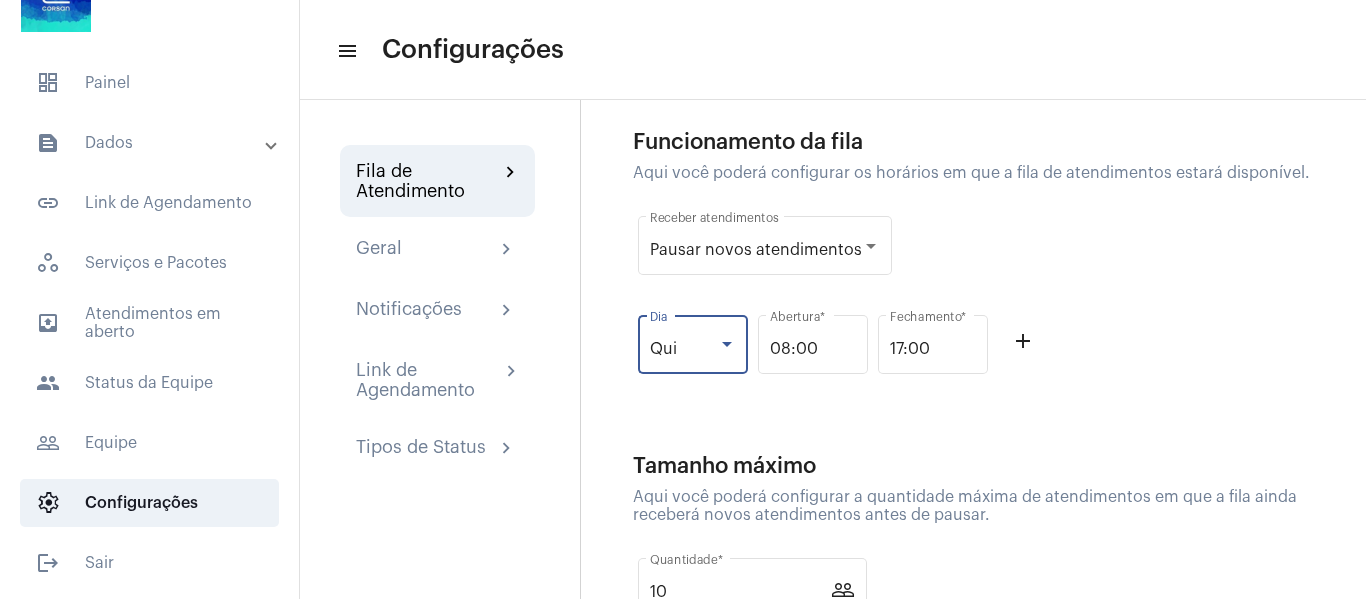 click at bounding box center (727, 344) 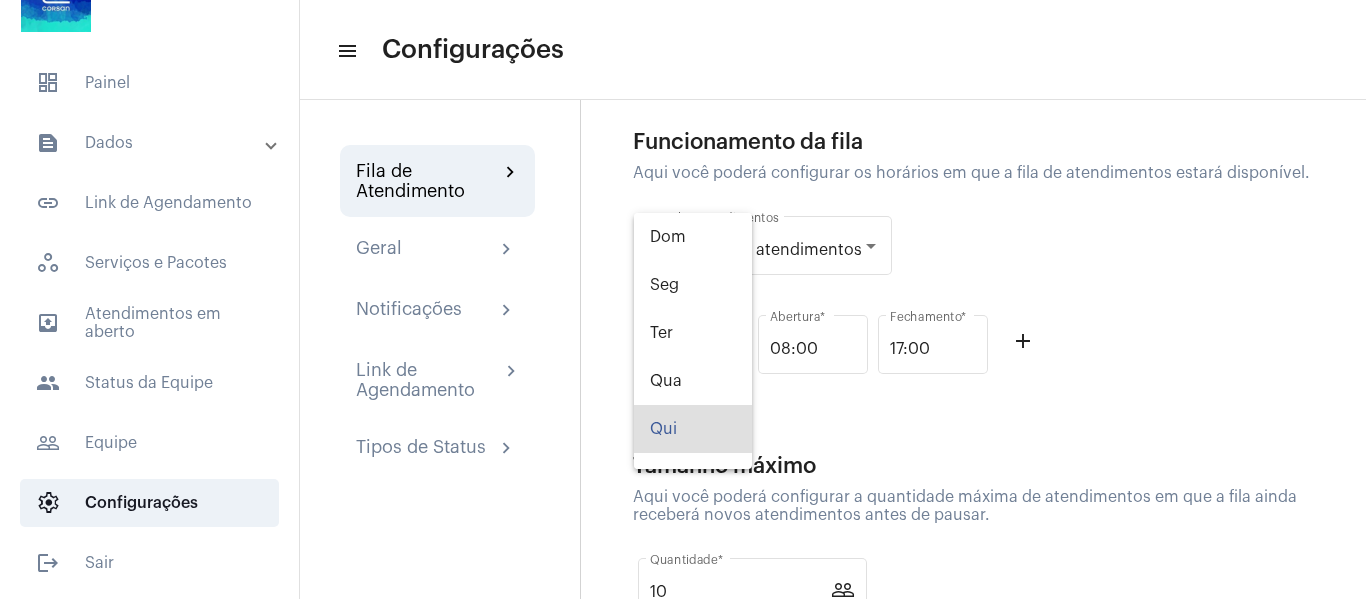 scroll, scrollTop: 80, scrollLeft: 0, axis: vertical 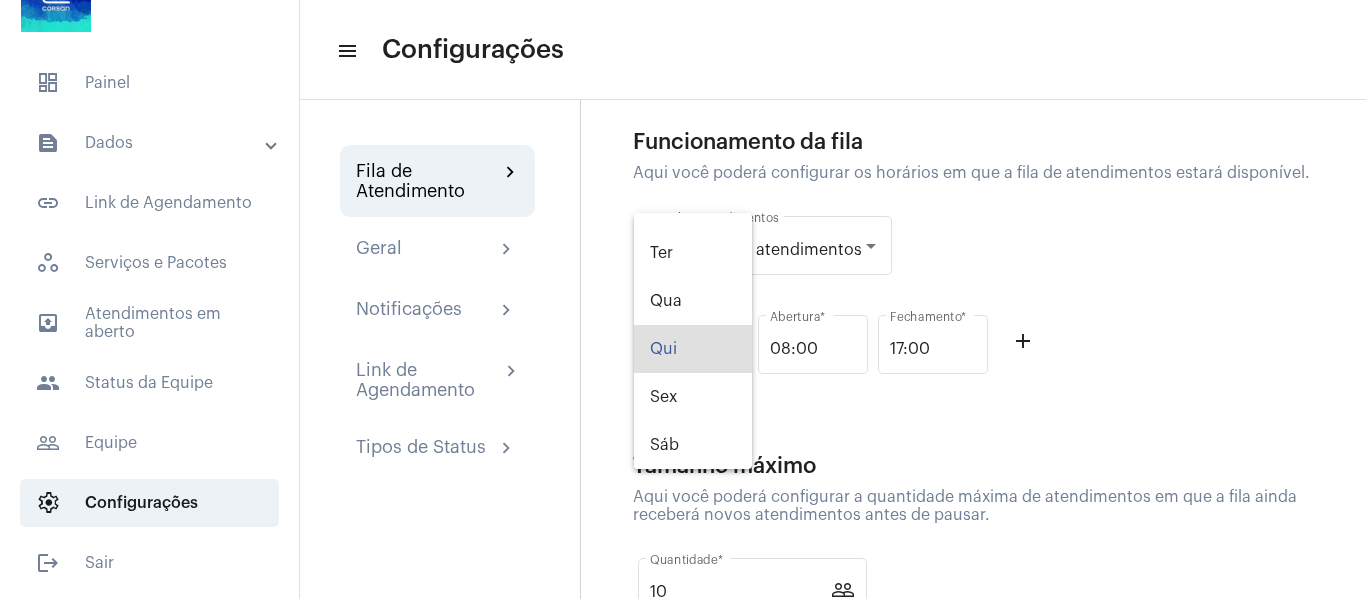 click at bounding box center [683, 299] 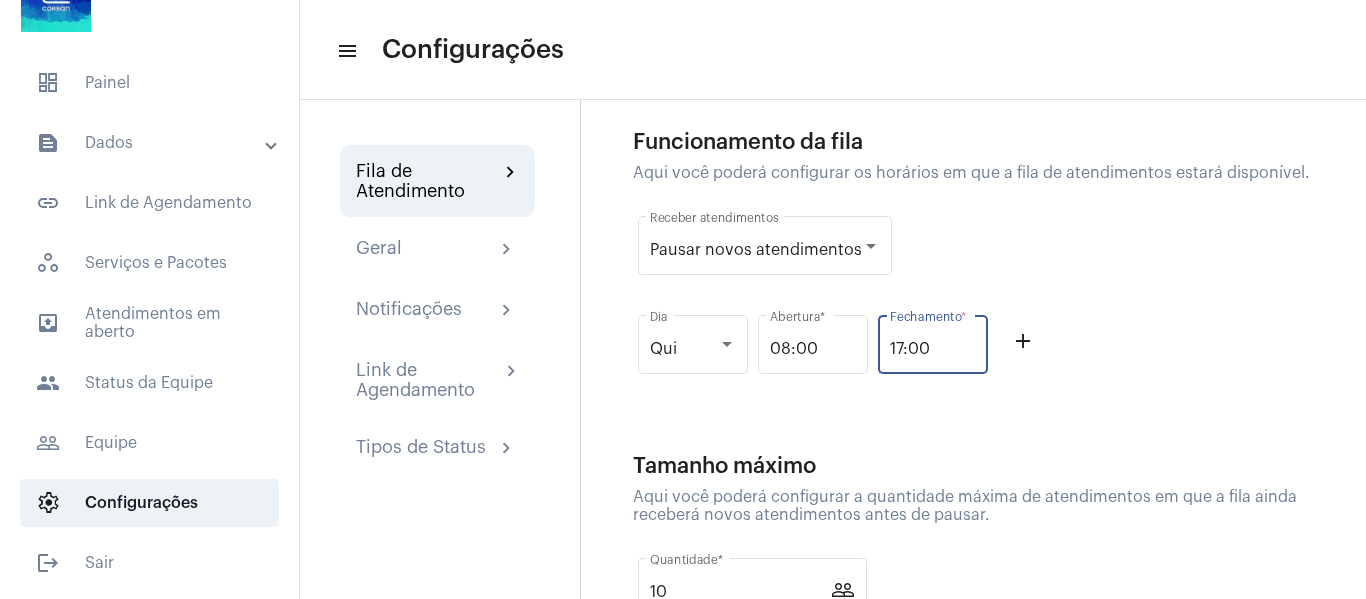 click on "17:00" at bounding box center (933, 349) 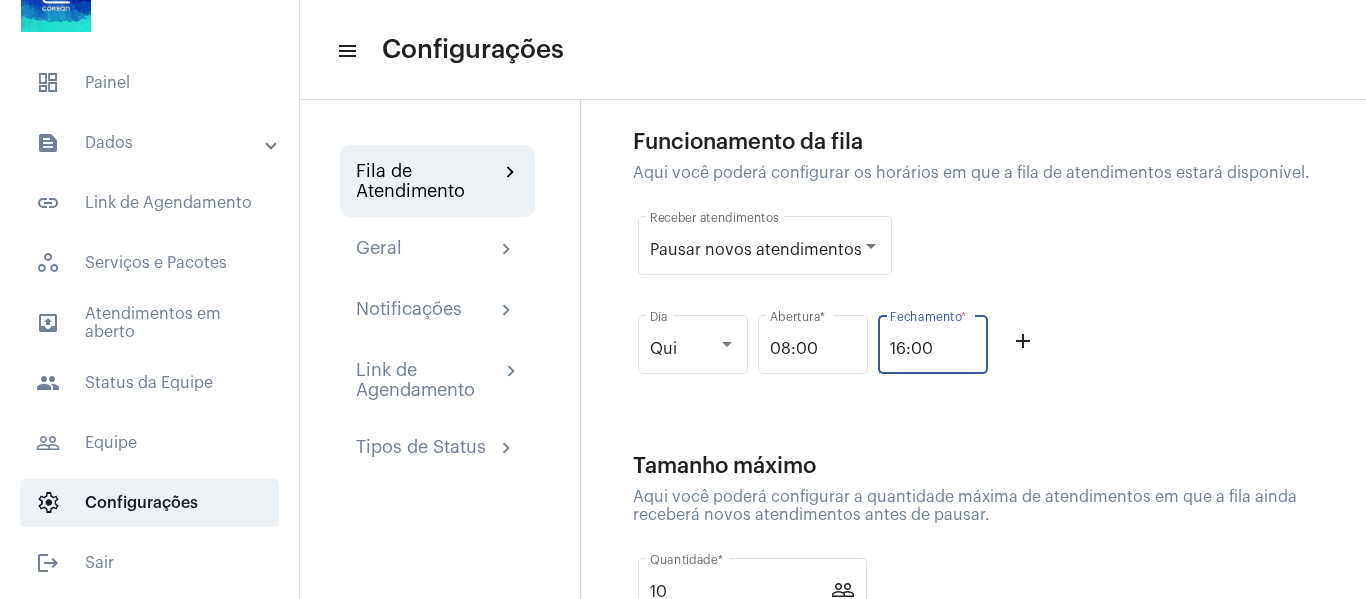 click on "16:00" at bounding box center [933, 349] 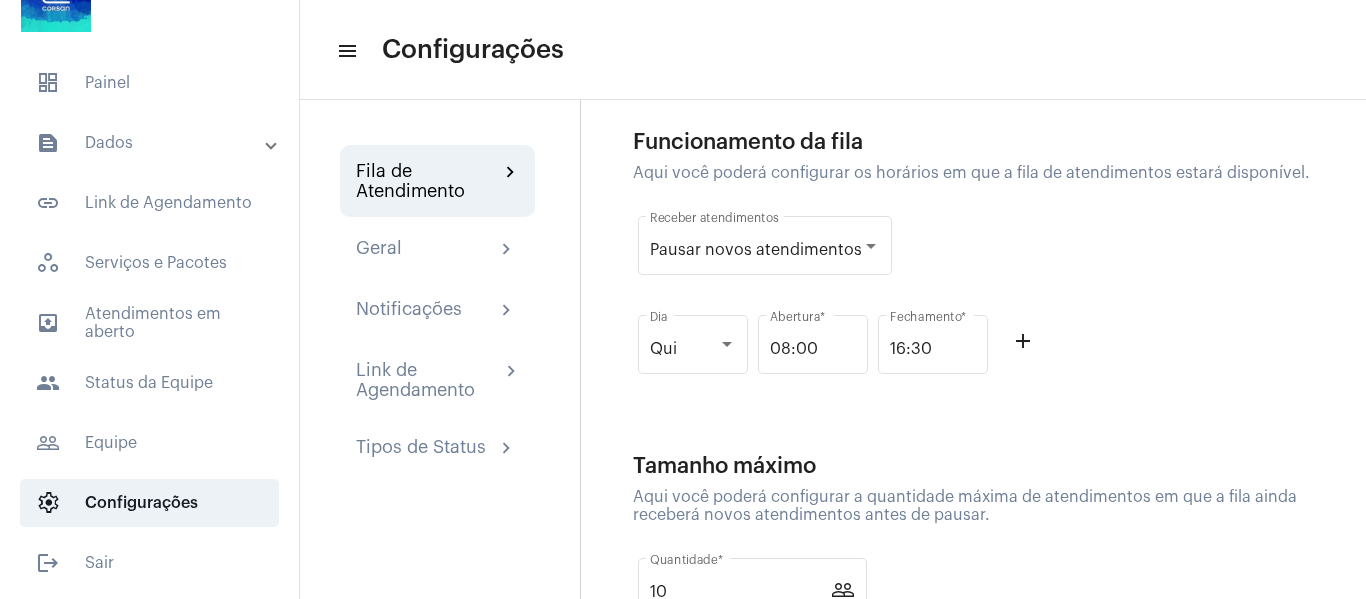 click on "Qui Dia 08:00 Abertura  * 16:30 Fechamento  * add_outline" 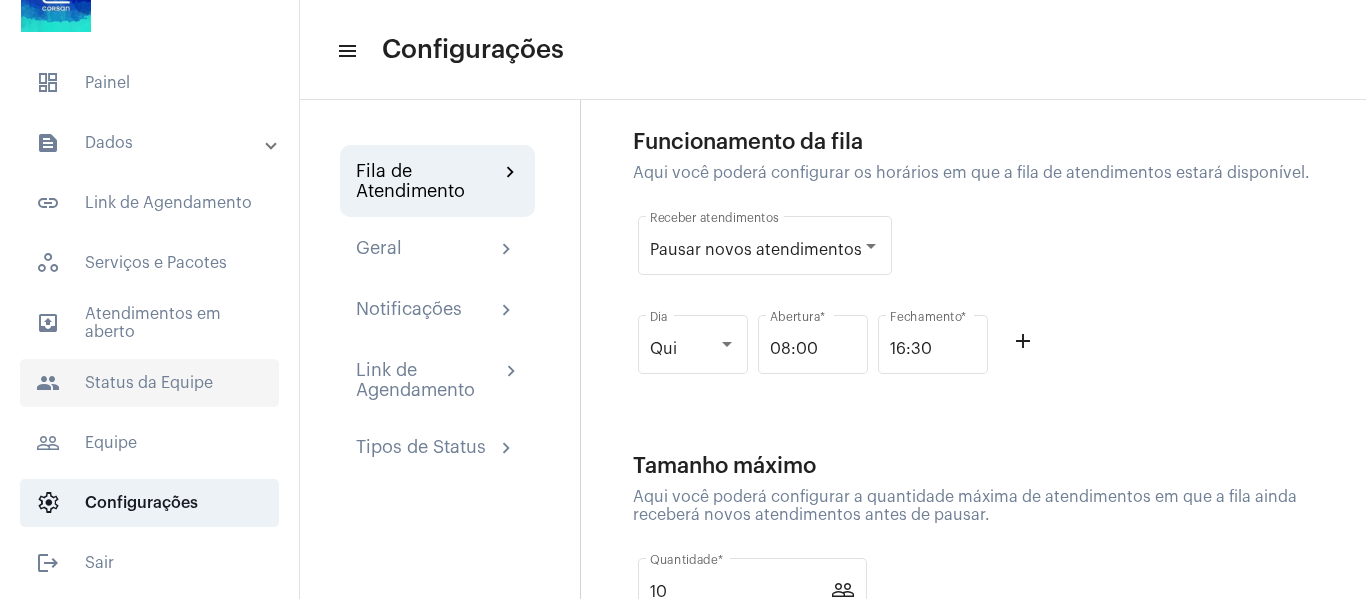 scroll, scrollTop: 0, scrollLeft: 0, axis: both 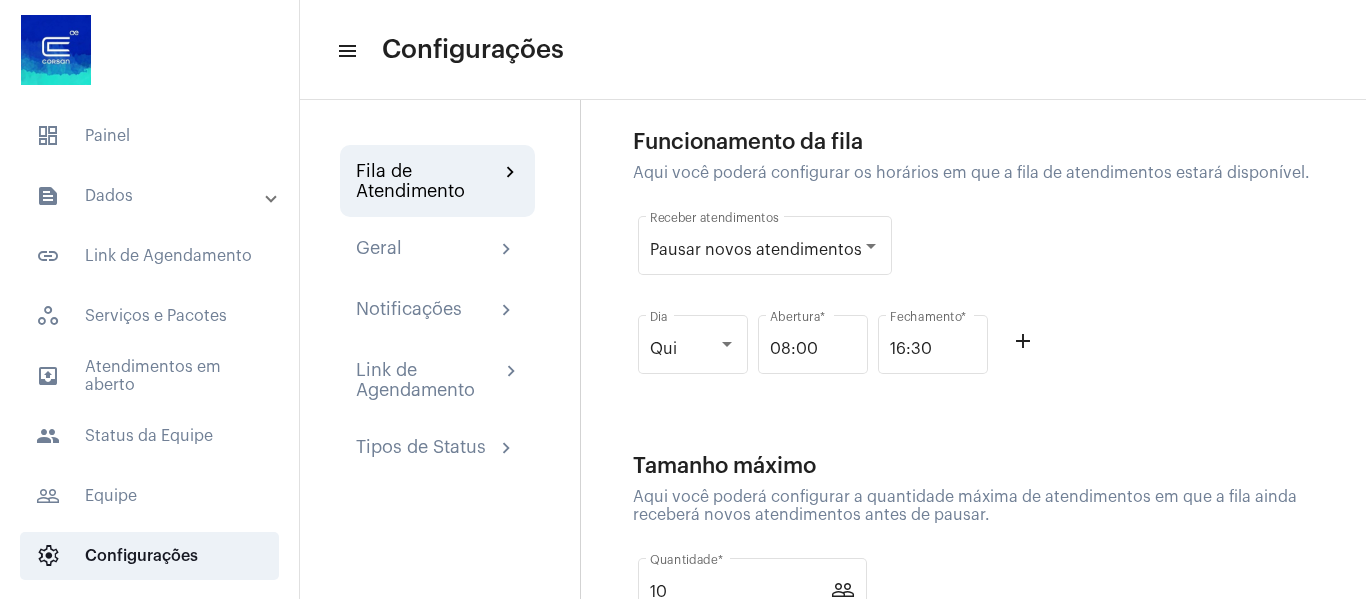 drag, startPoint x: 1264, startPoint y: 170, endPoint x: 1306, endPoint y: 172, distance: 42.047592 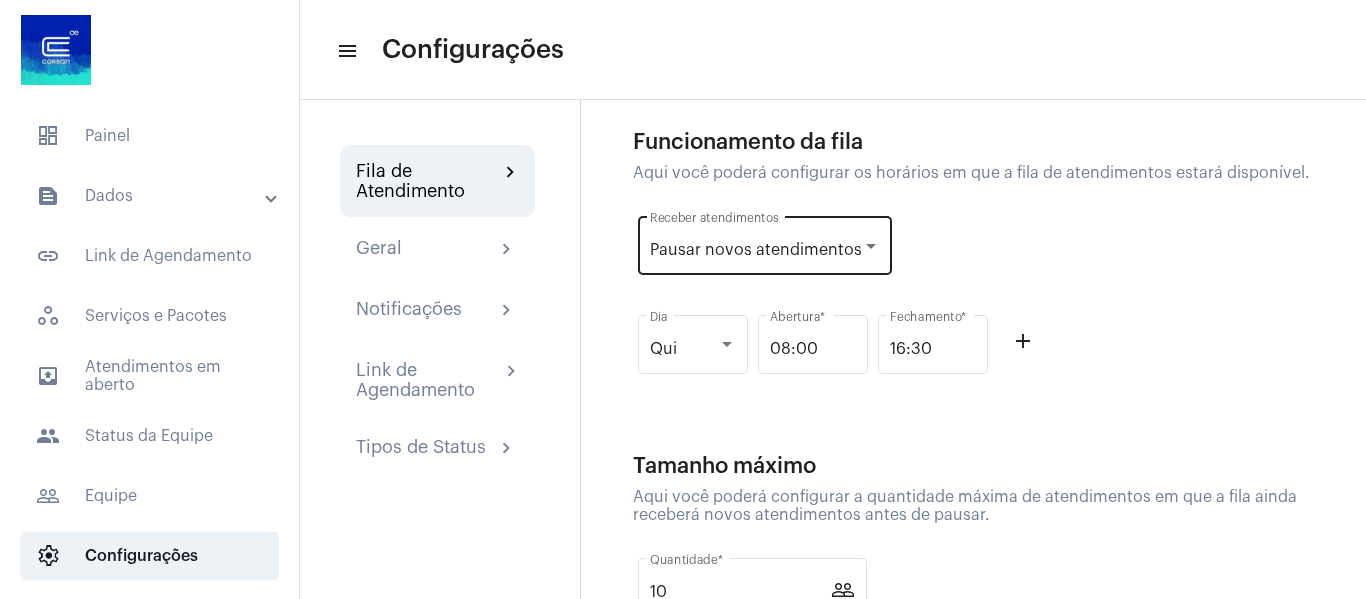 click on "Pausar novos atendimentos" at bounding box center (765, 250) 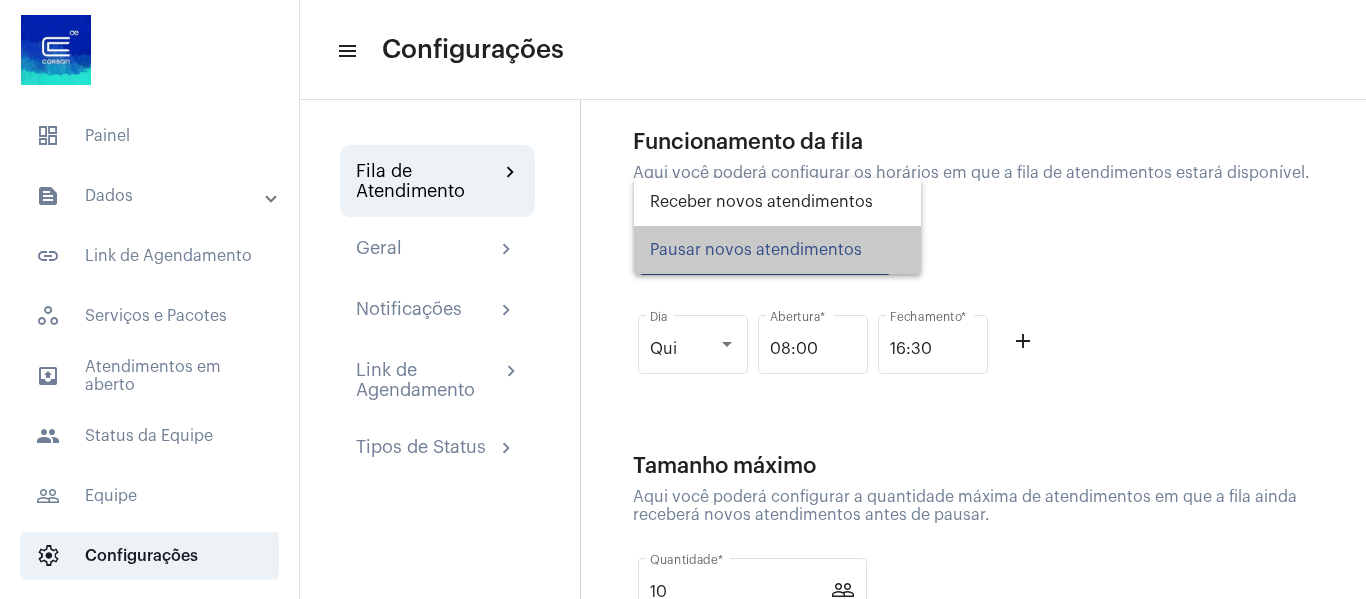 click on "Pausar novos atendimentos" at bounding box center [777, 250] 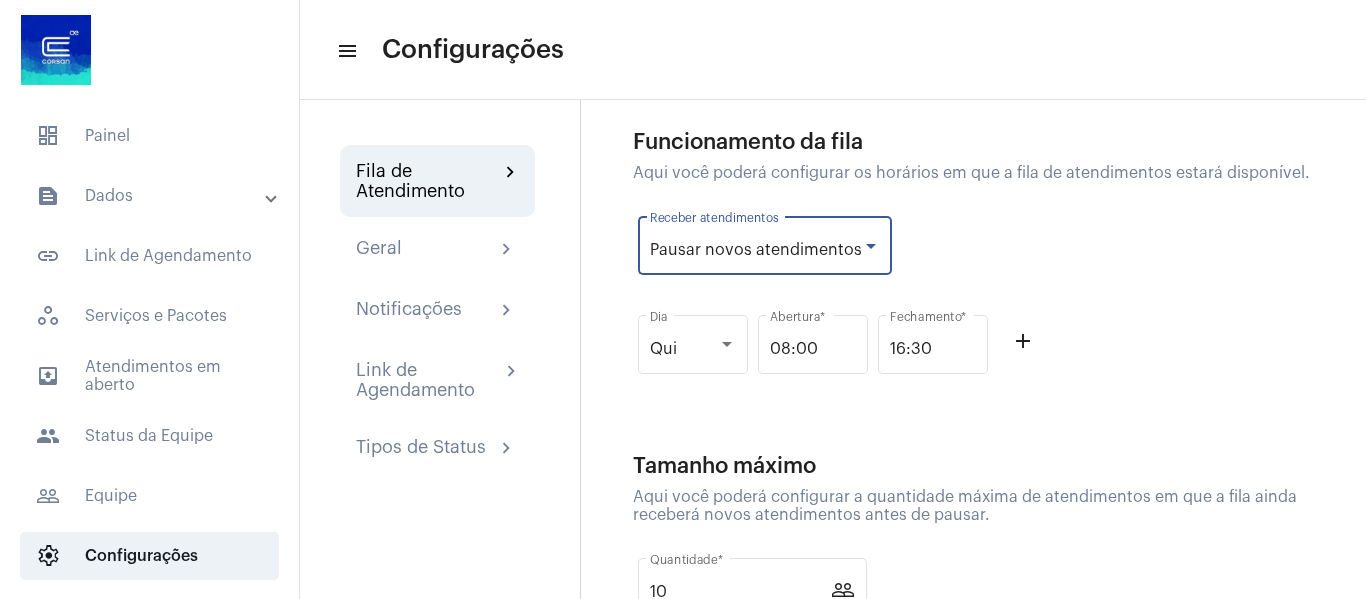 click on "Funcionamento da fila  Aqui você poderá configurar os horários em que a fila de atendimentos estará disponível.  Pausar novos atendimentos Receber atendimentos Qui Dia [TIME] Abertura  * [TIME] Fechamento  * add_outline" 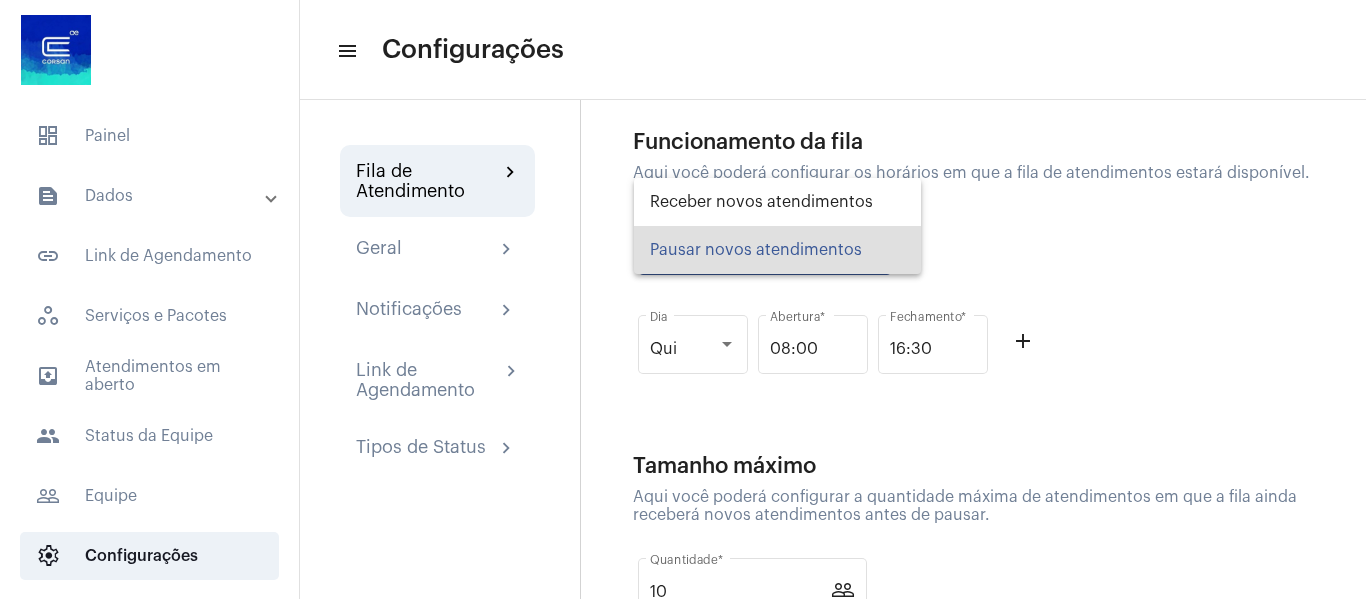 click at bounding box center [683, 299] 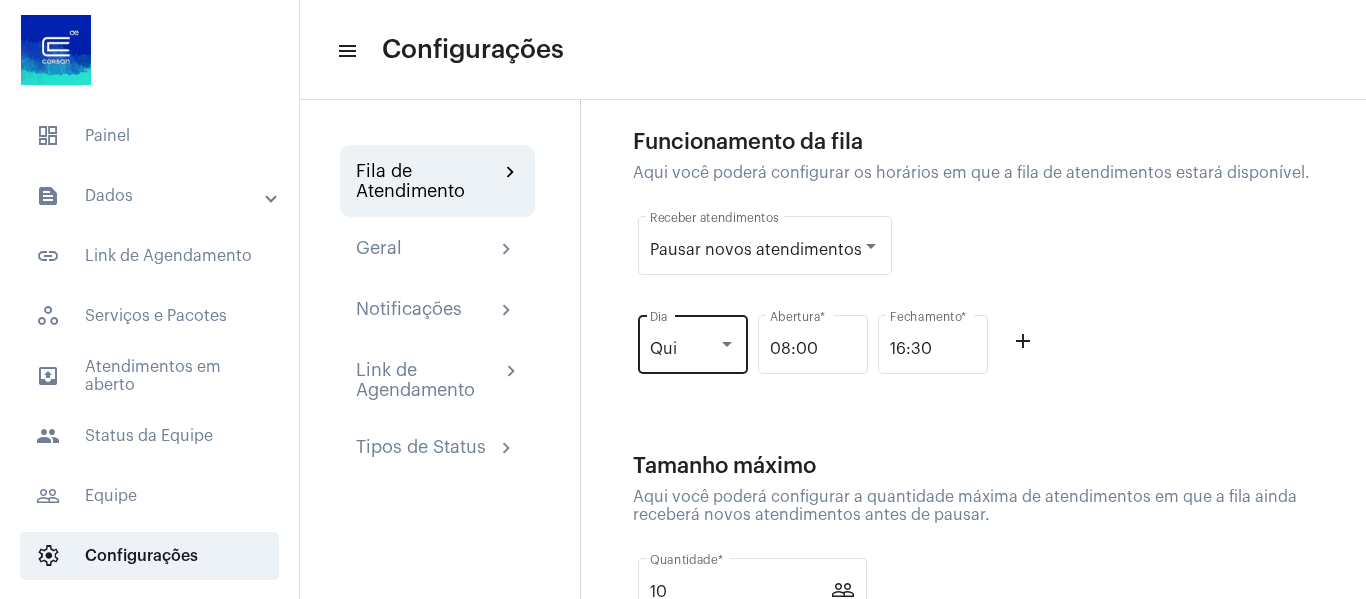 click at bounding box center (727, 345) 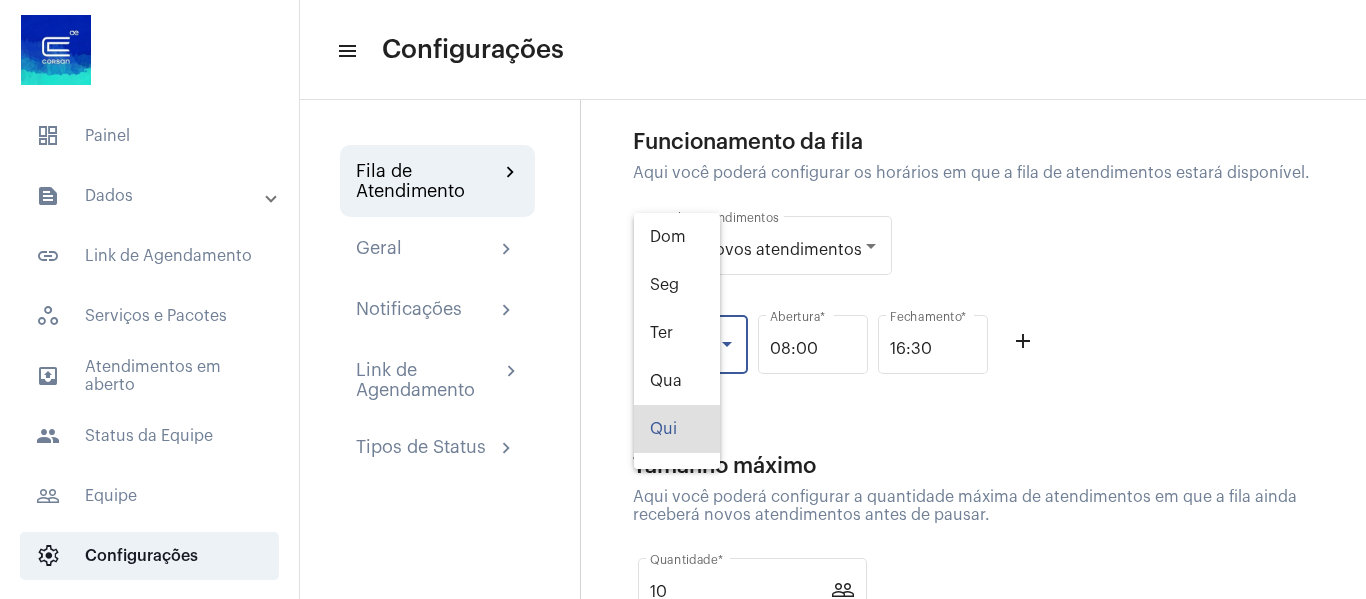 scroll, scrollTop: 80, scrollLeft: 0, axis: vertical 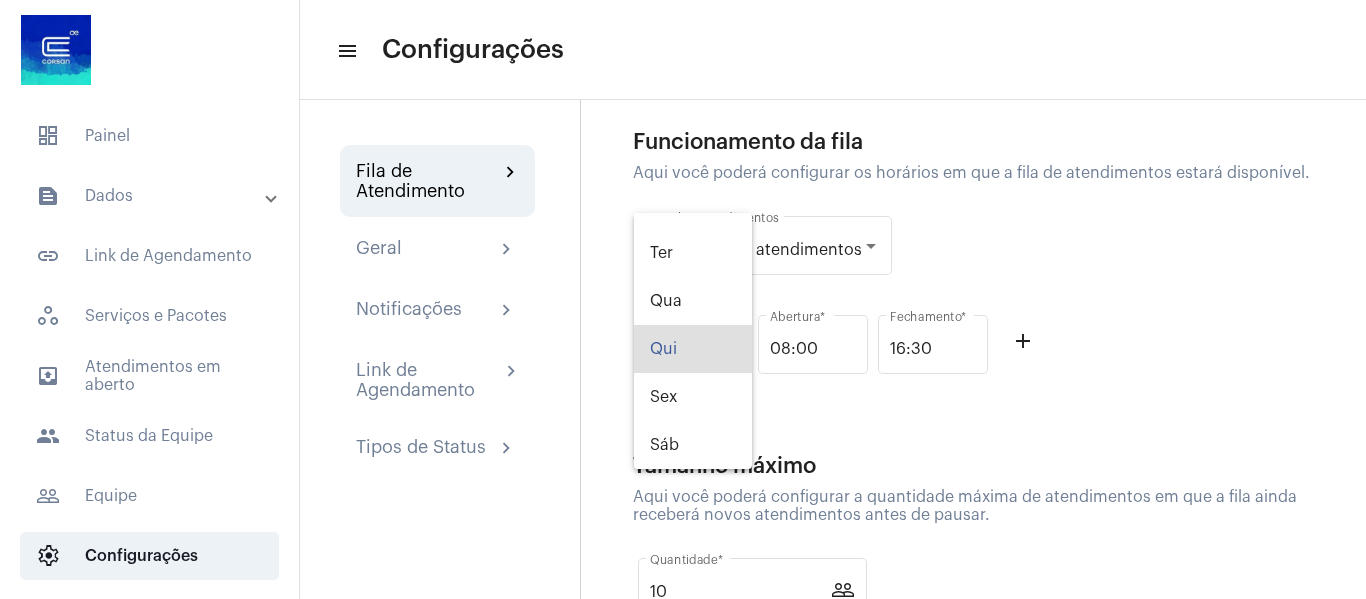 click at bounding box center [683, 299] 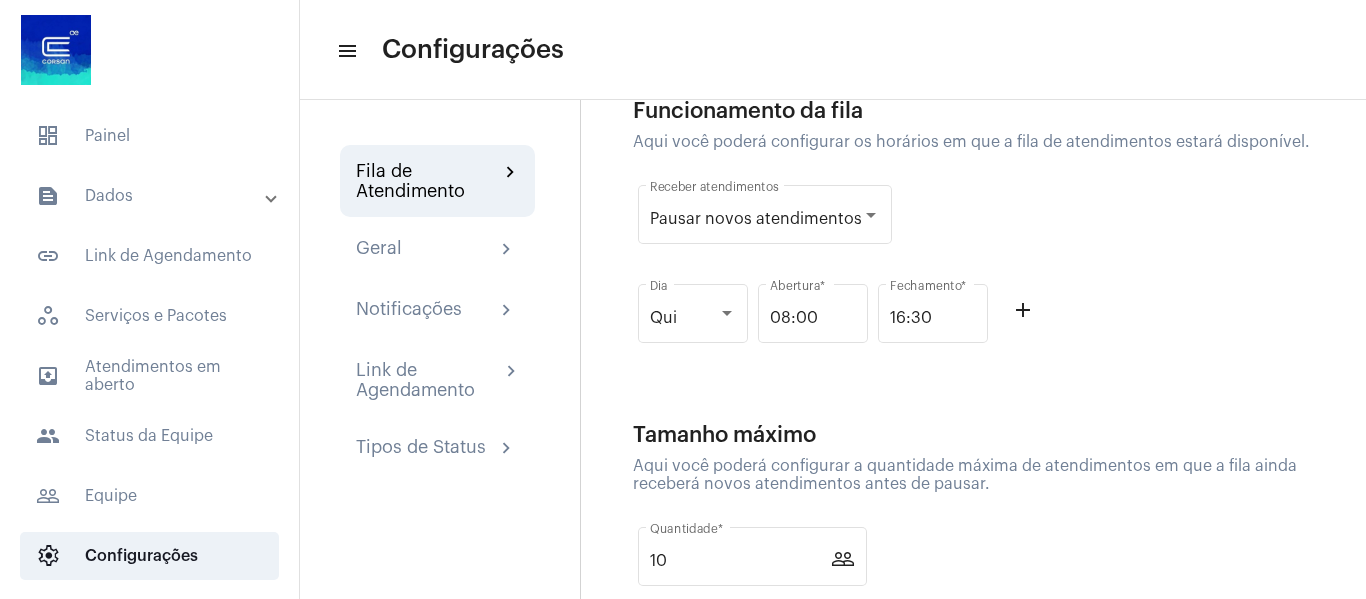 scroll, scrollTop: 100, scrollLeft: 0, axis: vertical 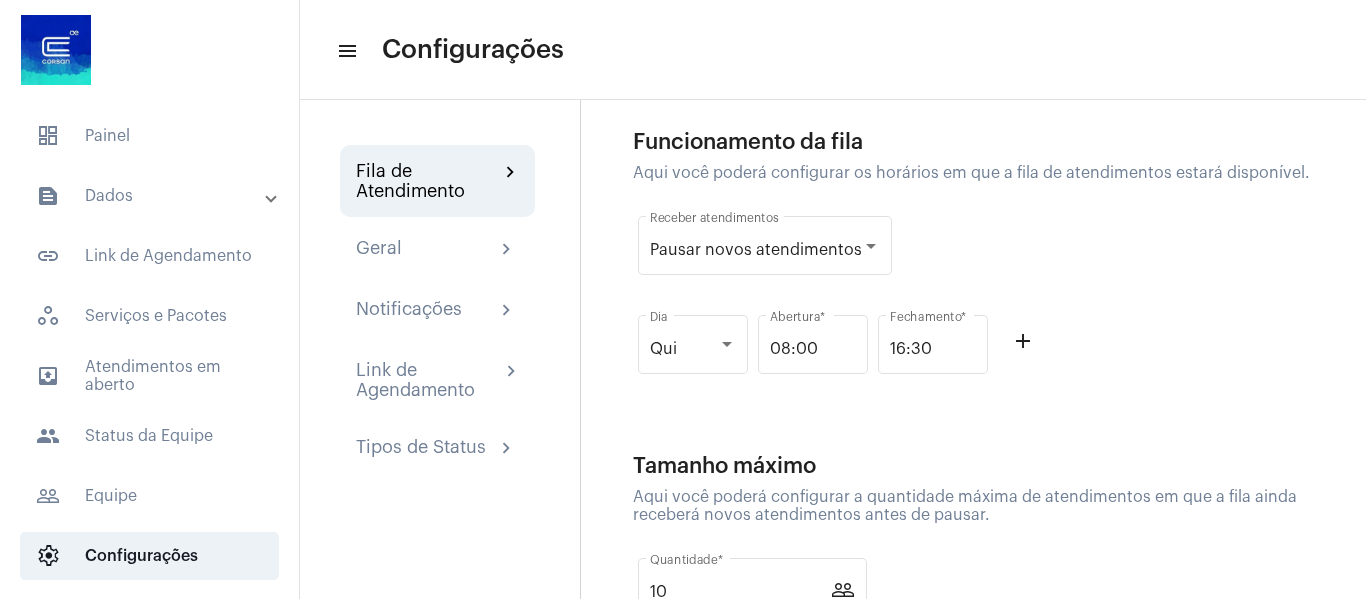click on "Qui Dia 08:00 Abertura  * 16:30 Fechamento  * add_outline" 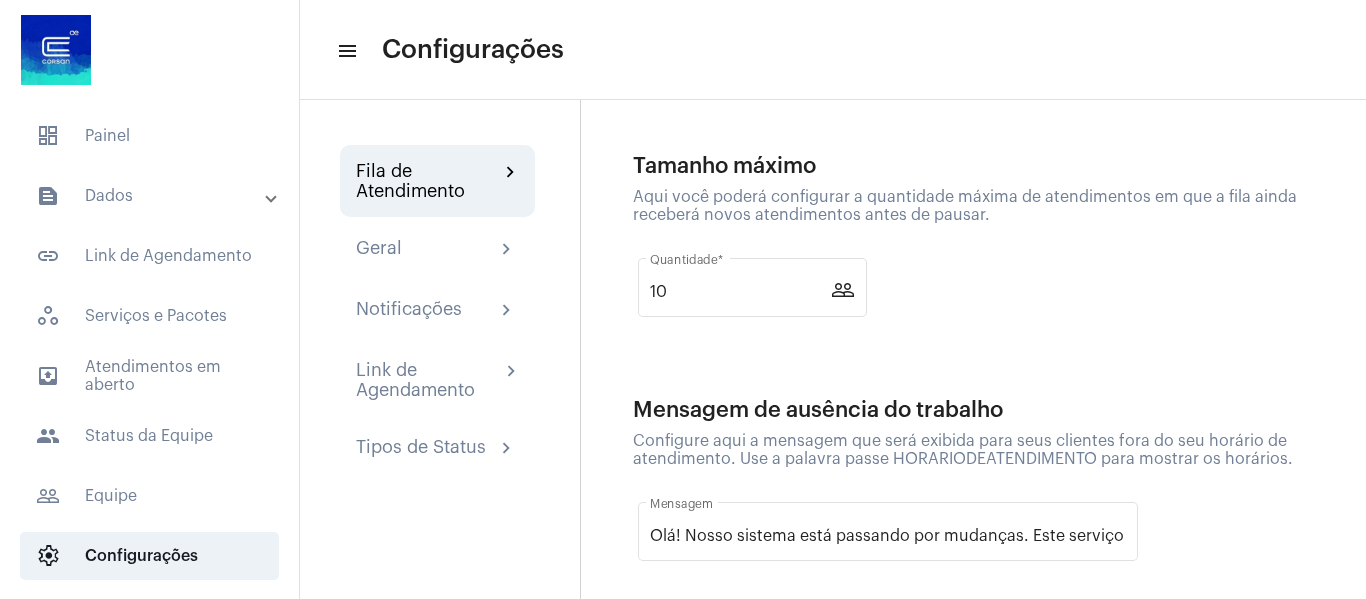 scroll, scrollTop: 432, scrollLeft: 0, axis: vertical 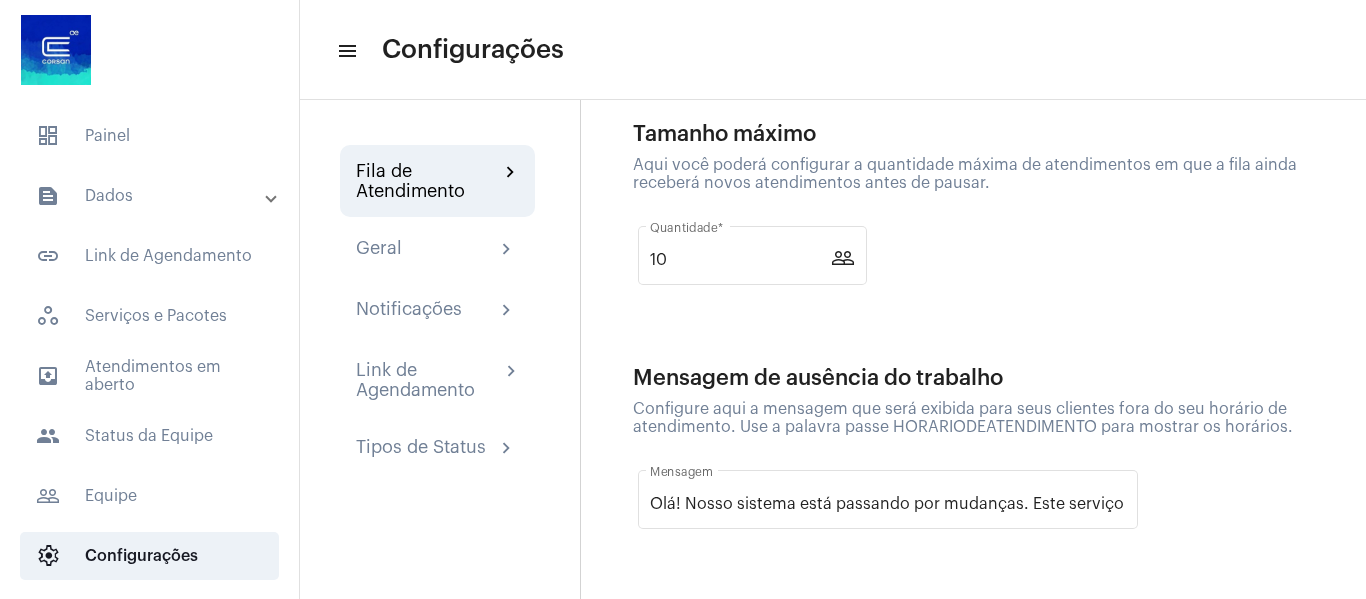 click on "Tamanho máximo  Aqui você poderá configurar a quantidade máxima de atendimentos em que a fila ainda receberá novos atendimentos antes de pausar.  10 Quantidade  * people_outlined" 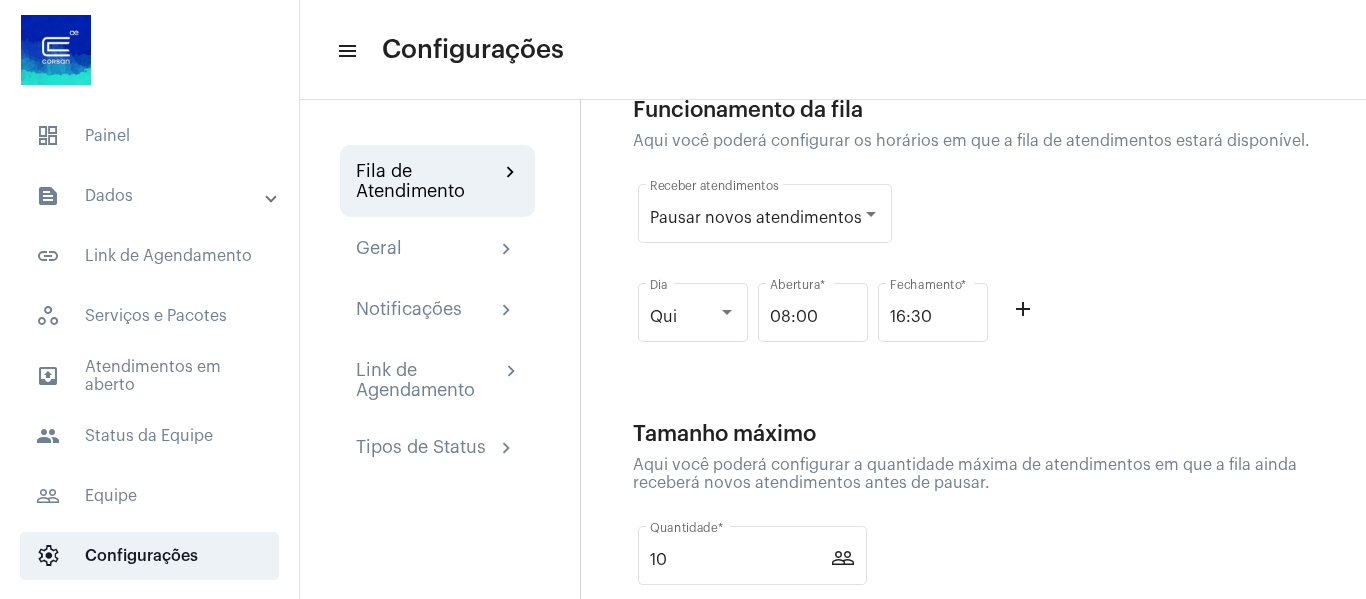 click on "Funcionamento da fila  Aqui você poderá configurar os horários em que a fila de atendimentos estará disponível.  Pausar novos atendimentos Receber atendimentos Qui Dia [TIME] Abertura  * [TIME] Fechamento  * add_outline Tamanho máximo  Aqui você poderá configurar a quantidade máxima de atendimentos em que a fila ainda receberá novos atendimentos antes de pausar.  10 Quantidade  * people_outlined Mensagem de ausência do trabalho  Configure aqui a mensagem que será exibida para seus clientes fora do seu horário de atendimento. Use a palavra passe HORARIODEATENDIMENTO para mostrar os horários.  Olá! Nosso sistema está passando por mudanças. Este serviço está temporariamente indisponíveis. Durante esse período, você pode solicitar a 2ª via da fatura e consultar a situação do abastecimento em corsan.com.br/cliente. Mensagem" 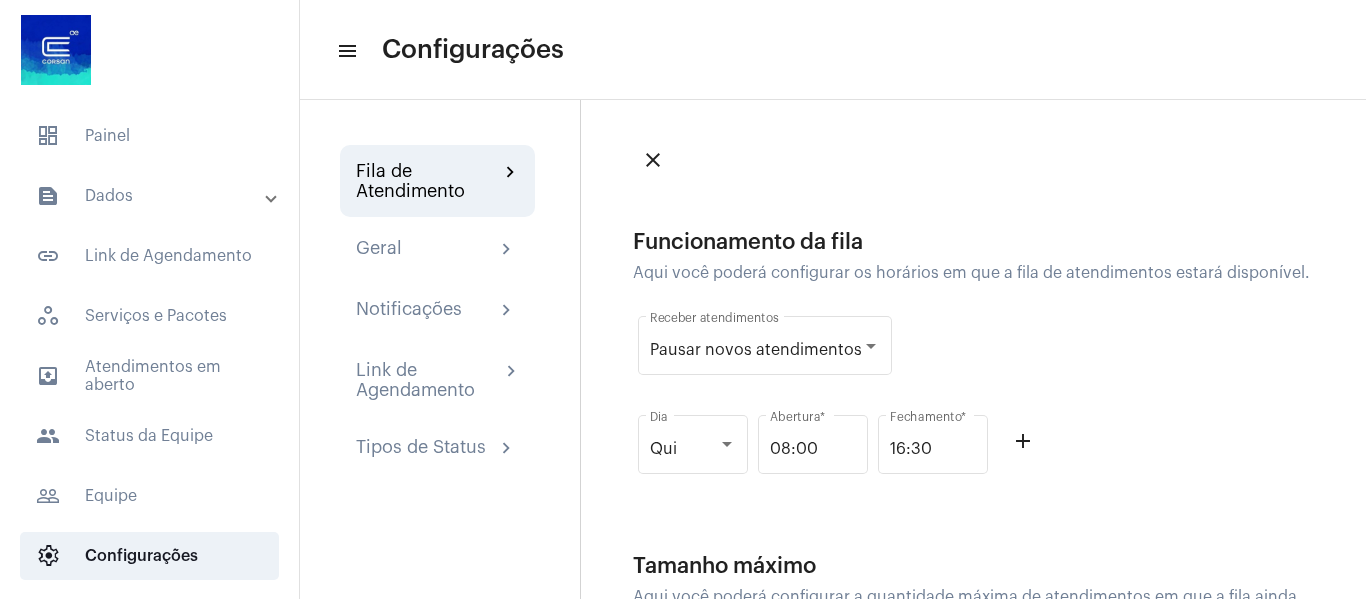 click on "Funcionamento da fila  Aqui você poderá configurar os horários em que a fila de atendimentos estará disponível.  Pausar novos atendimentos Receber atendimentos Qui Dia [TIME] Abertura  * [TIME] Fechamento  * add_outline Tamanho máximo  Aqui você poderá configurar a quantidade máxima de atendimentos em que a fila ainda receberá novos atendimentos antes de pausar.  [NUMBER] Quantidade  * people_outlined Mensagem de ausência do trabalho  Configure aqui a mensagem que será exibida para seus clientes fora do seu horário de atendimento. Use a palavra passe HORARIODEATENDIMENTO para mostrar os horários.  Olá! Nosso sistema está passando por mudanças. Este serviço está temporariamente indisponíveis. Durante esse período, você pode solicitar a 2ª via da fatura e consultar a situação do abastecimento em corsan.com.br/cliente. Mensagem" 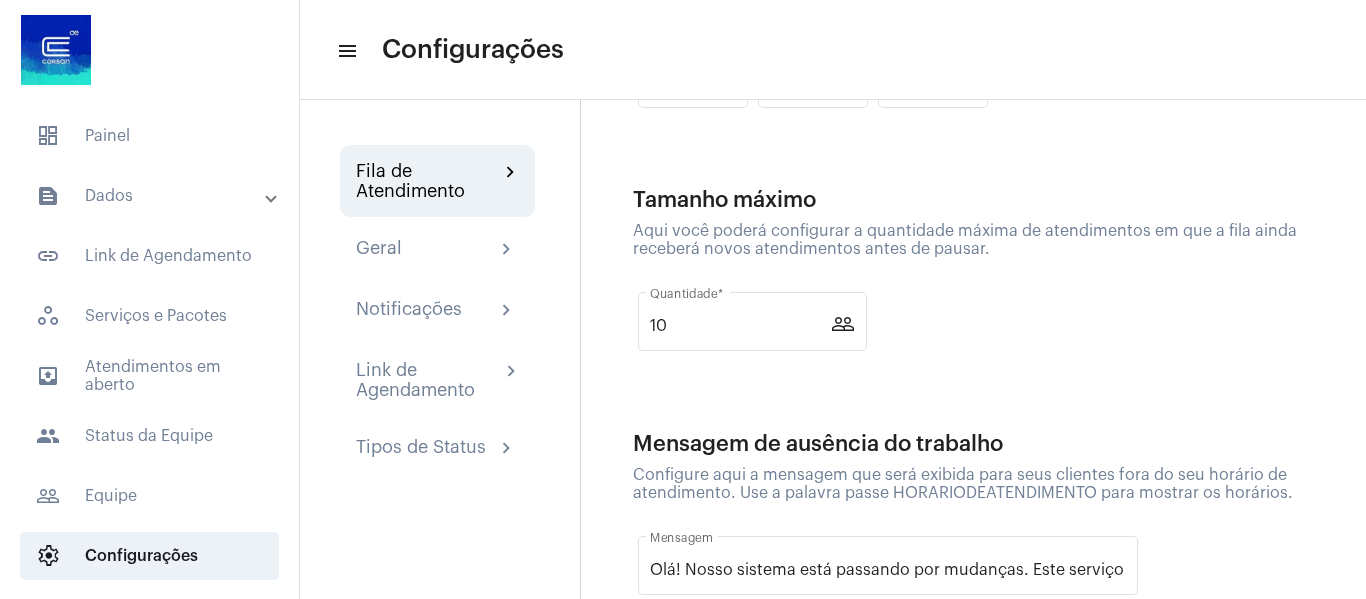 scroll, scrollTop: 432, scrollLeft: 0, axis: vertical 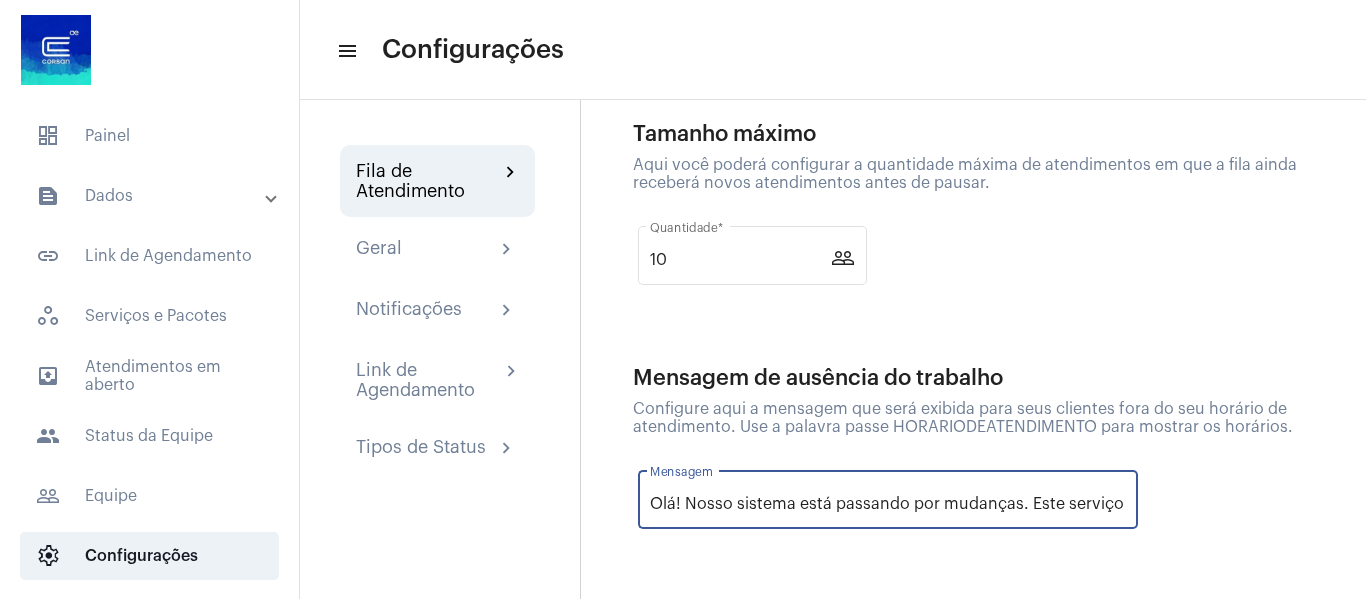 click on "Olá! Nosso sistema está passando por mudanças. Este serviço está temporariamente indisponíveis. Durante esse período, você pode solicitar a 2ª via da fatura e consultar a situação do abastecimento em corsan.com.br/cliente." at bounding box center [888, 504] 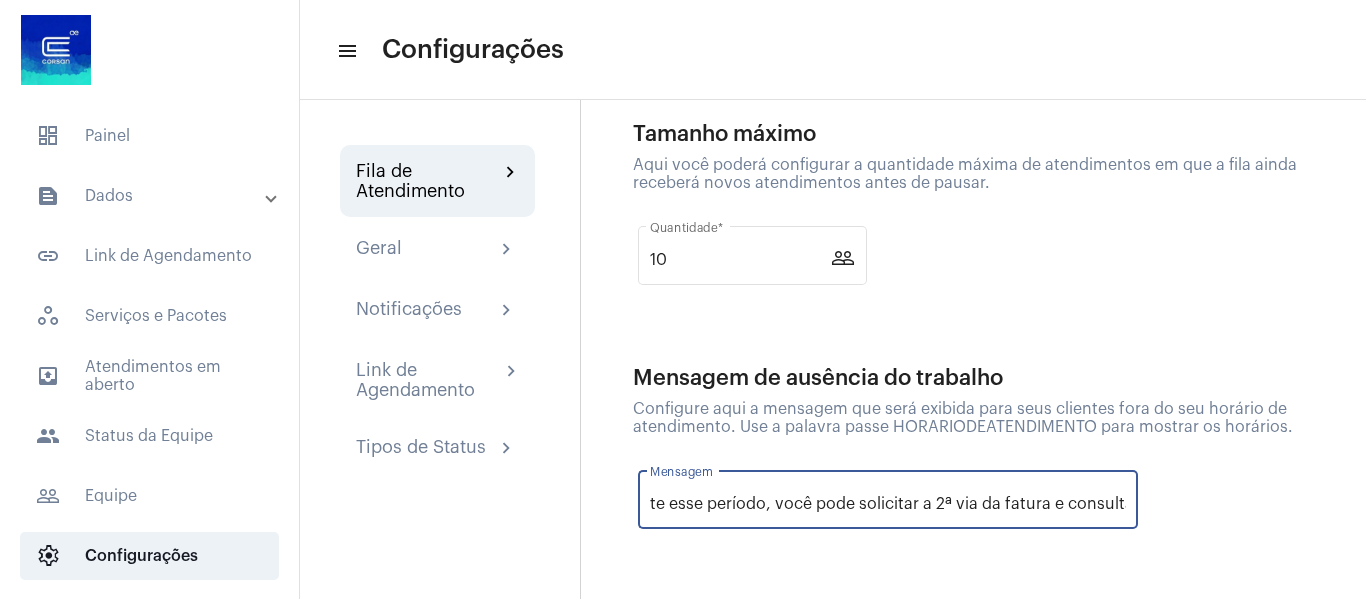 scroll, scrollTop: 0, scrollLeft: 1218, axis: horizontal 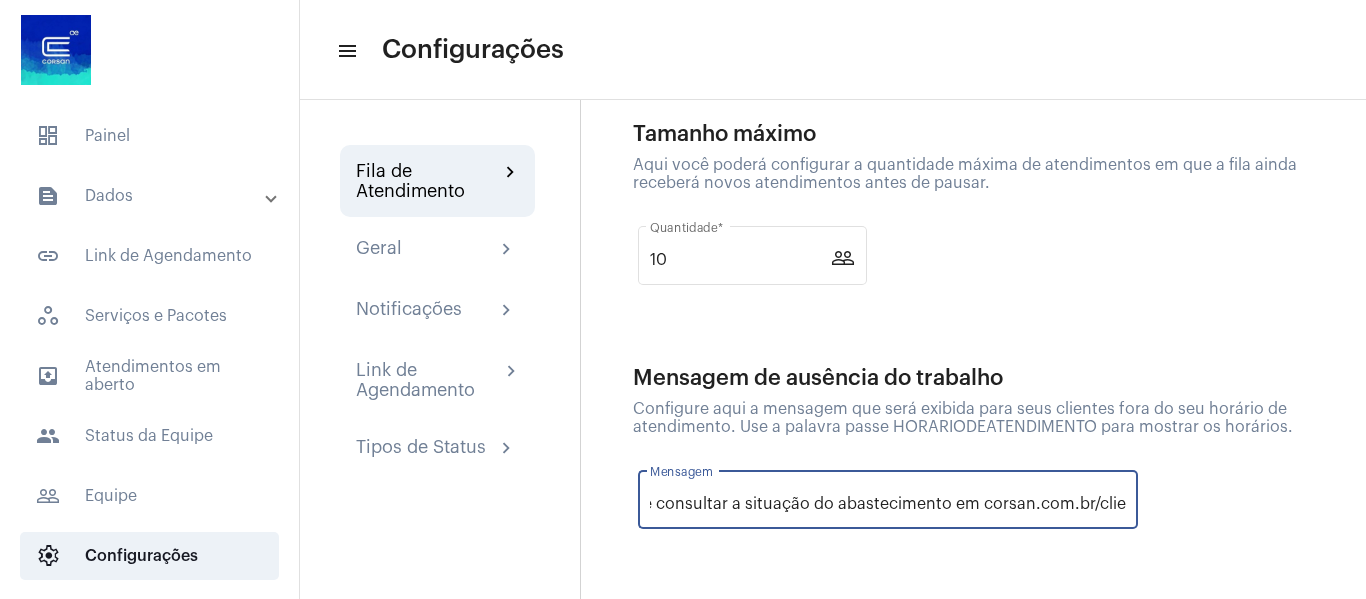 drag, startPoint x: 1078, startPoint y: 501, endPoint x: 1178, endPoint y: 504, distance: 100.04499 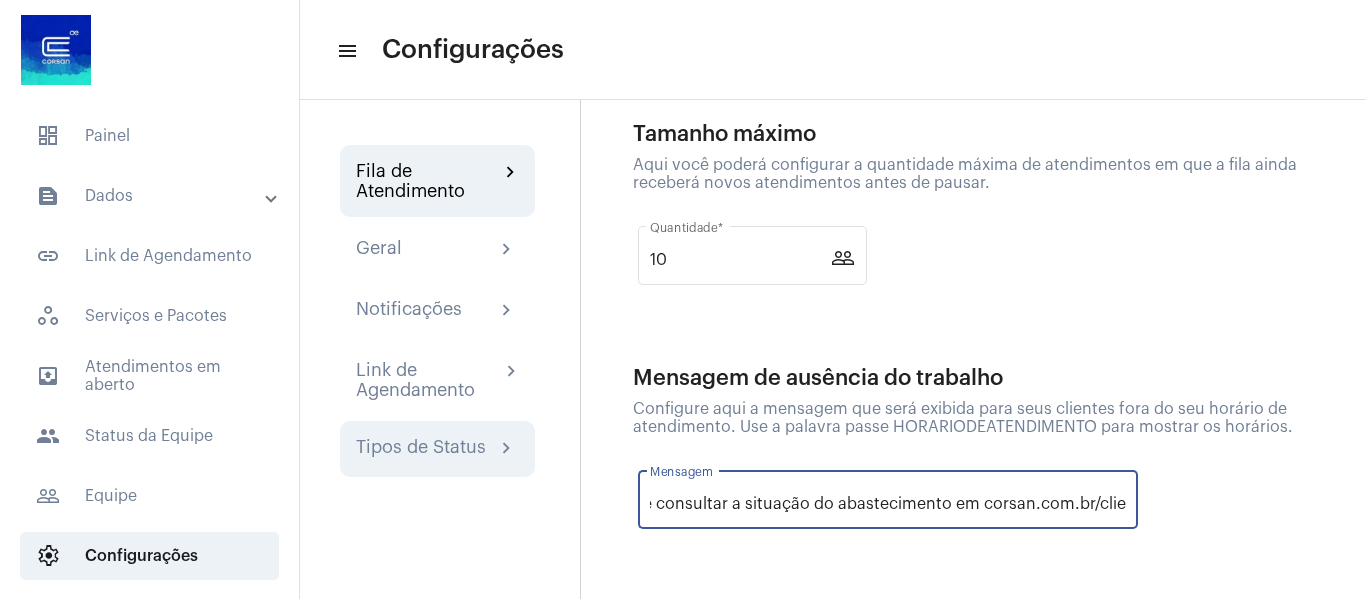 scroll, scrollTop: 0, scrollLeft: 0, axis: both 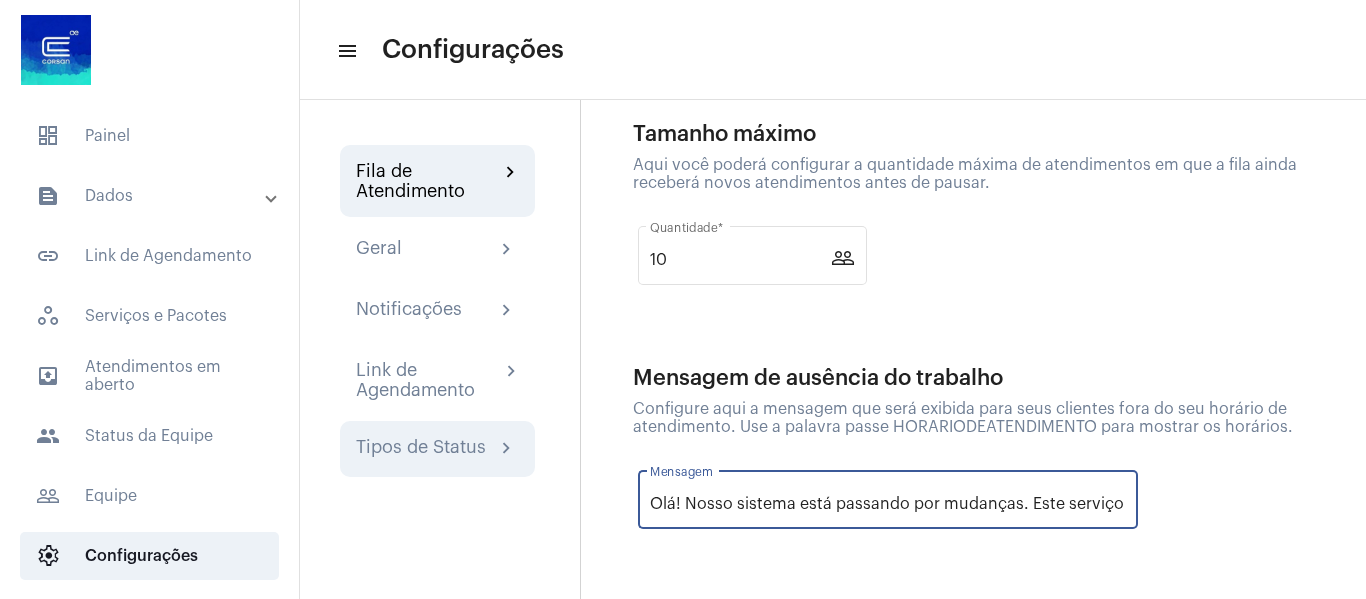 drag, startPoint x: 914, startPoint y: 502, endPoint x: 532, endPoint y: 471, distance: 383.2558 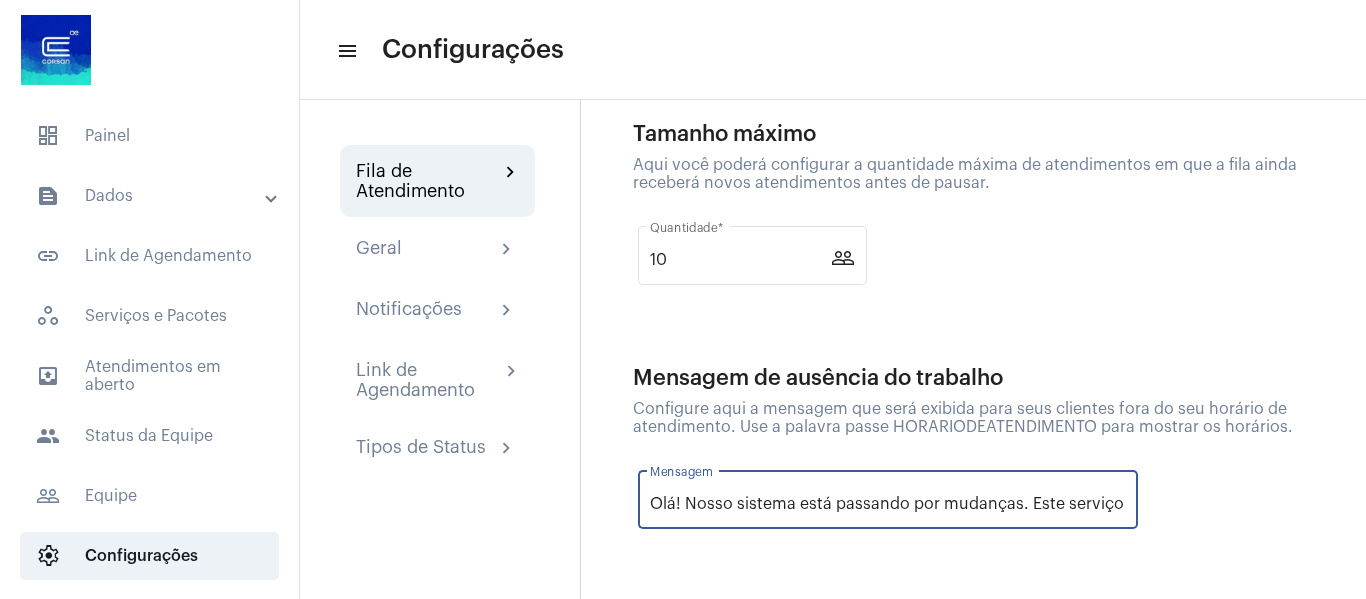 click on "[FIRST] [LAST]" 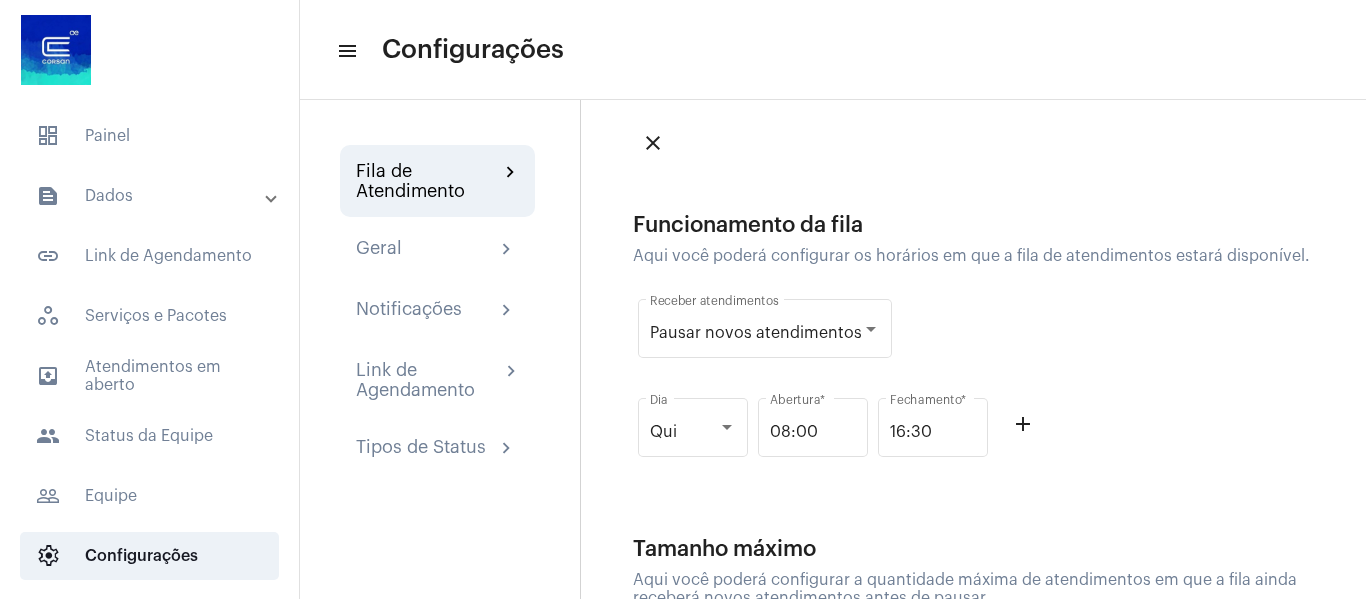 scroll, scrollTop: 0, scrollLeft: 0, axis: both 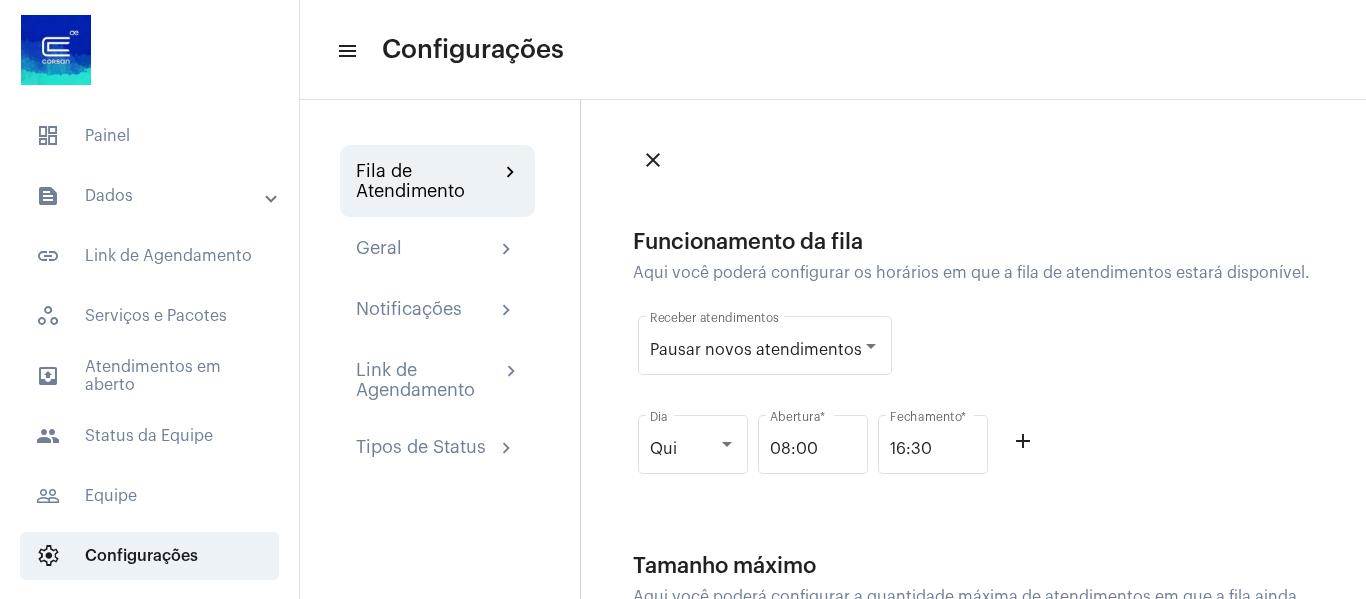 click on "Funcionamento da fila  Aqui você poderá configurar os horários em que a fila de atendimentos estará disponível.  Pausar novos atendimentos Receber atendimentos Qui Dia [TIME] Abertura  * [TIME] Fechamento  * add_outline Tamanho máximo  Aqui você poderá configurar a quantidade máxima de atendimentos em que a fila ainda receberá novos atendimentos antes de pausar.  10 Quantidade  * people_outlined Mensagem de ausência do trabalho  Configure aqui a mensagem que será exibida para seus clientes fora do seu horário de atendimento. Use a palavra passe HORARIODEATENDIMENTO para mostrar os horários.  Olá! Nosso sistema está passando por mudanças. Este serviço está temporariamente indisponíveis. Durante esse período, você pode solicitar a 2ª via da fatura e consultar a situação do abastecimento em corsan.com.br/cliente. Mensagem" 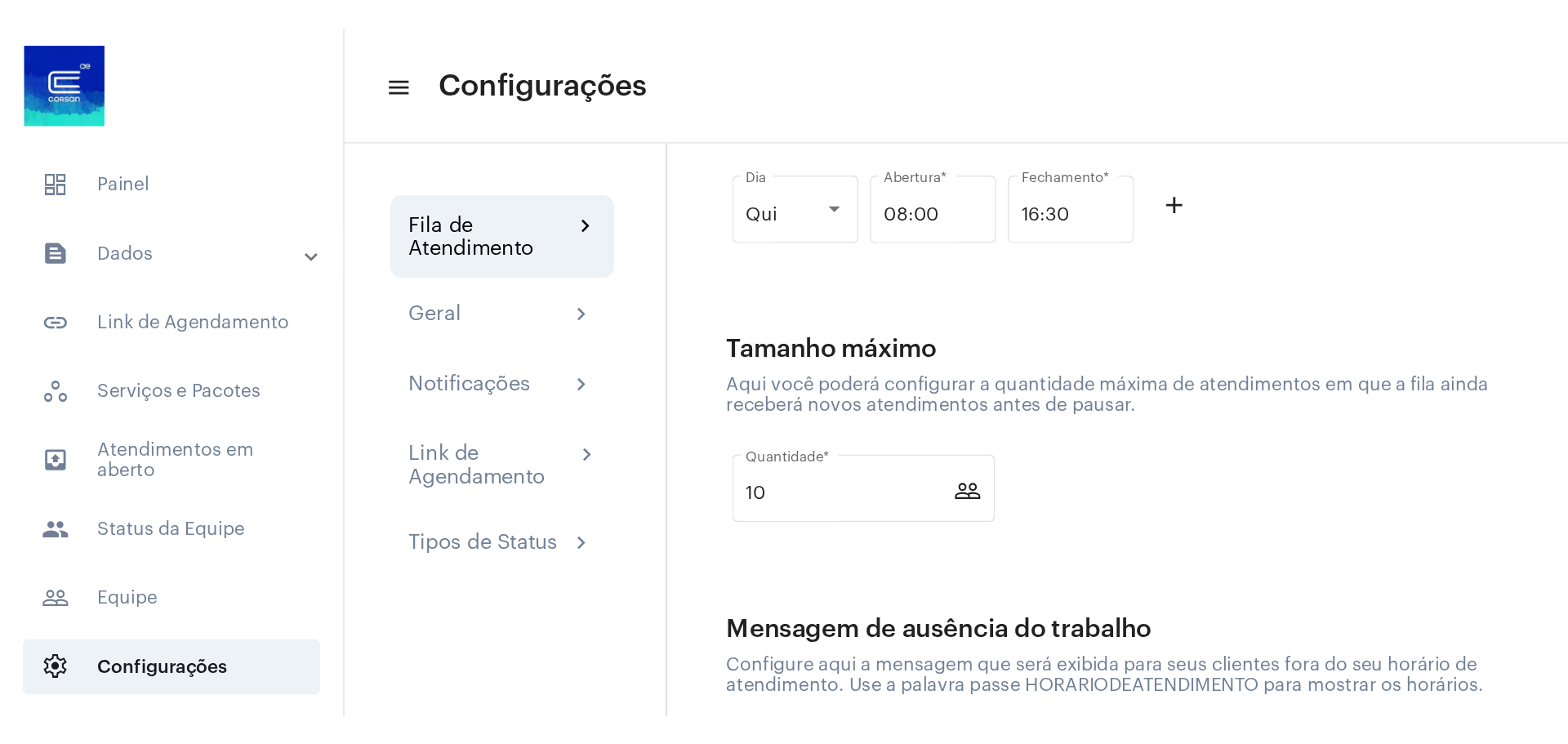 scroll, scrollTop: 245, scrollLeft: 0, axis: vertical 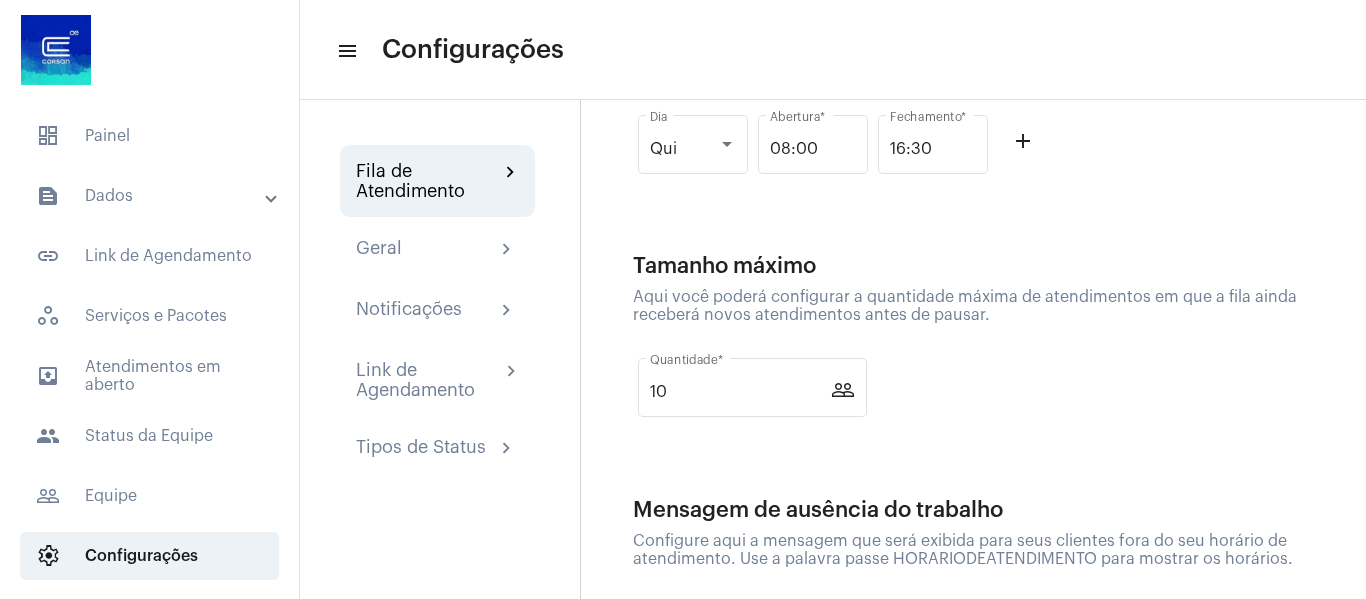 drag, startPoint x: 1017, startPoint y: 331, endPoint x: 580, endPoint y: 259, distance: 442.89163 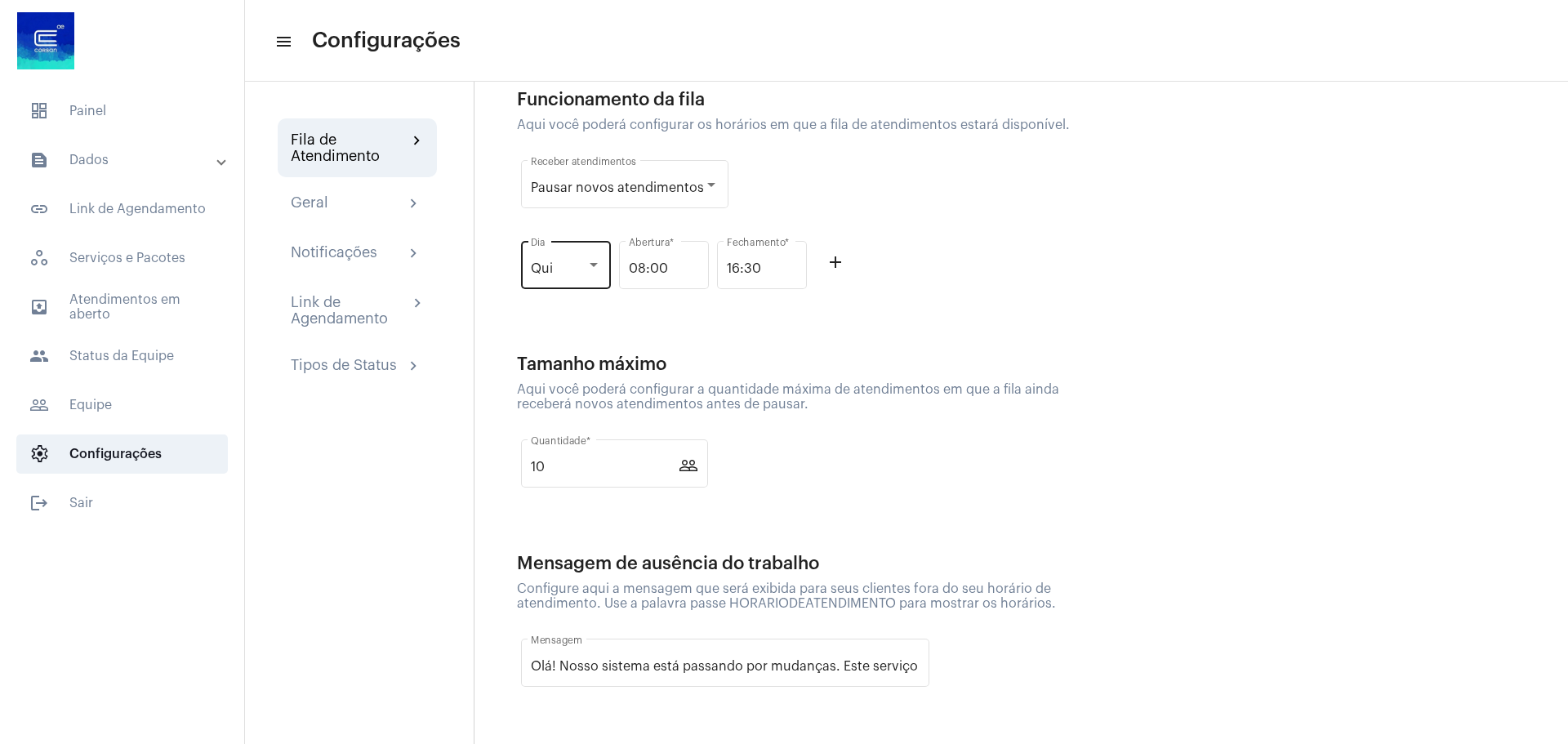 scroll, scrollTop: 16, scrollLeft: 0, axis: vertical 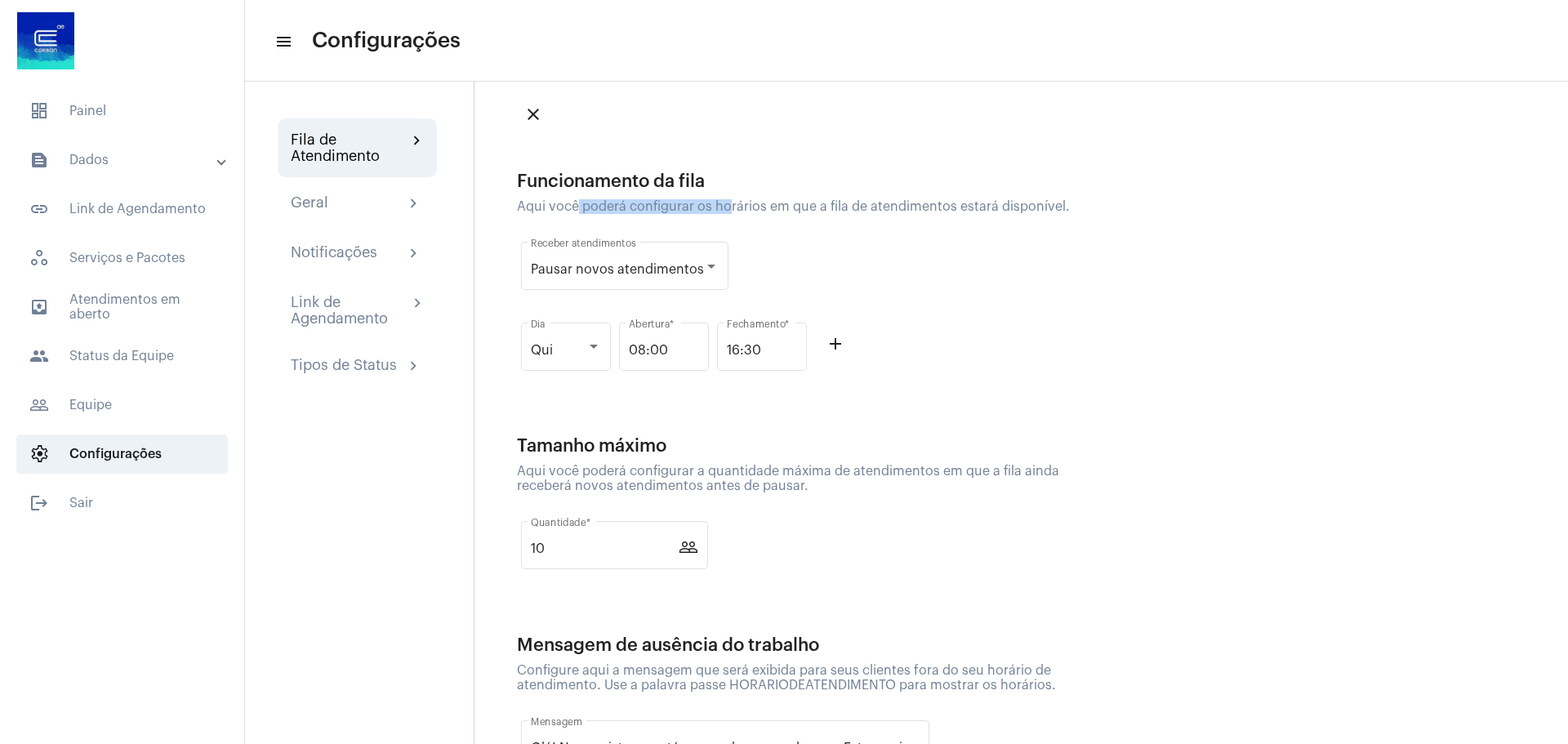 drag, startPoint x: 569, startPoint y: 202, endPoint x: 723, endPoint y: 210, distance: 154.20765 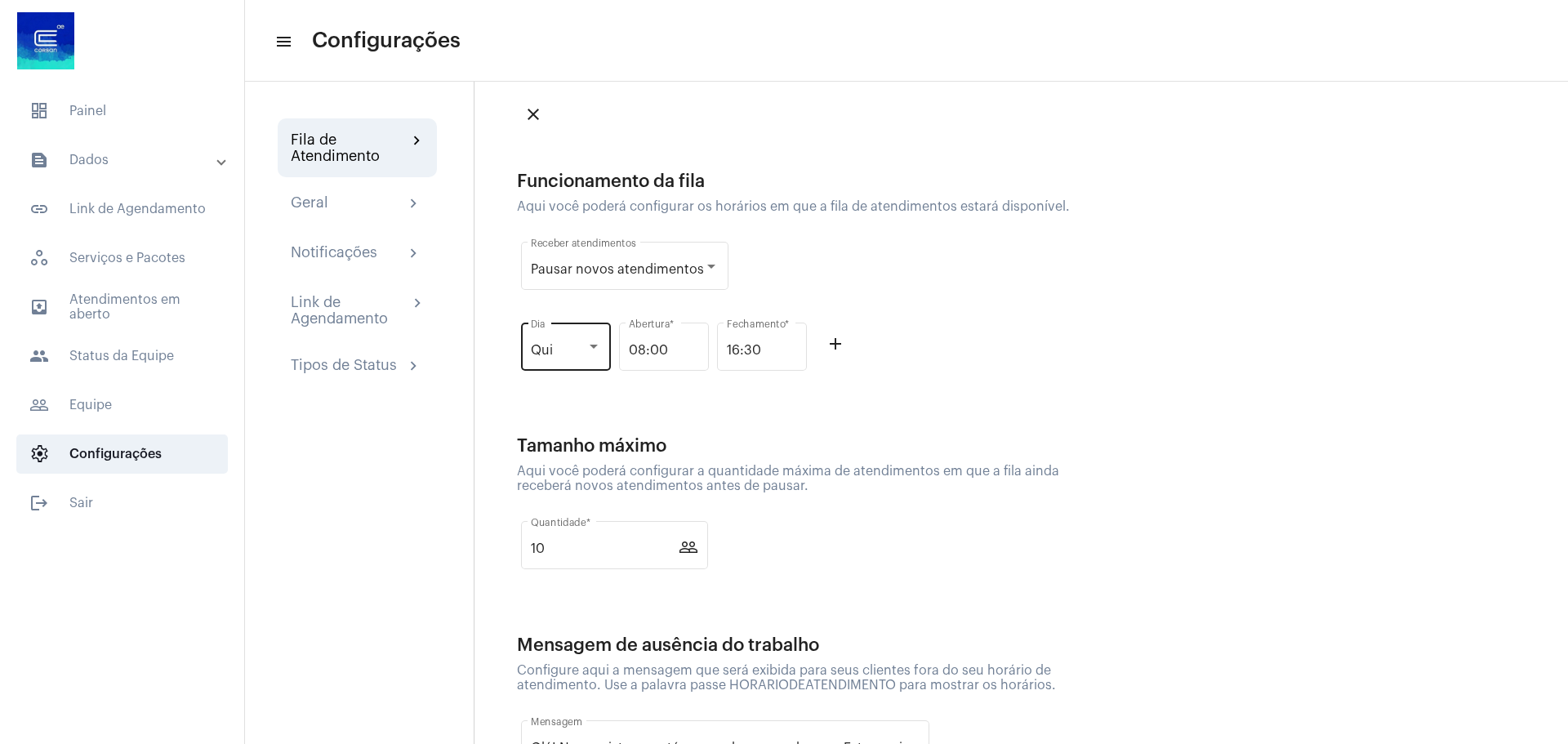 click at bounding box center [594, 346] 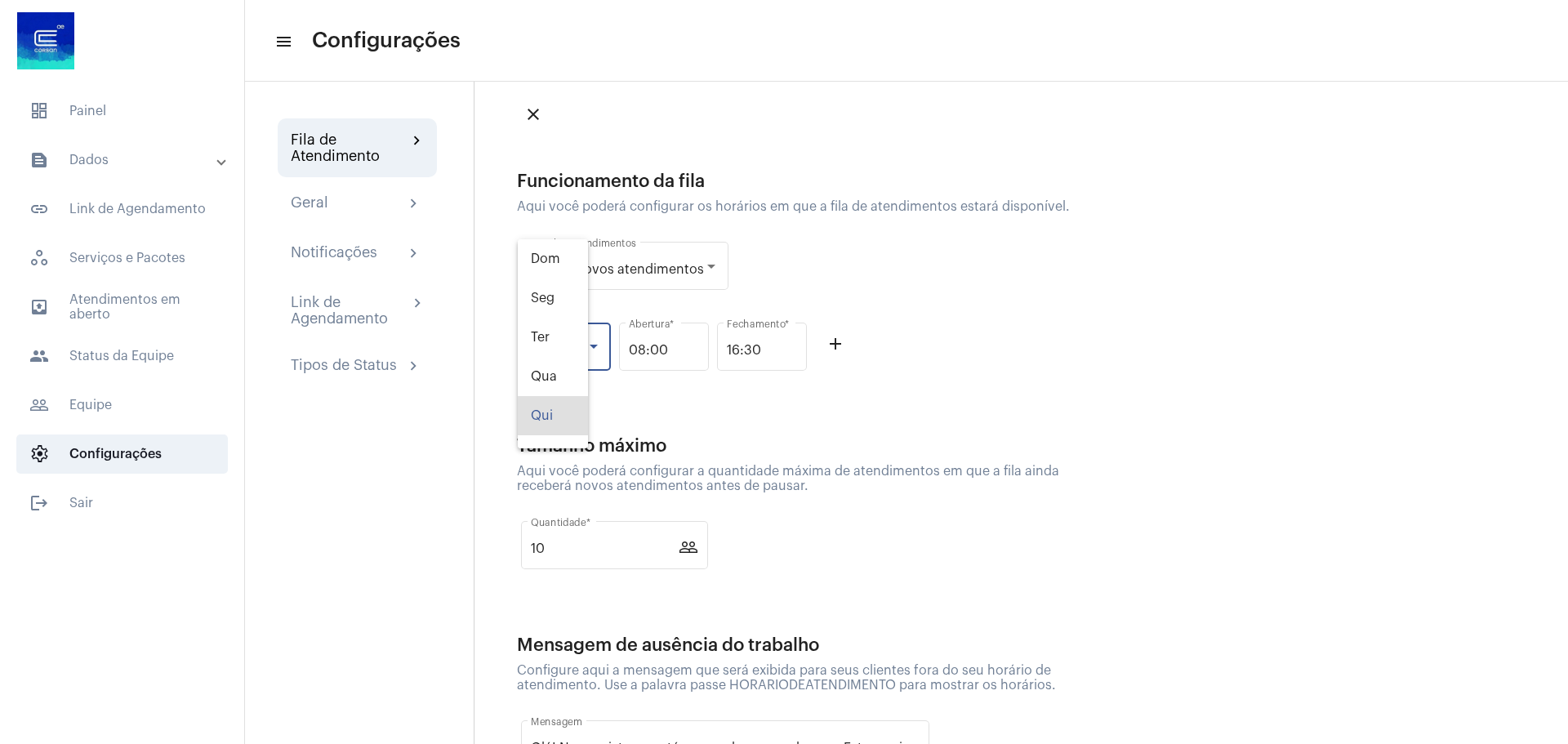 scroll, scrollTop: 65, scrollLeft: 0, axis: vertical 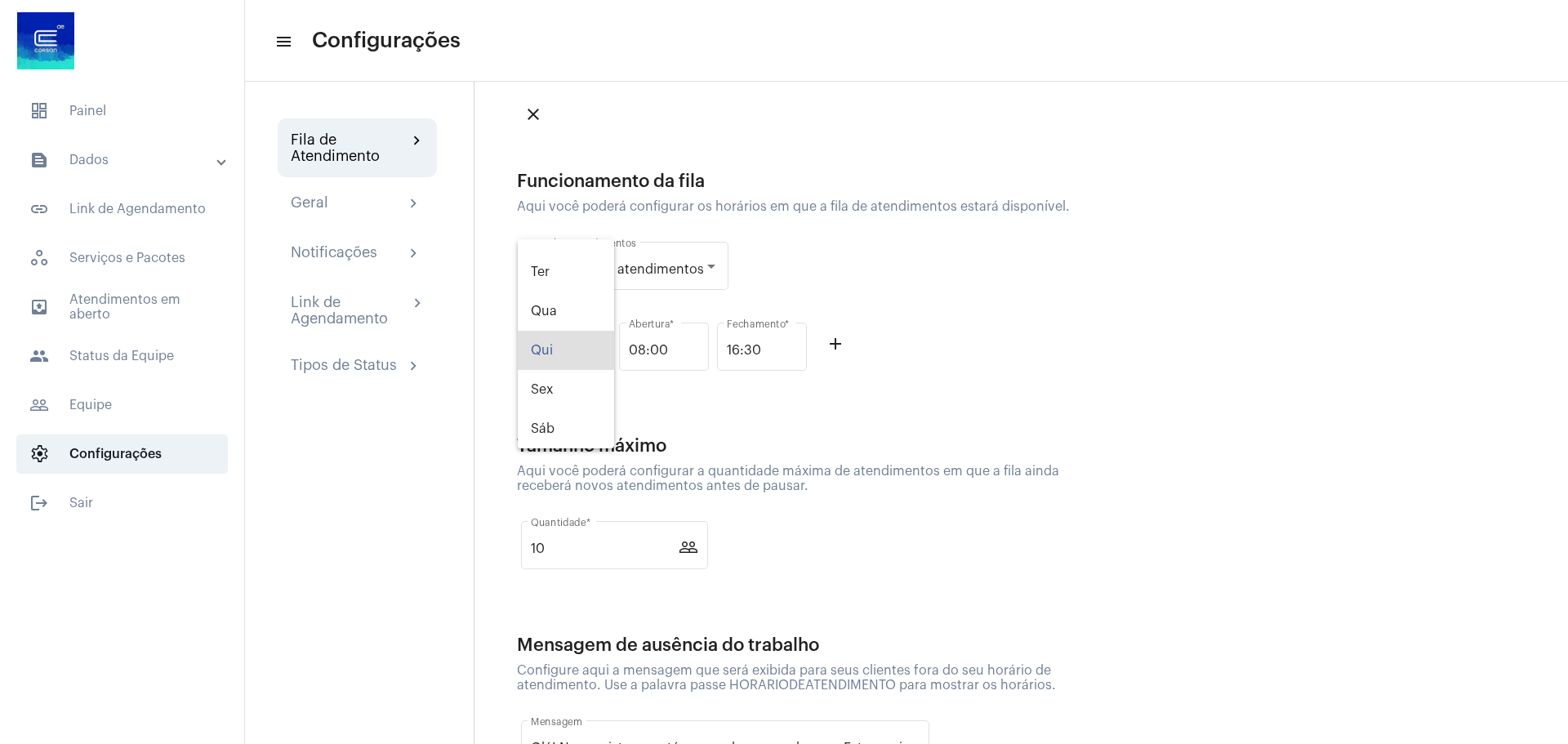 click at bounding box center (784, 372) 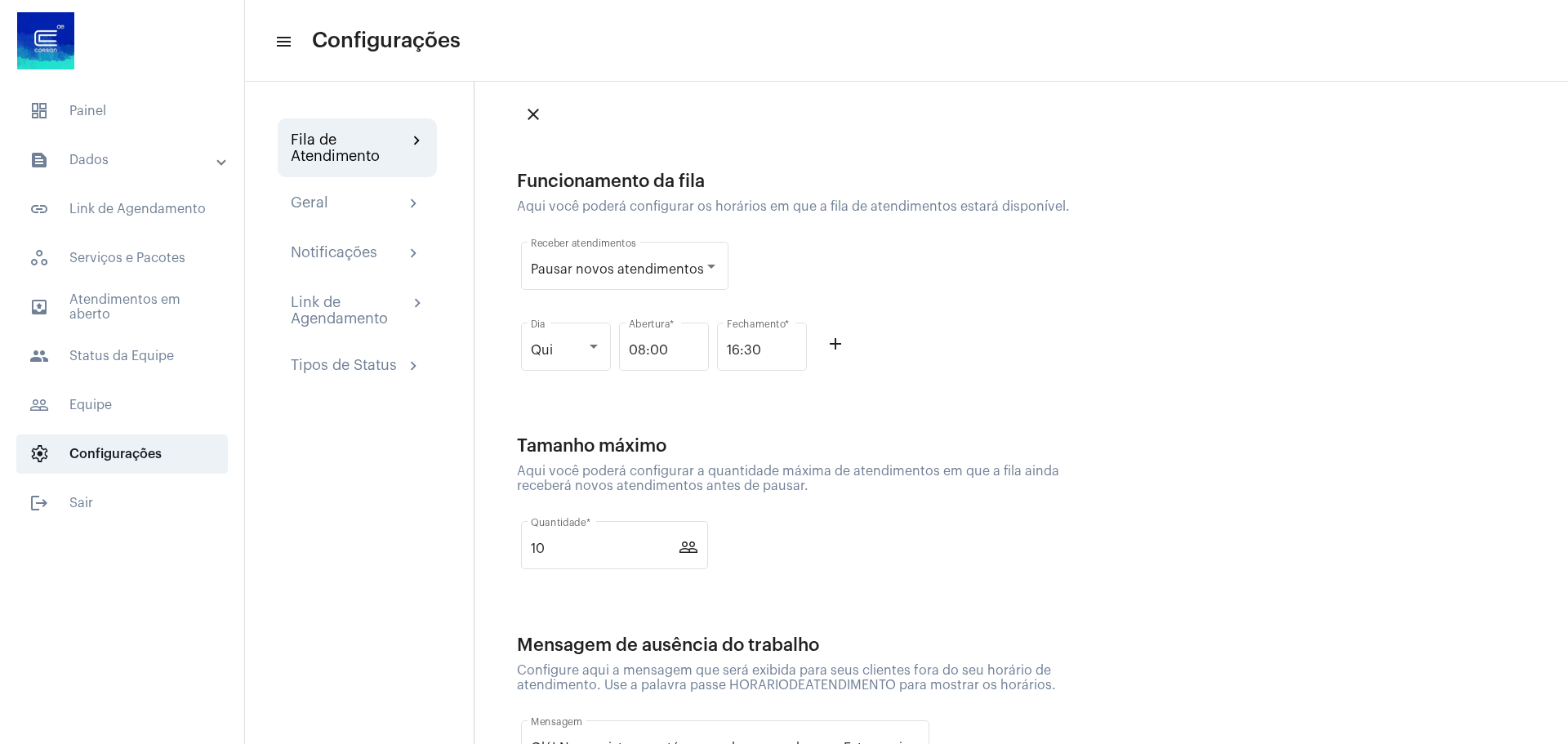 click on "add_outline" 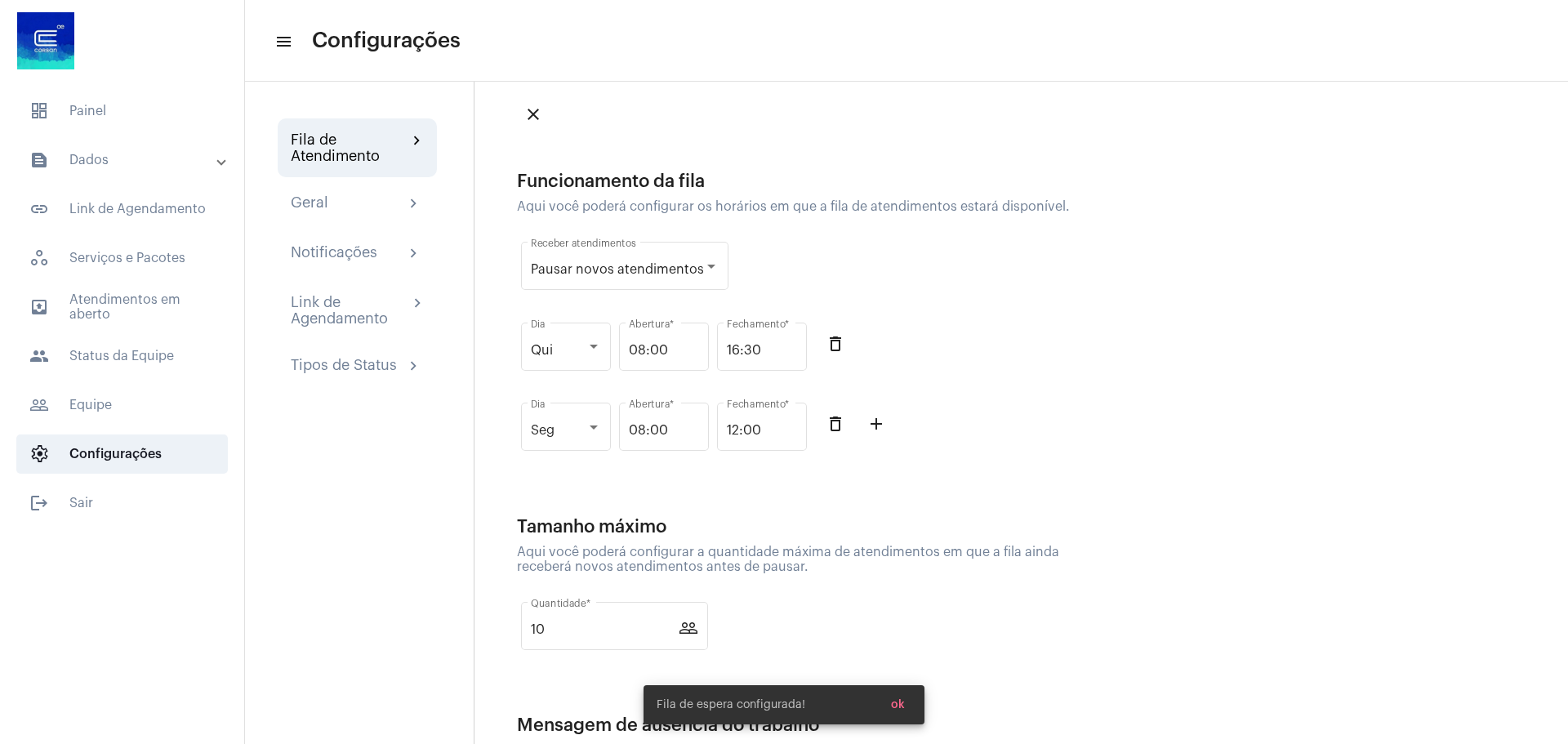 click on "add_outline" 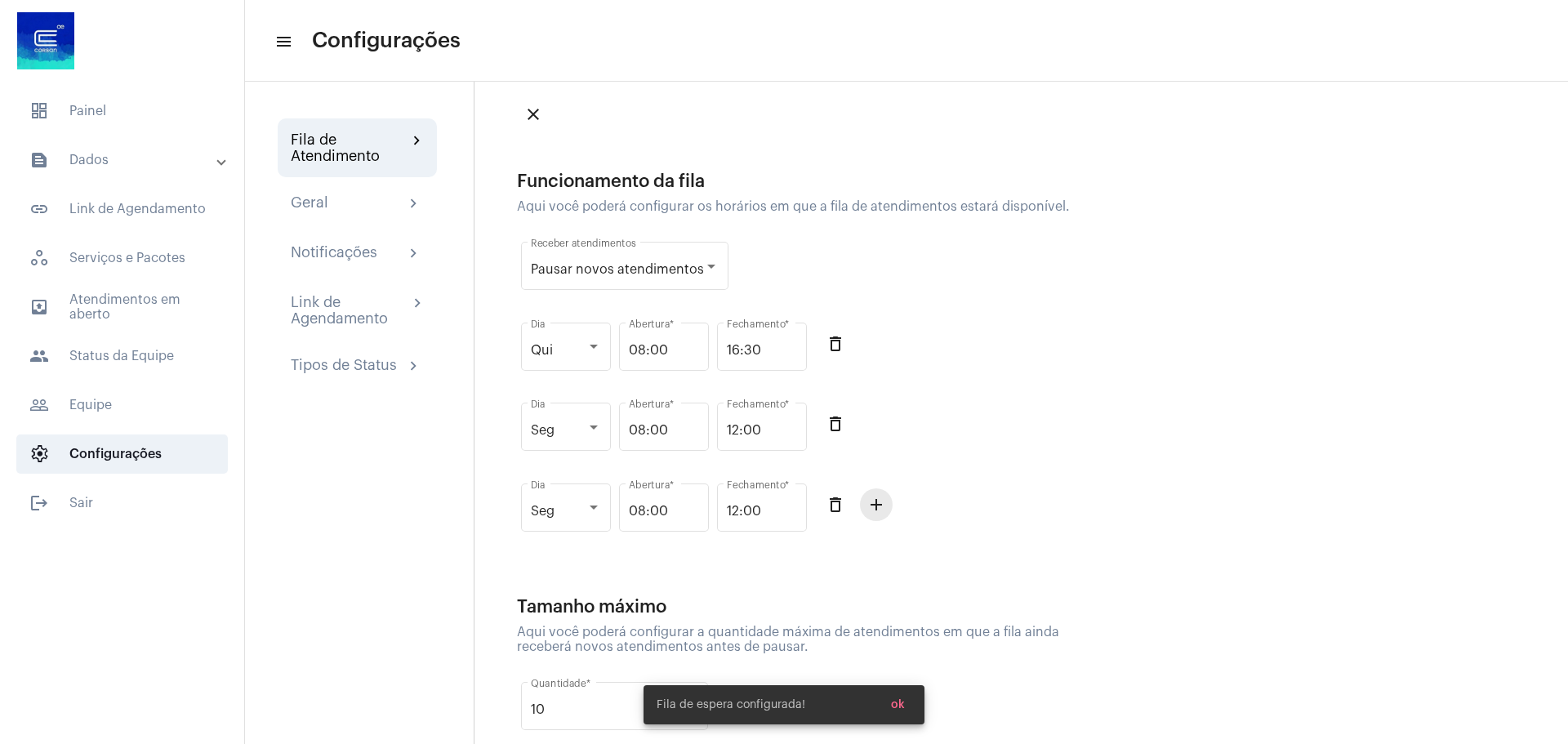 click on "add_outline" 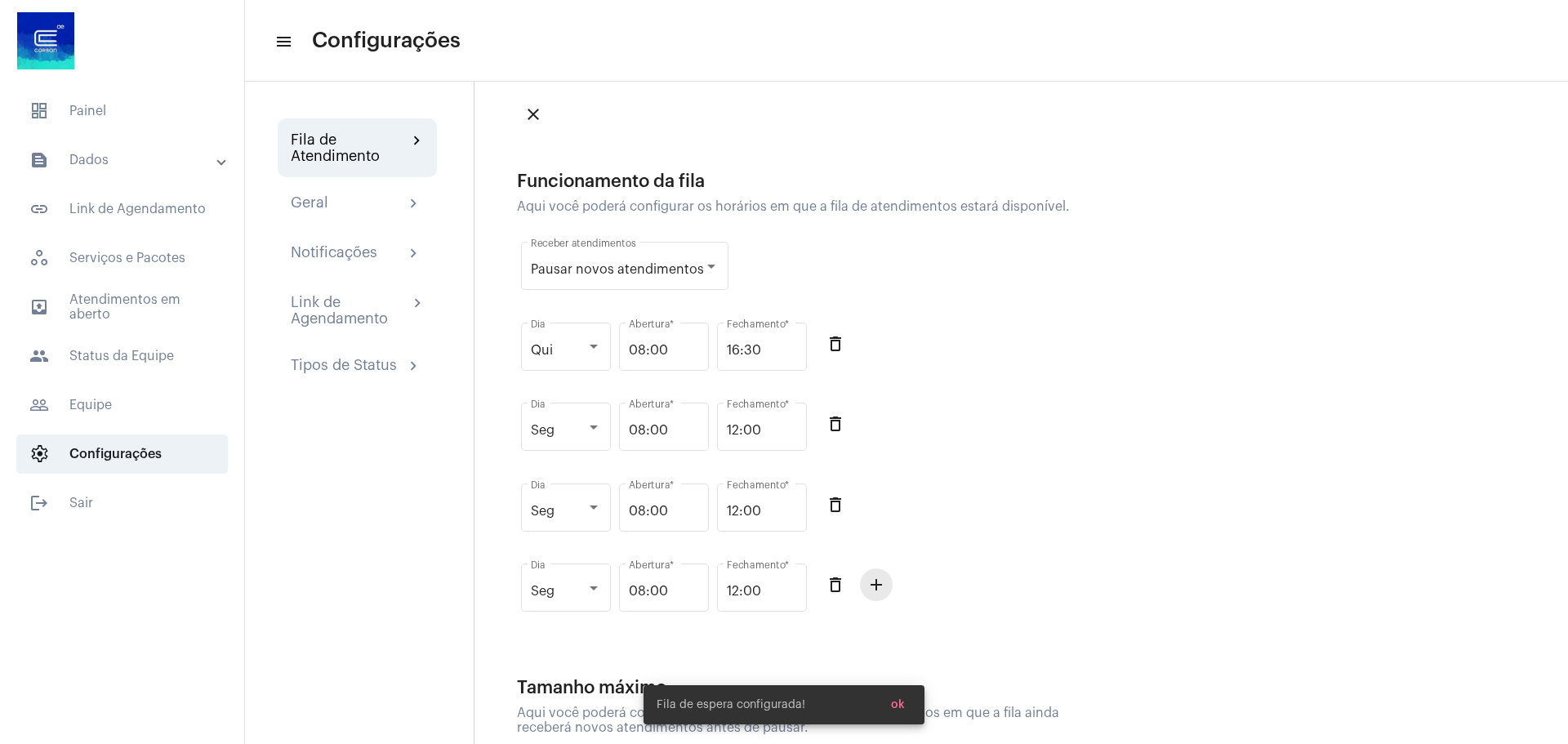 click on "add_outline" 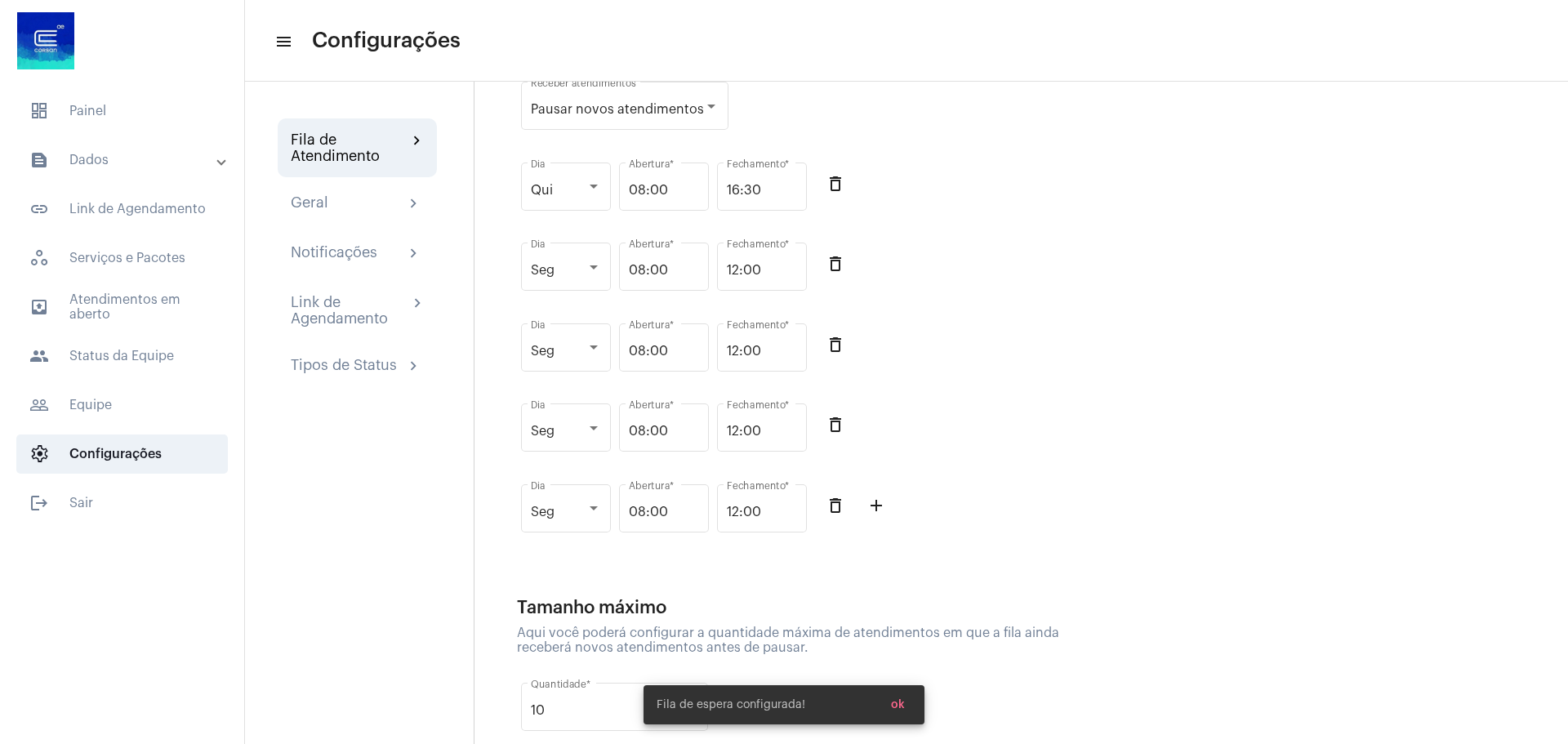 scroll, scrollTop: 180, scrollLeft: 0, axis: vertical 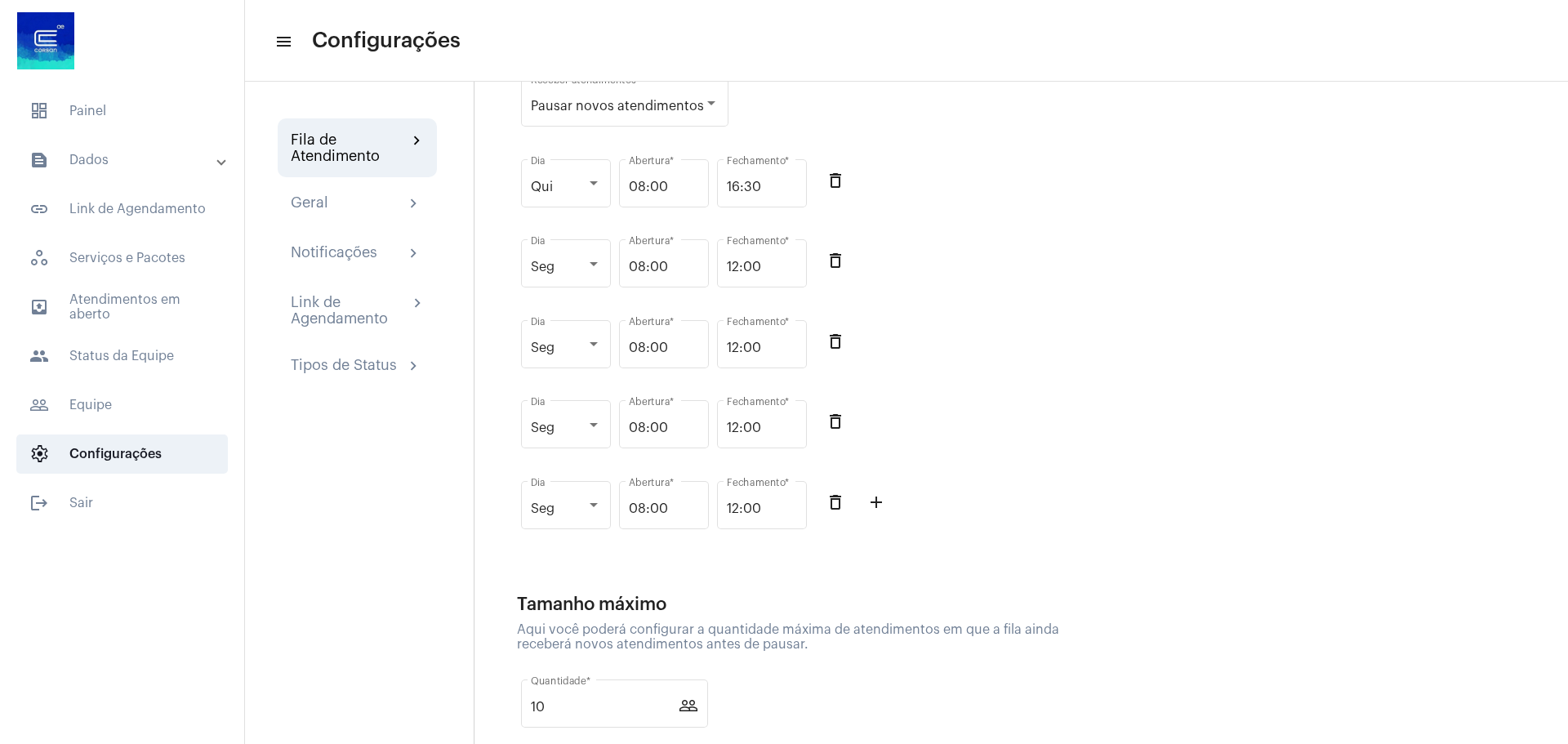 click on "add_outline" 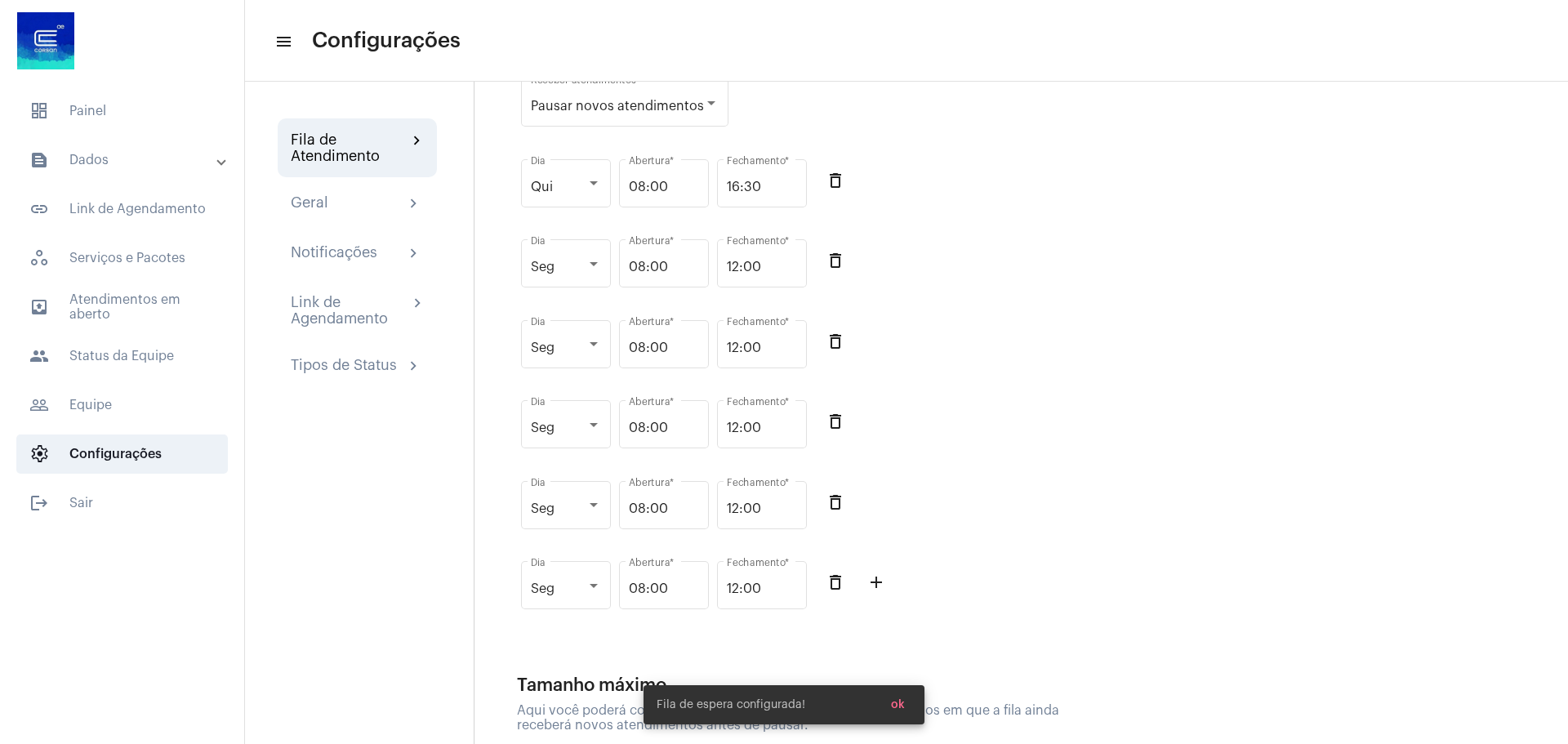 scroll, scrollTop: 0, scrollLeft: 0, axis: both 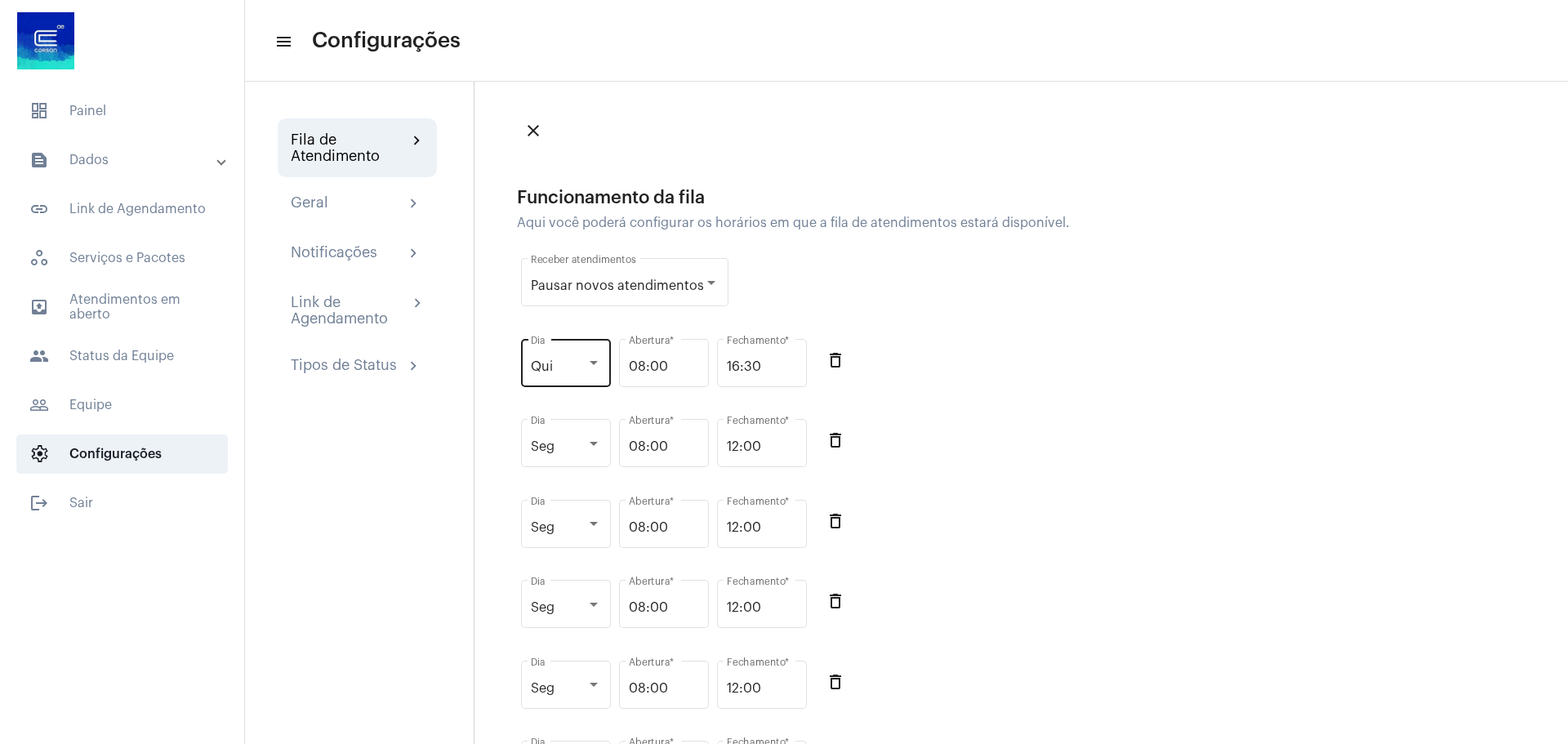 click on "Qui Dia" 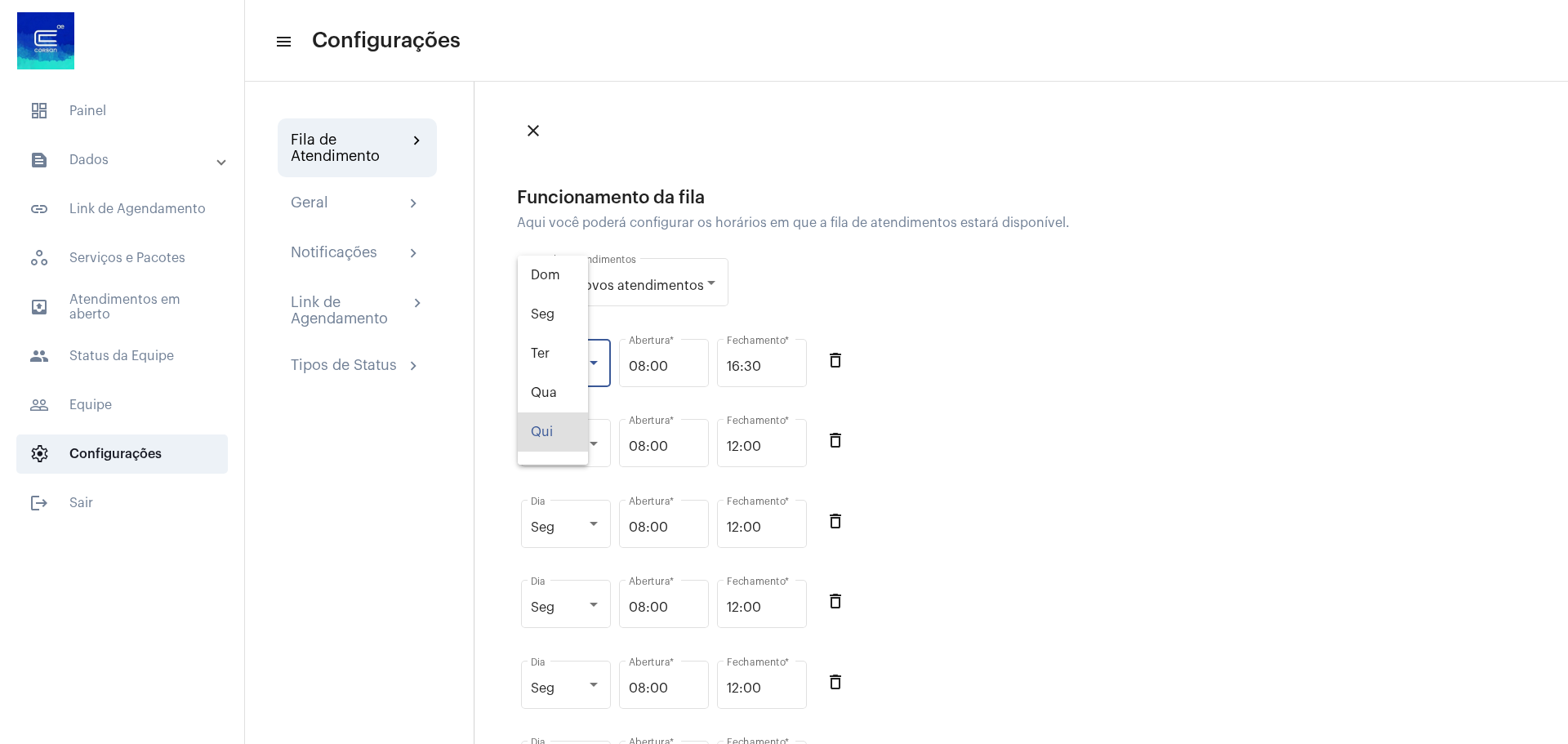 scroll, scrollTop: 65, scrollLeft: 0, axis: vertical 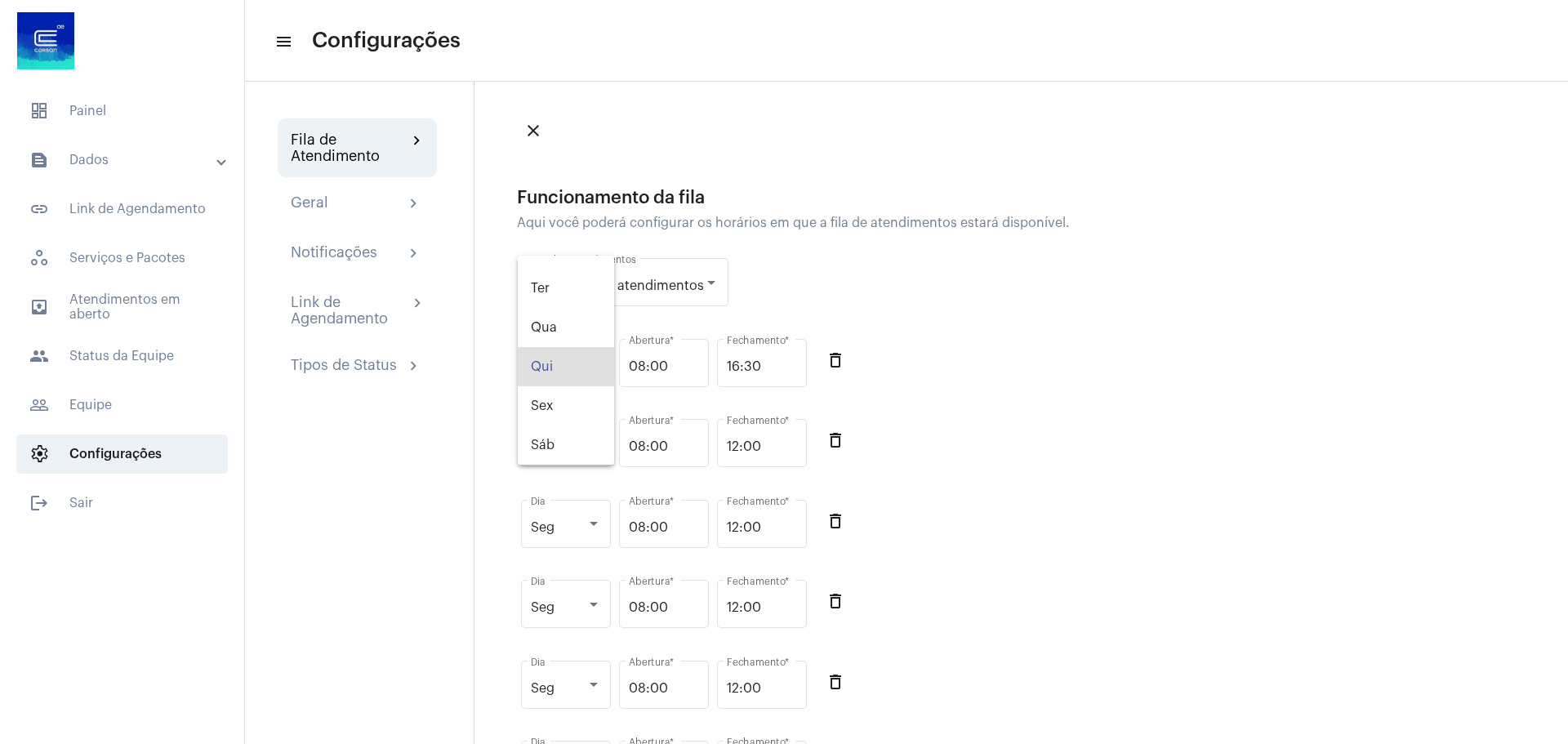 click at bounding box center (784, 372) 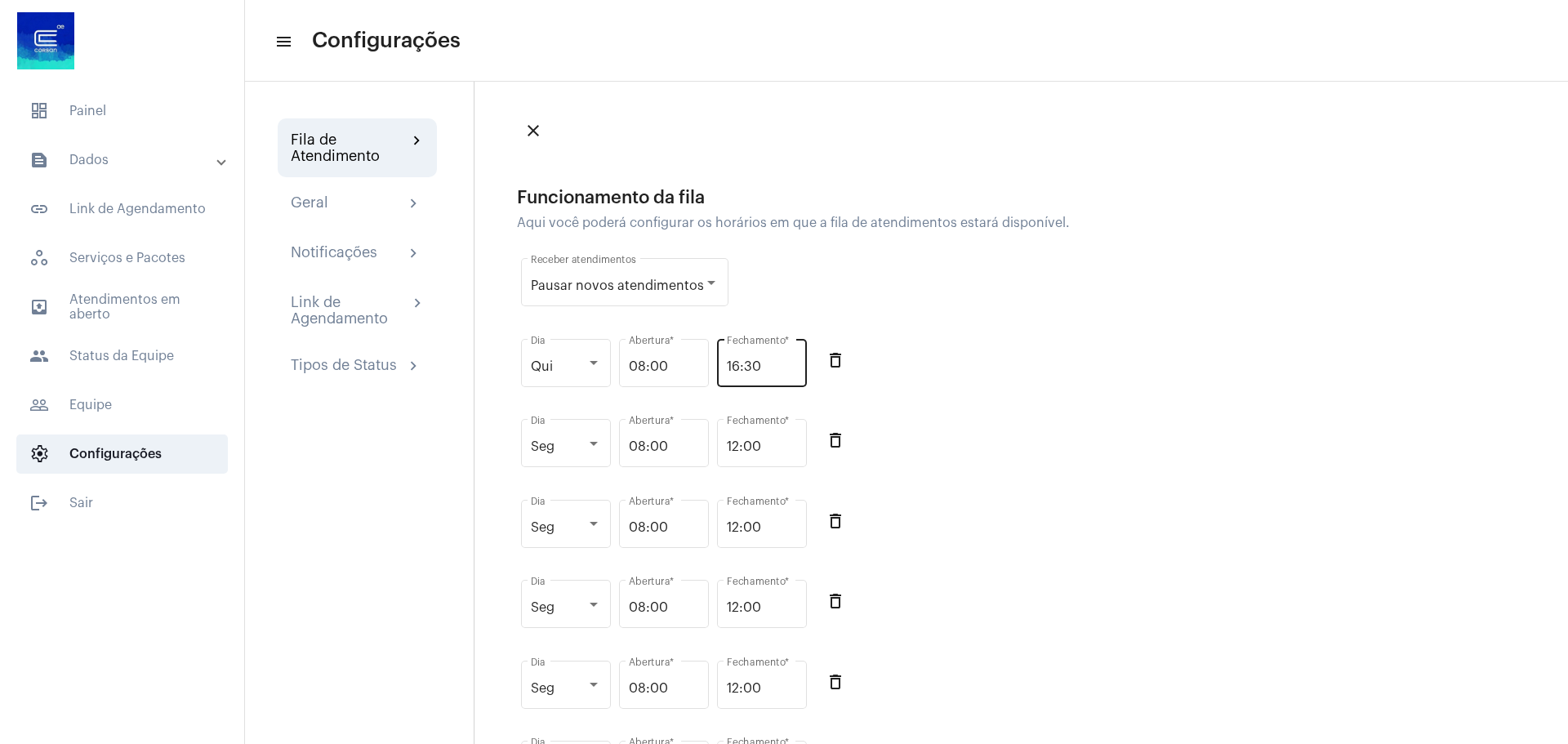 click on "16:30" at bounding box center (762, 367) 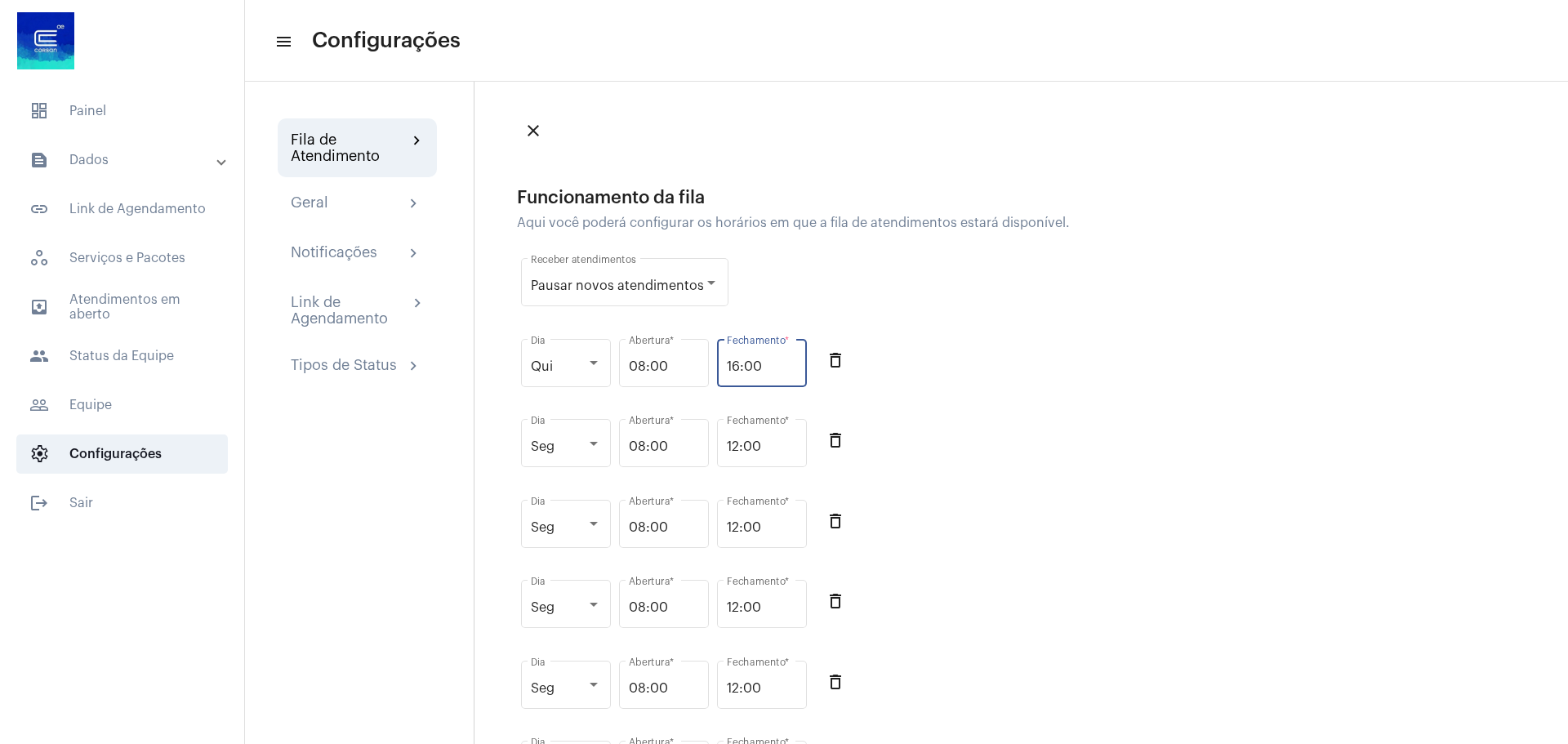 type on "16:00" 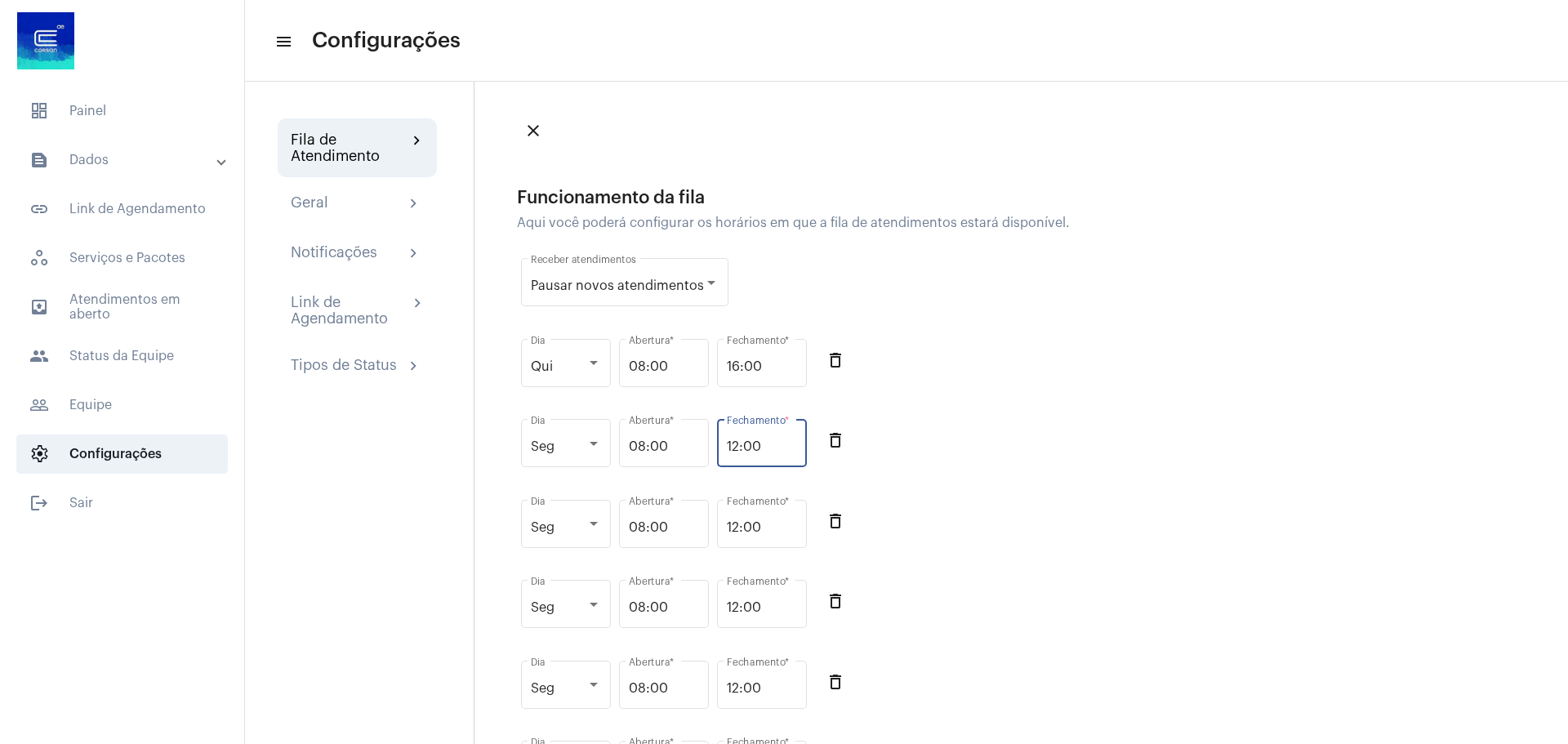 click on "12:00" at bounding box center (762, 447) 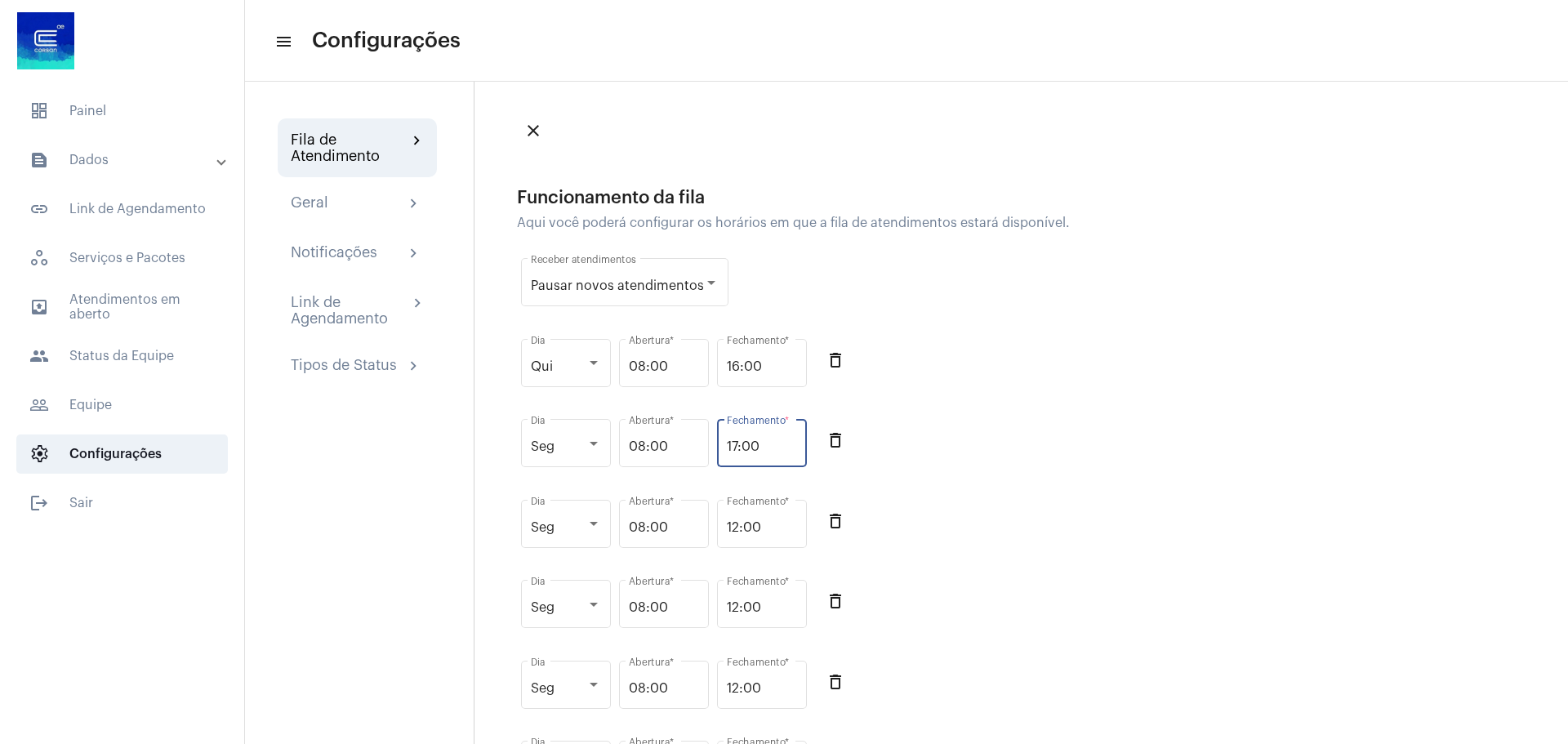type on "17:00" 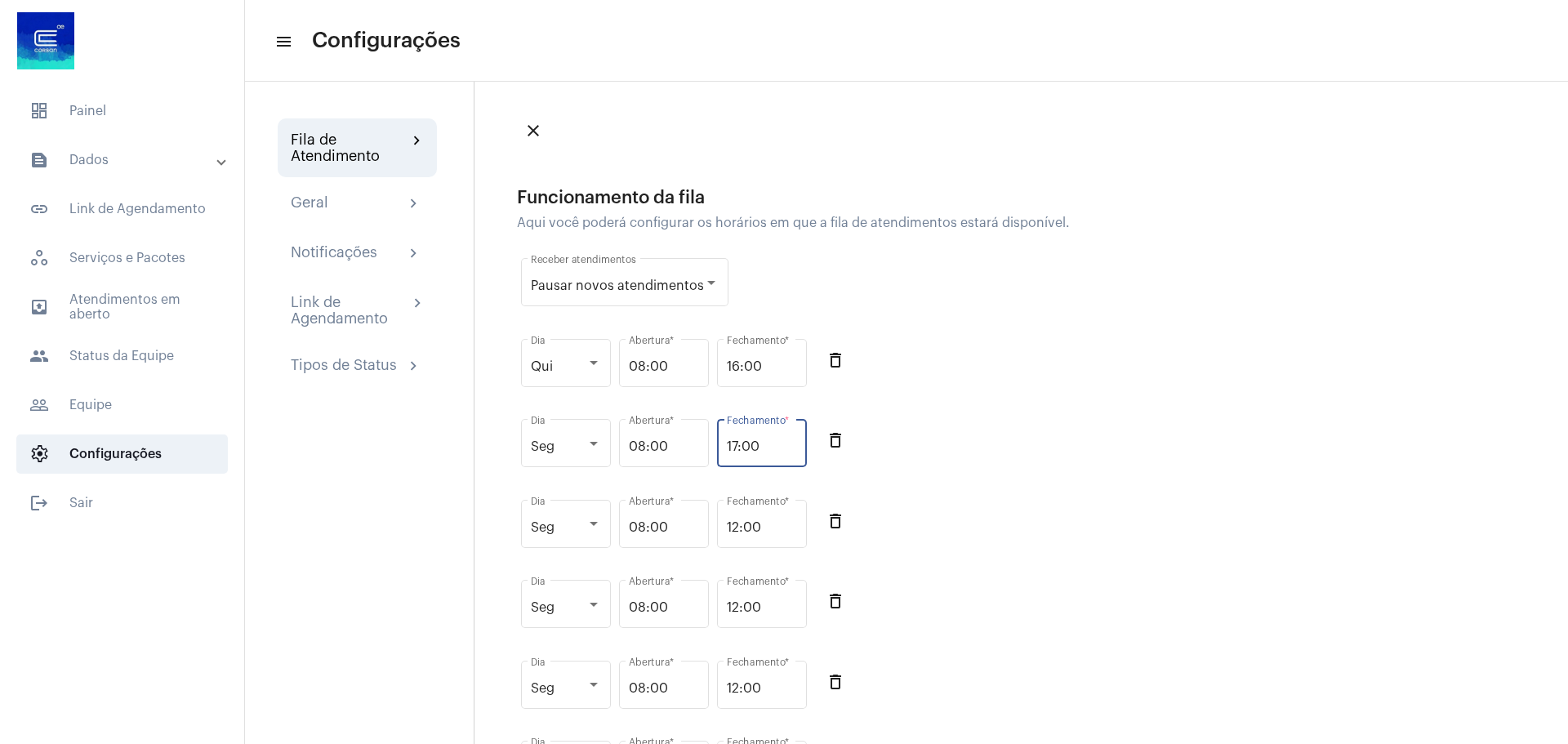 click on "17:00" at bounding box center [762, 447] 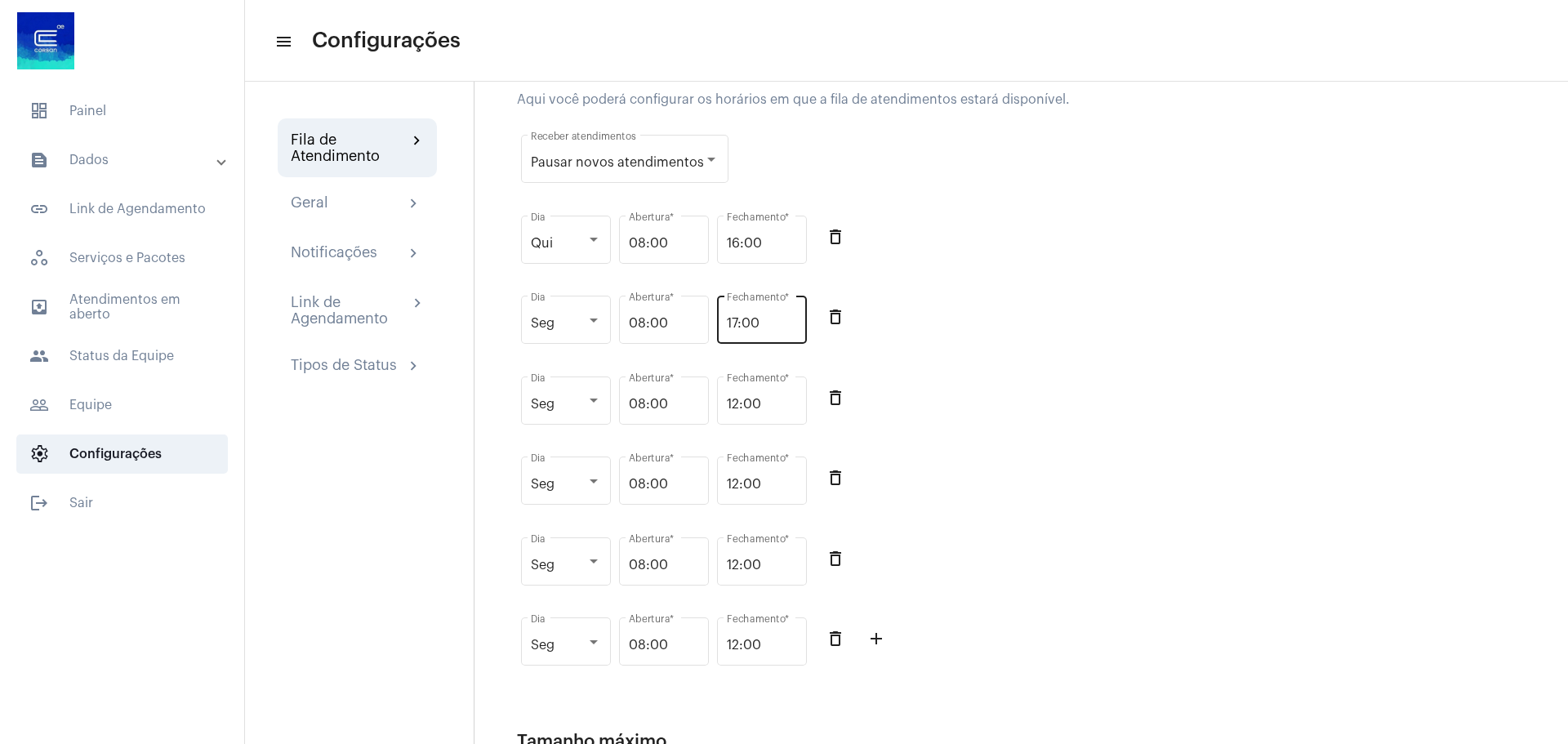 scroll, scrollTop: 0, scrollLeft: 0, axis: both 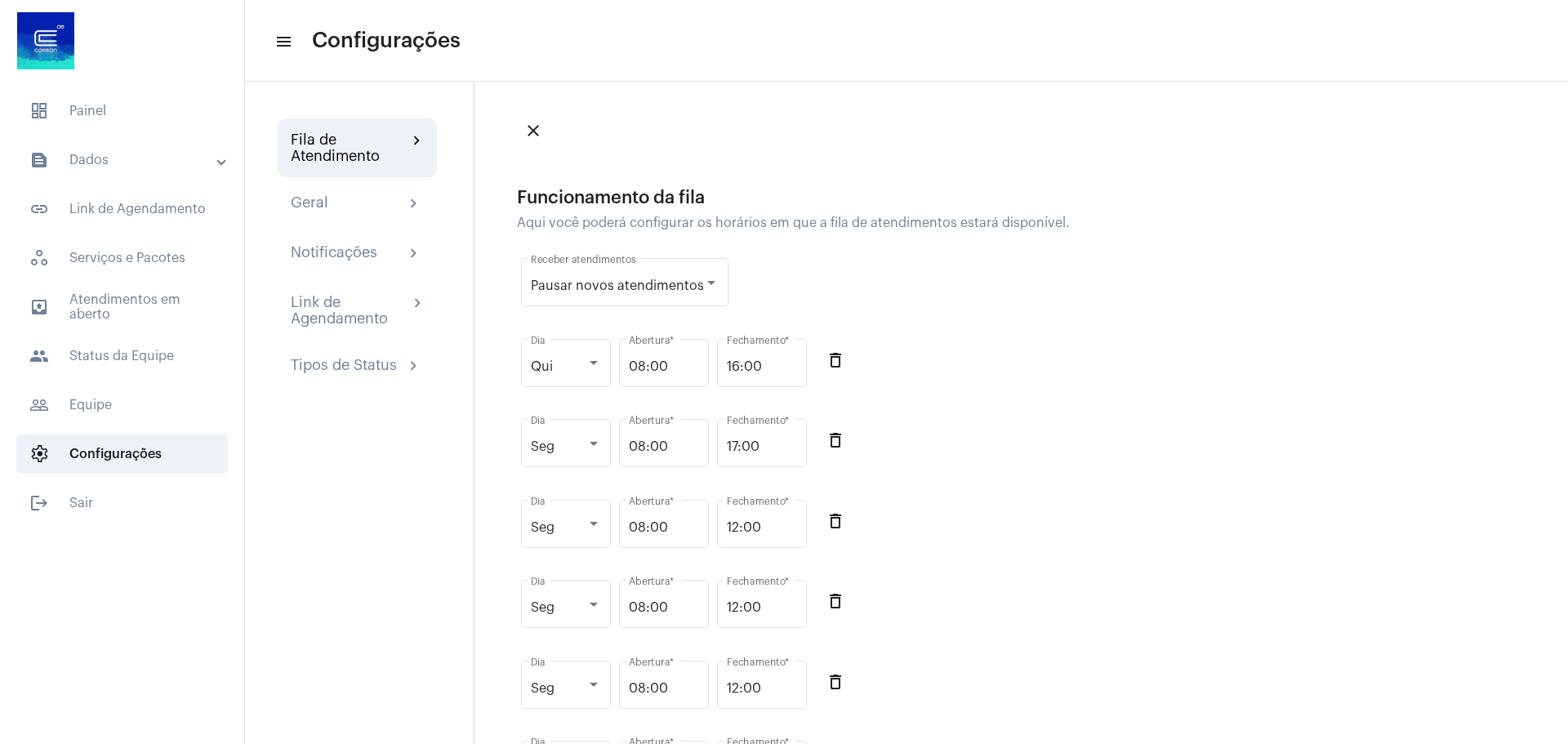 click on "Seg Dia 08:00 Abertura  * 17:00 Fechamento  * delete_outline" 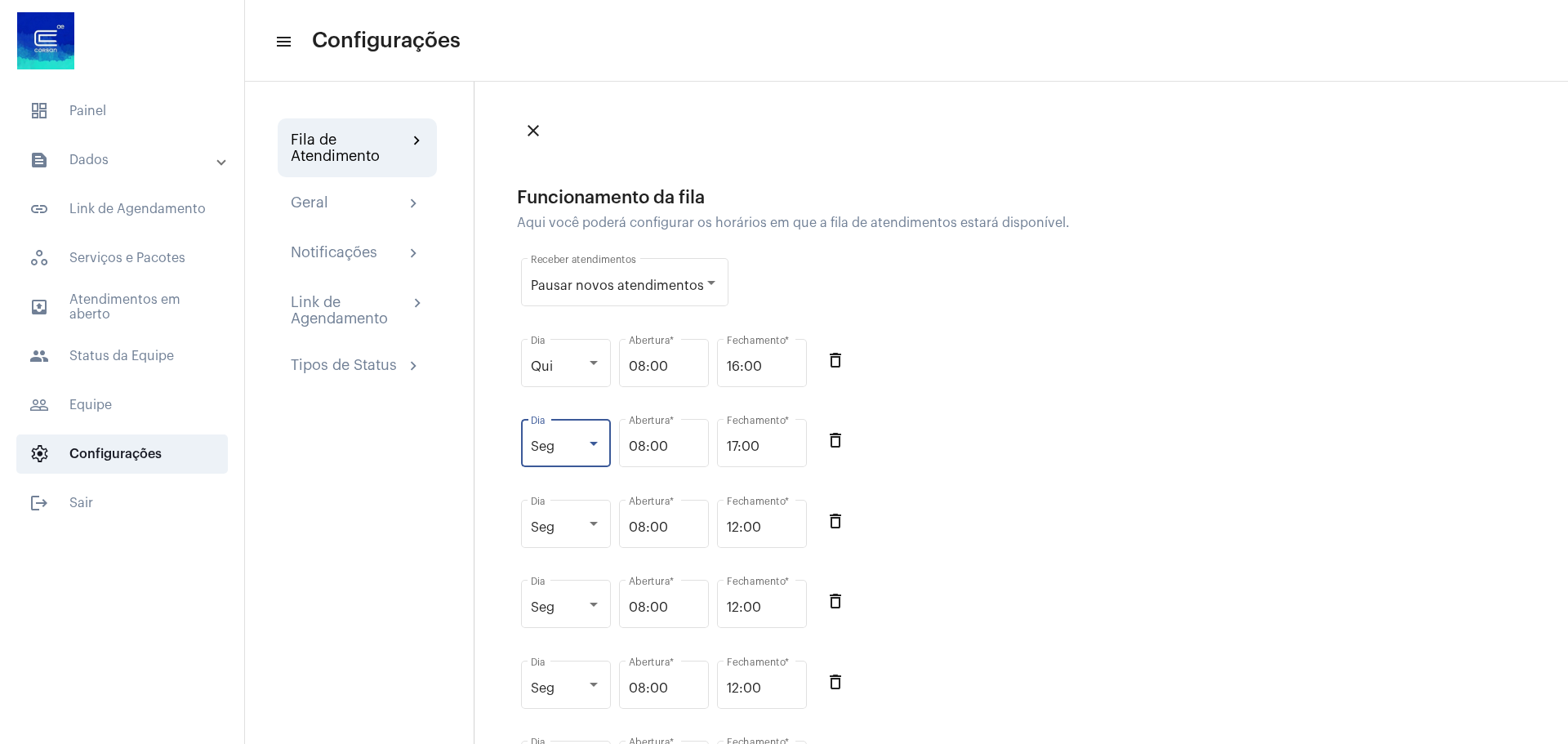 click on "Seg" at bounding box center [559, 447] 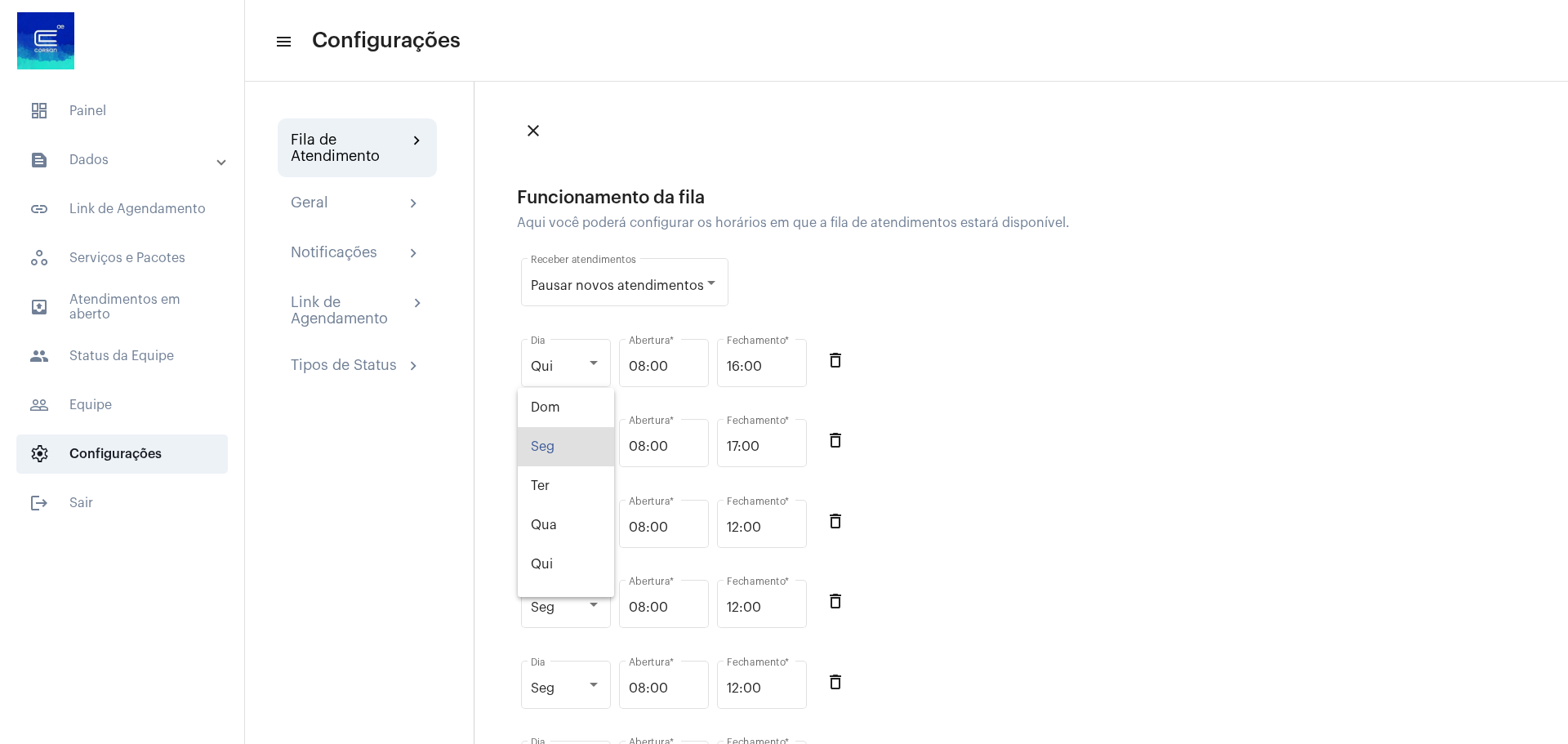 click at bounding box center (784, 372) 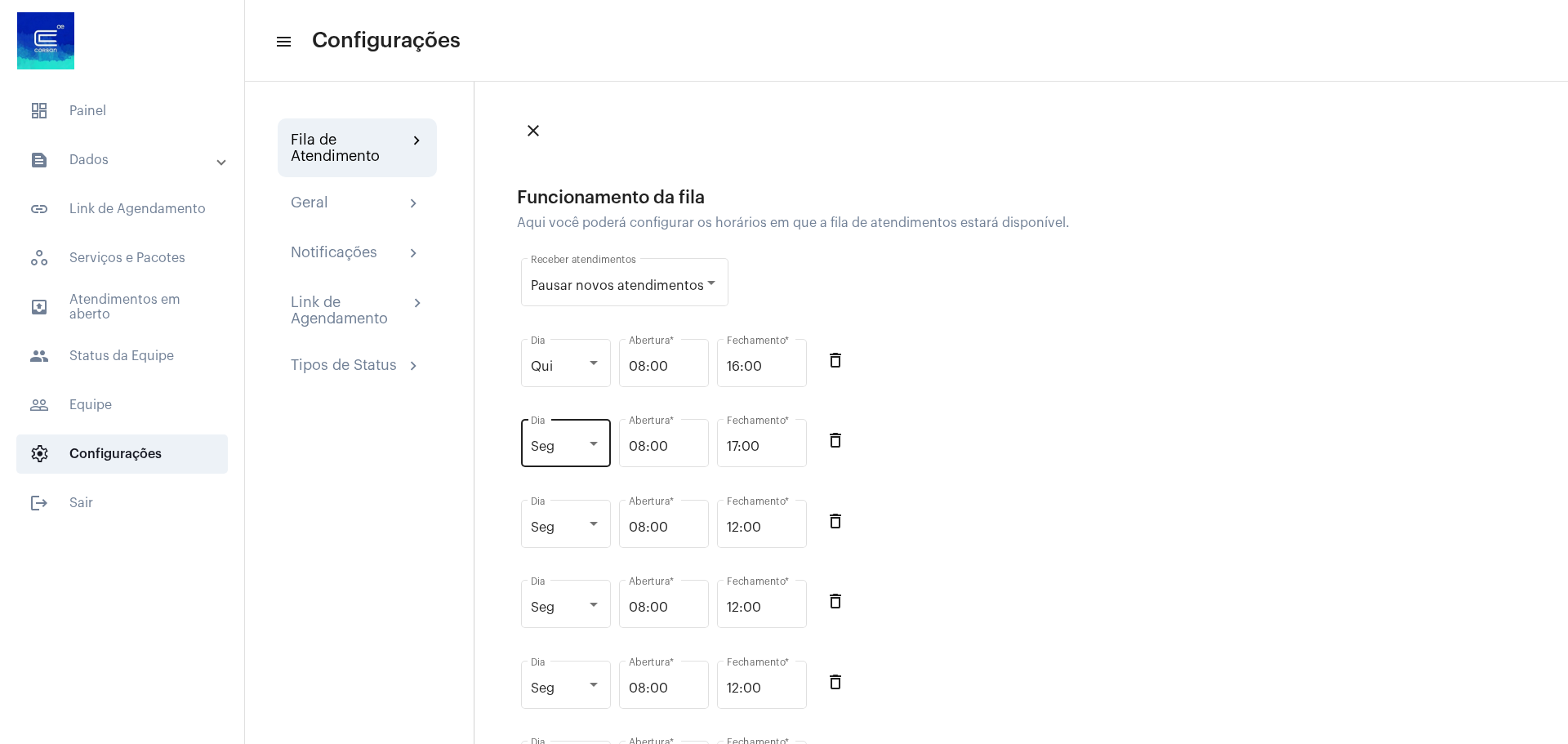 click on "Seg" at bounding box center [566, 447] 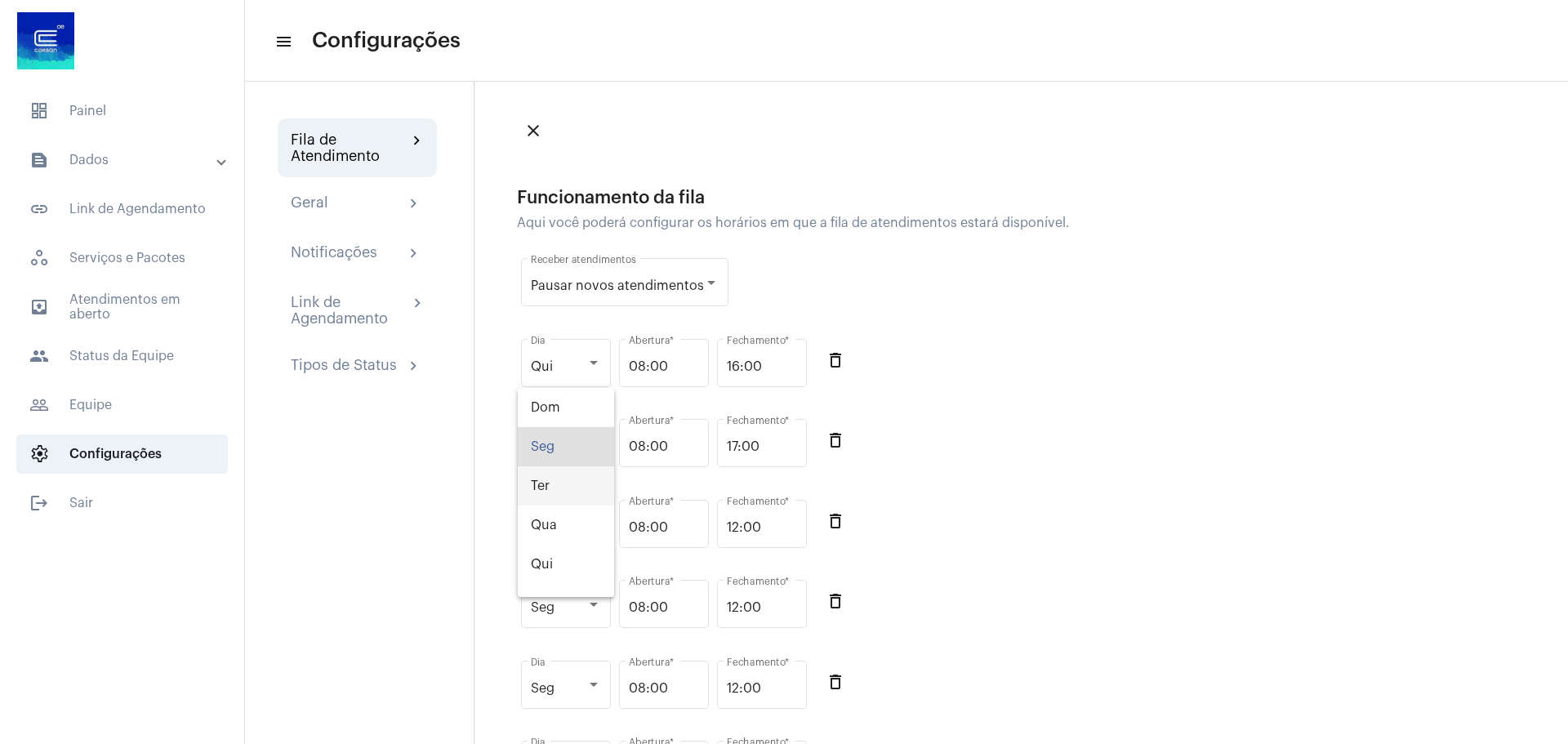 click on "Ter" at bounding box center (566, 486) 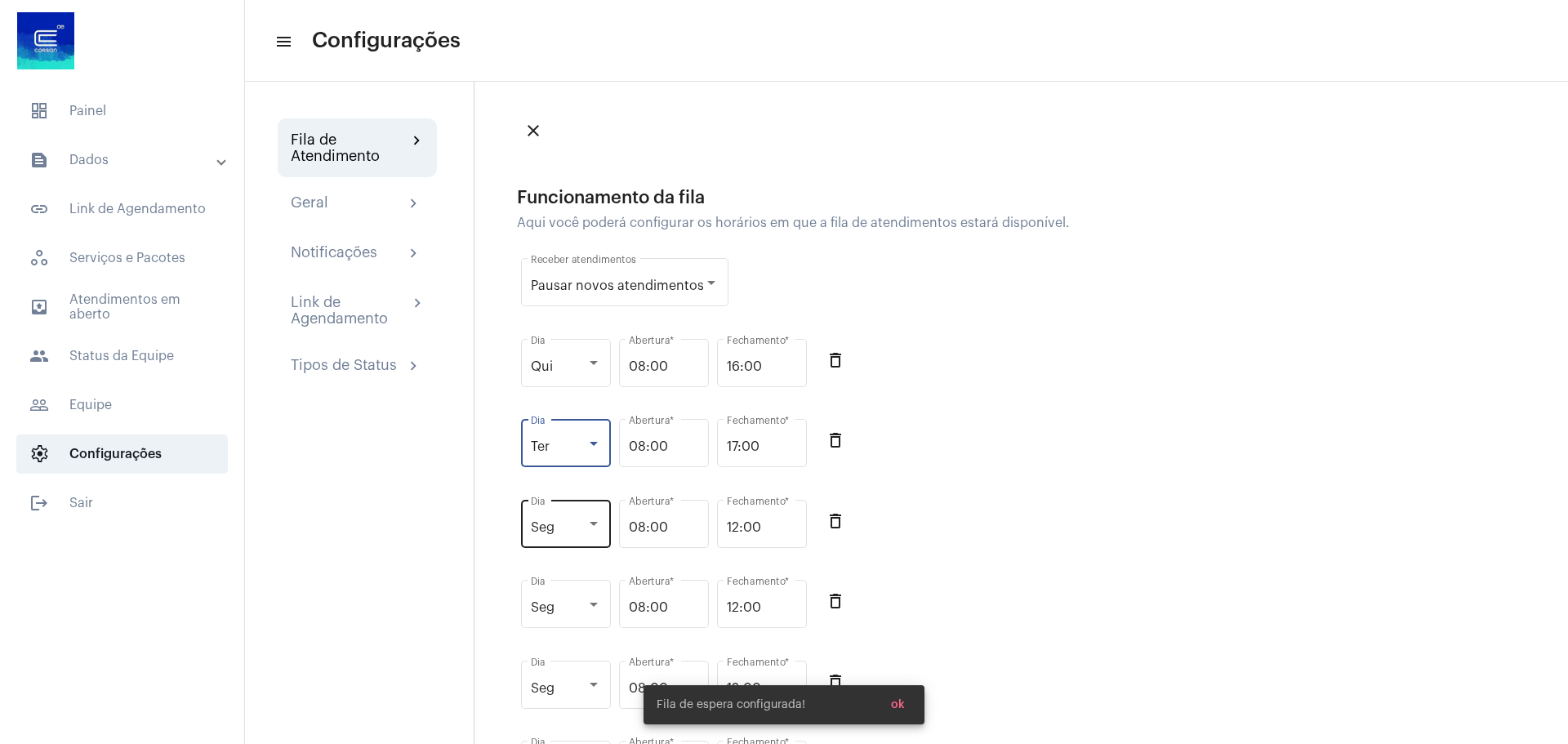 click at bounding box center (594, 524) 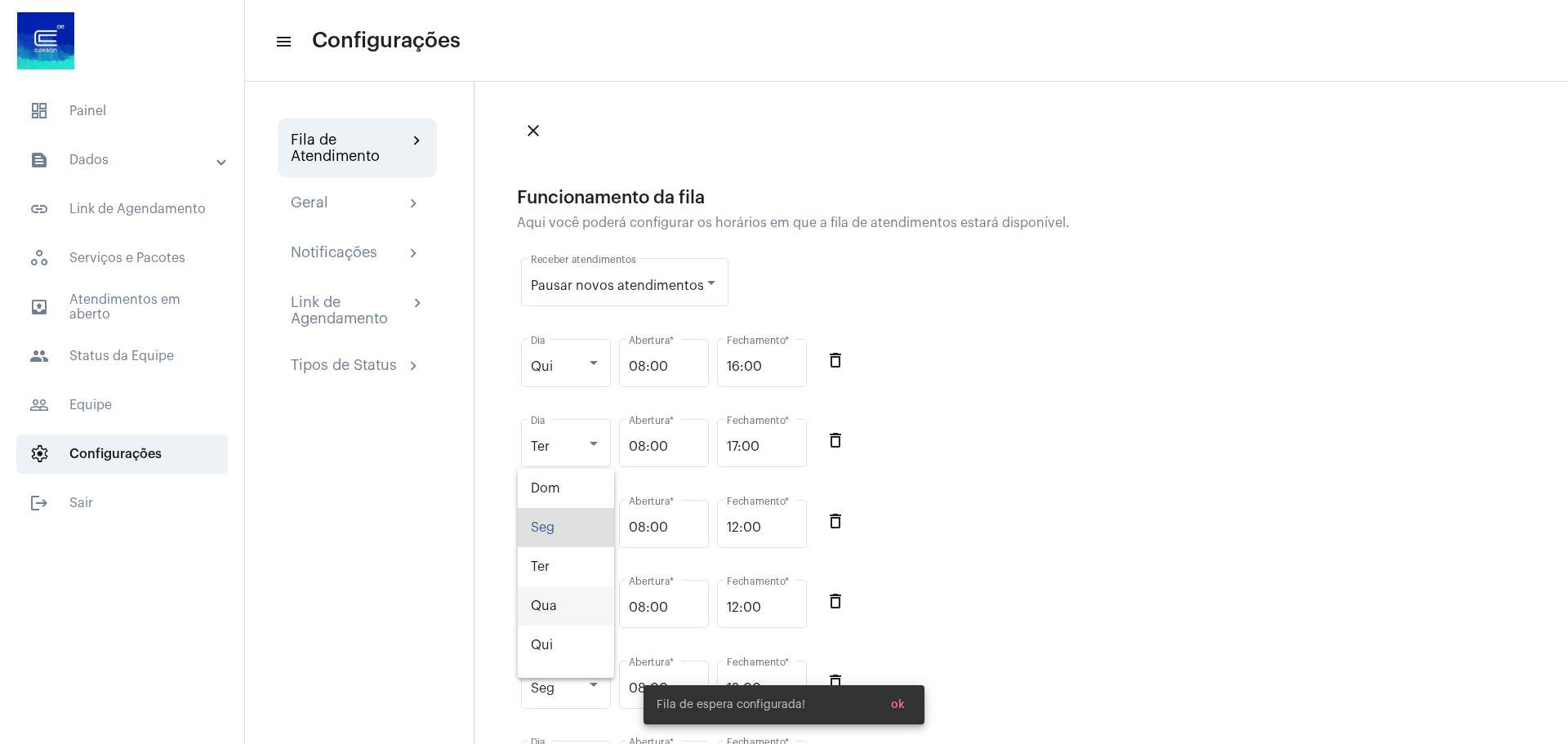 click on "Qua" at bounding box center (566, 606) 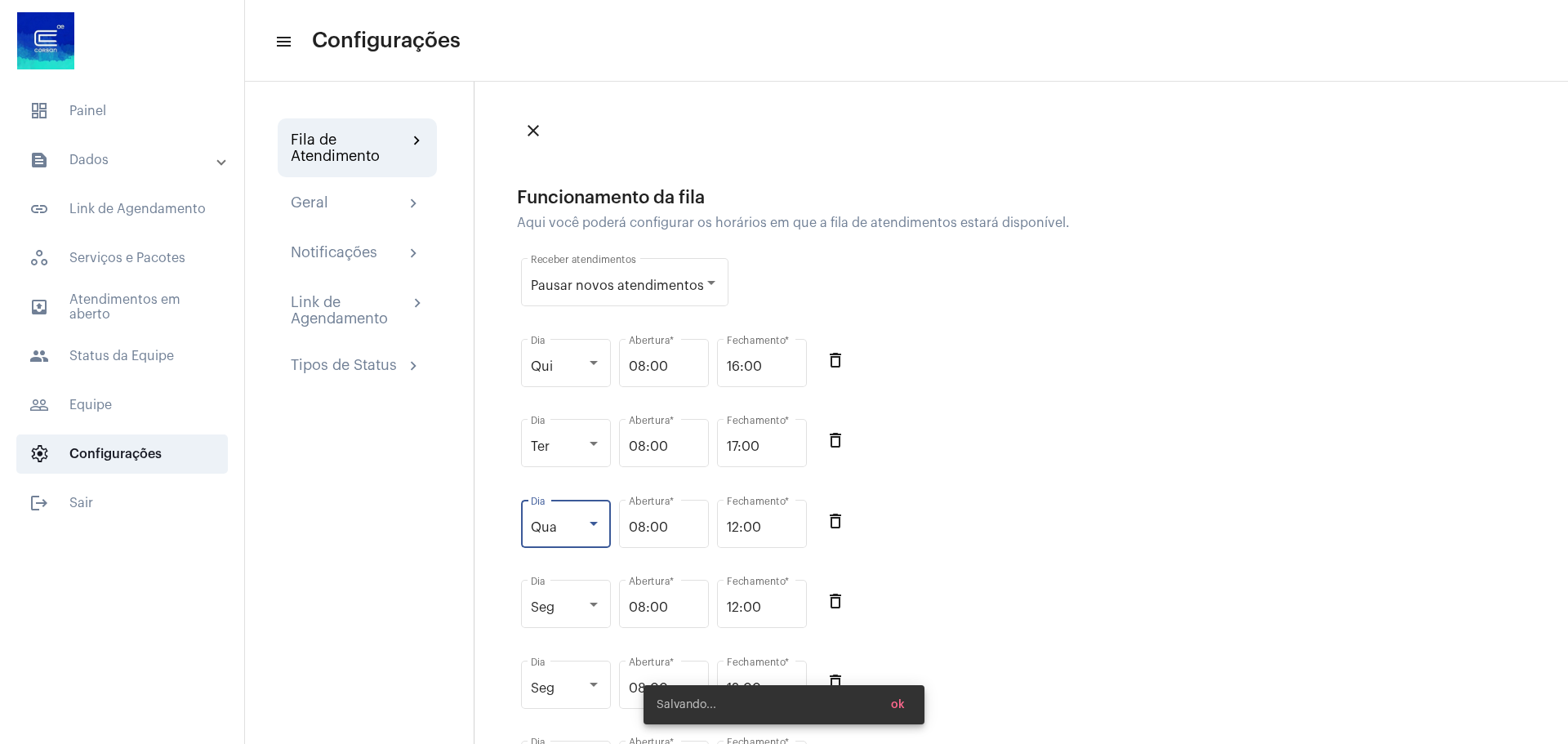 scroll, scrollTop: 82, scrollLeft: 0, axis: vertical 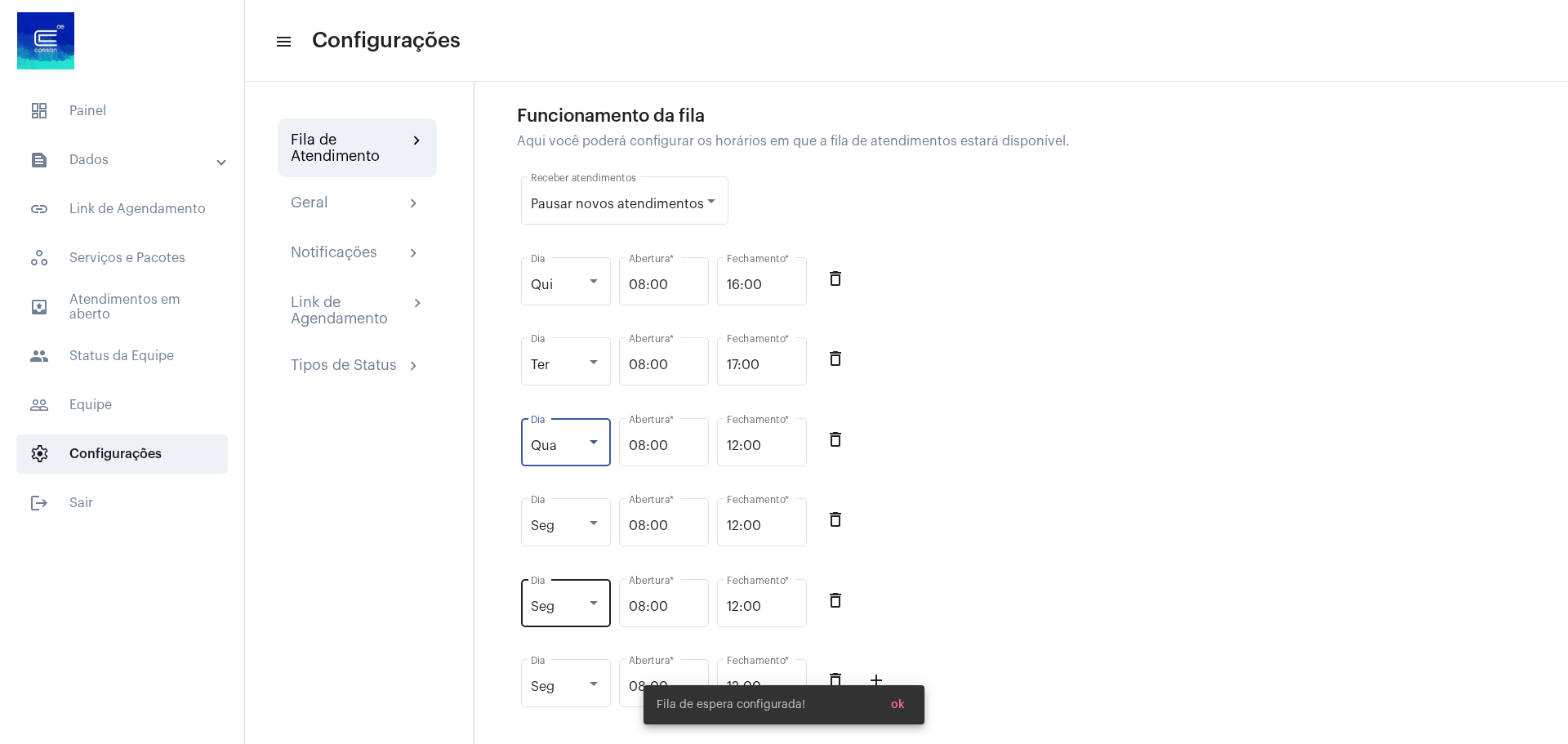 click at bounding box center [594, 604] 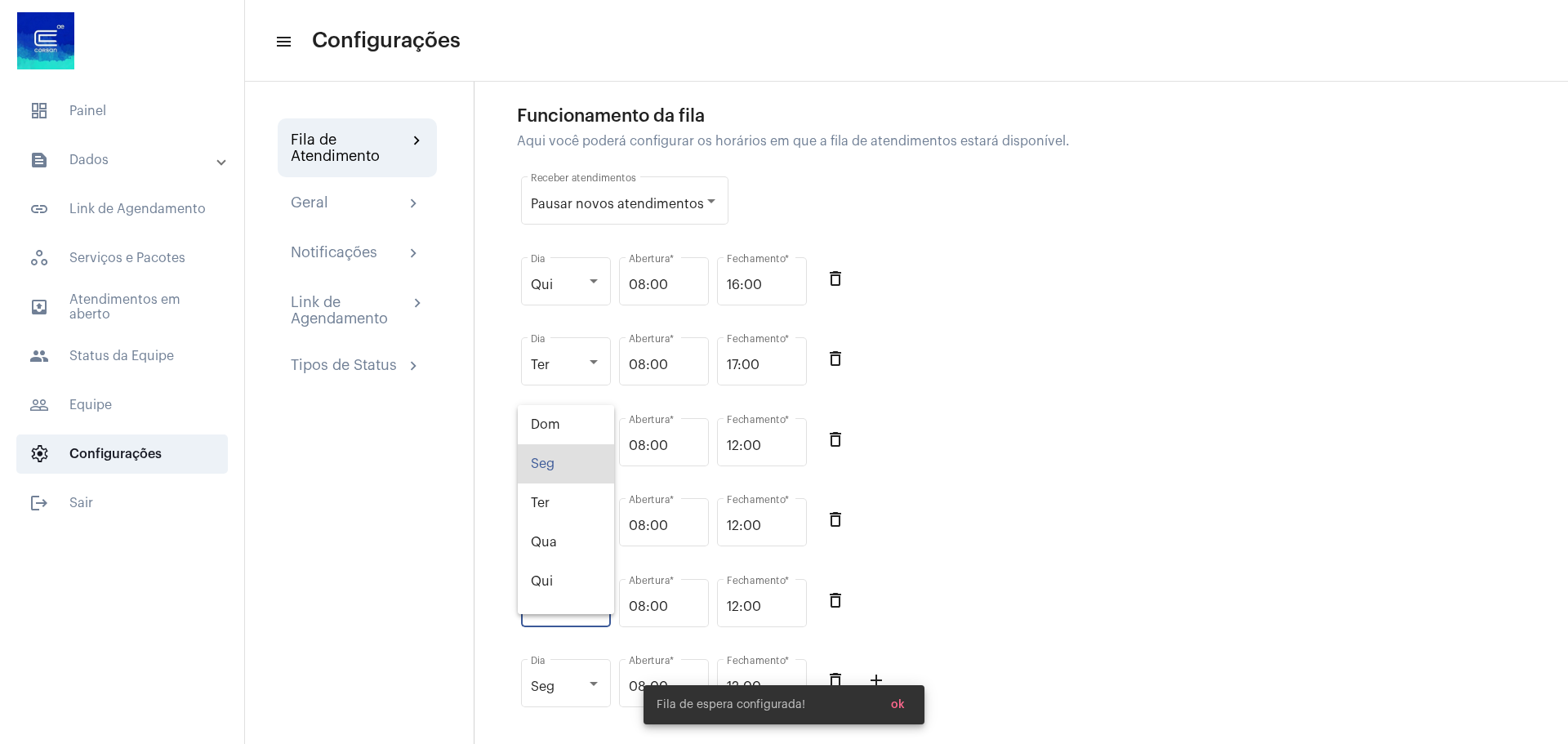 click at bounding box center [784, 372] 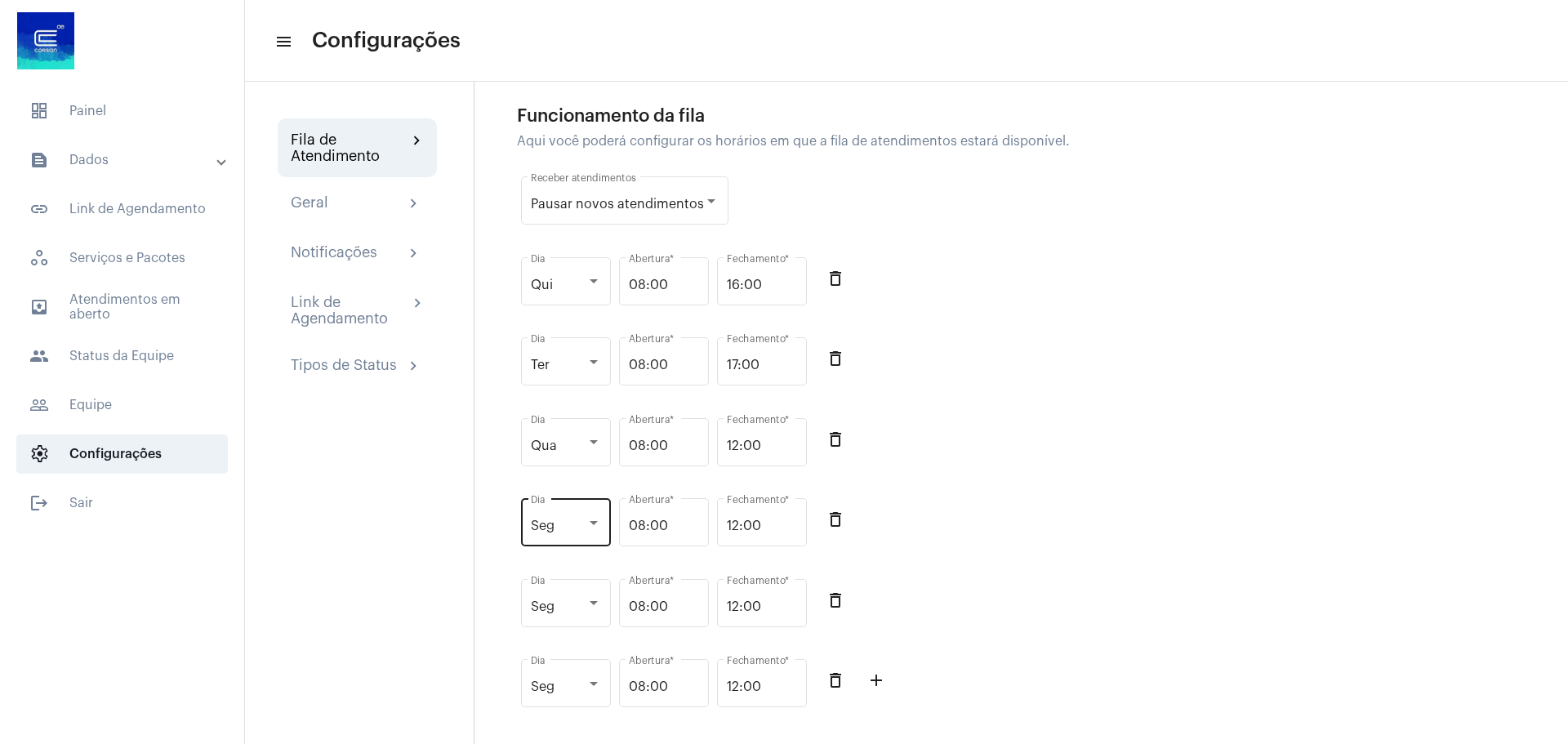 click on "Seg Dia" 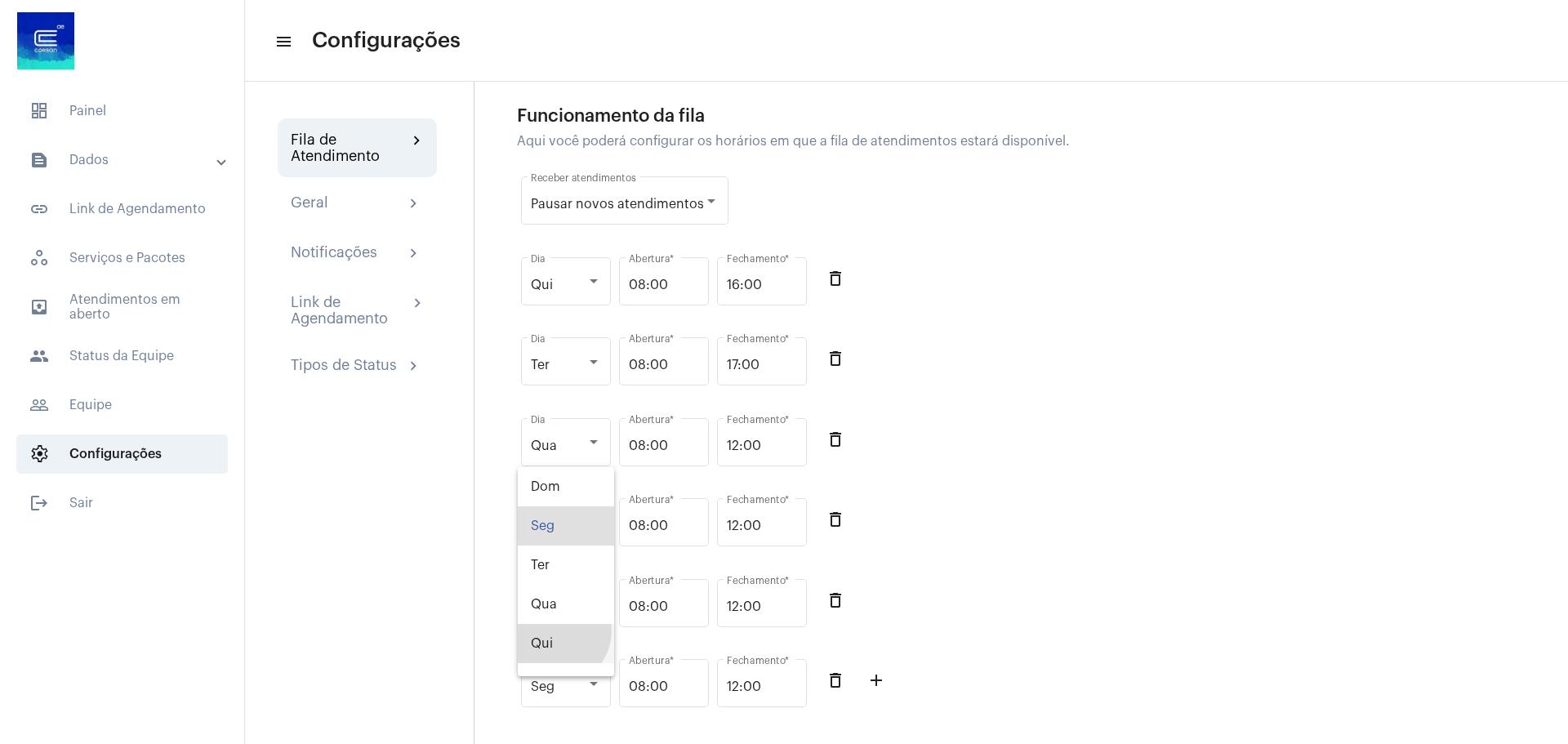 click on "Qui" at bounding box center [566, 644] 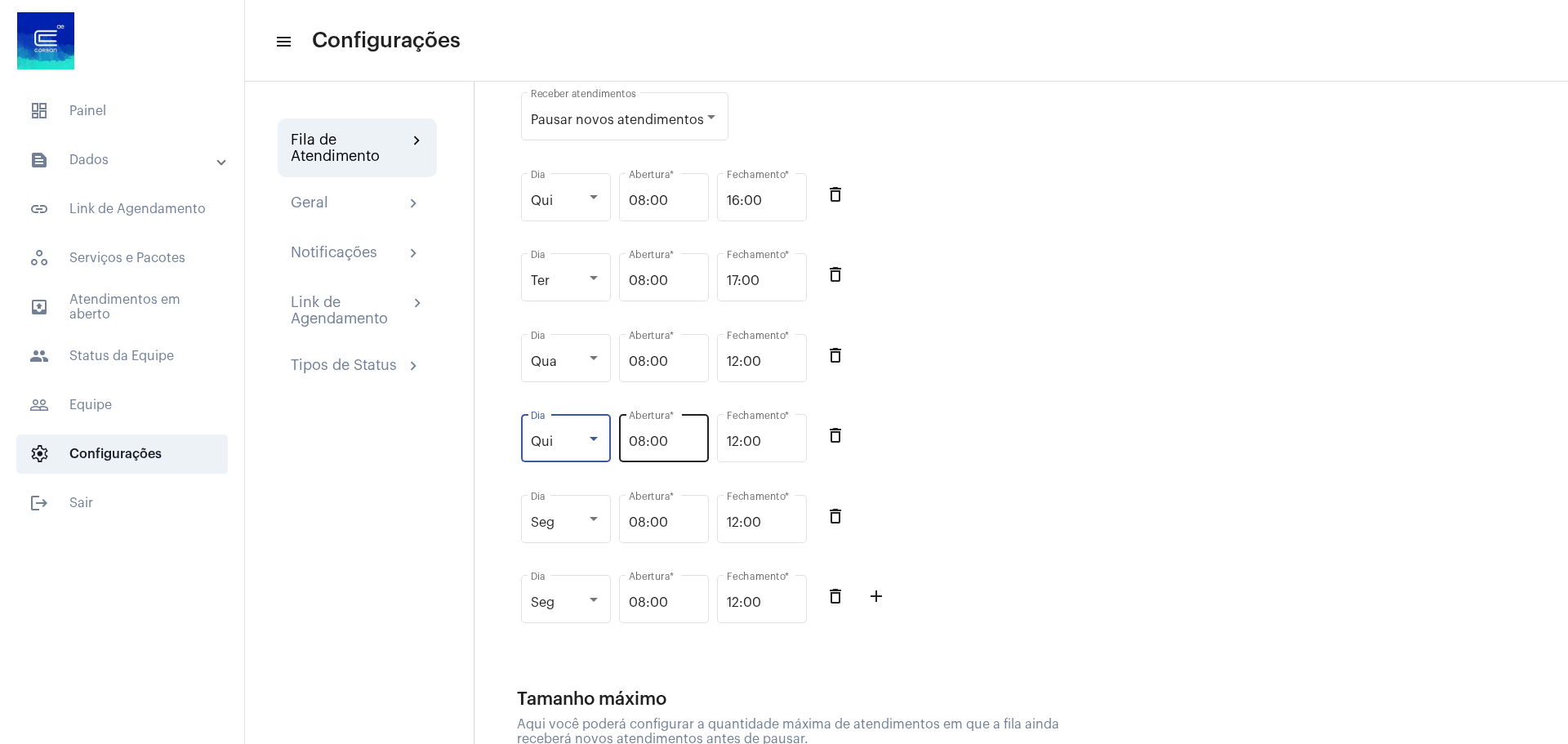 scroll, scrollTop: 245, scrollLeft: 0, axis: vertical 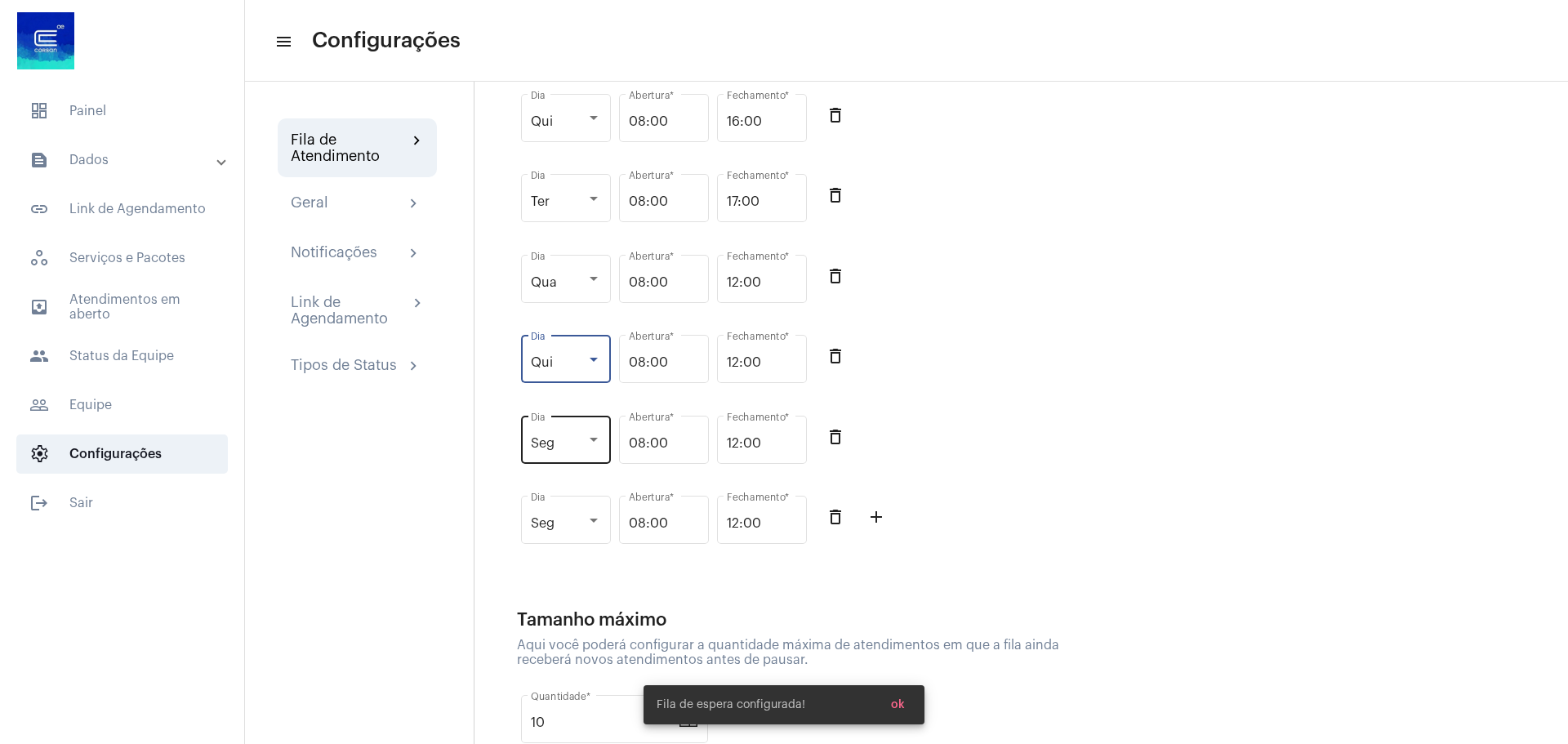 click at bounding box center [594, 440] 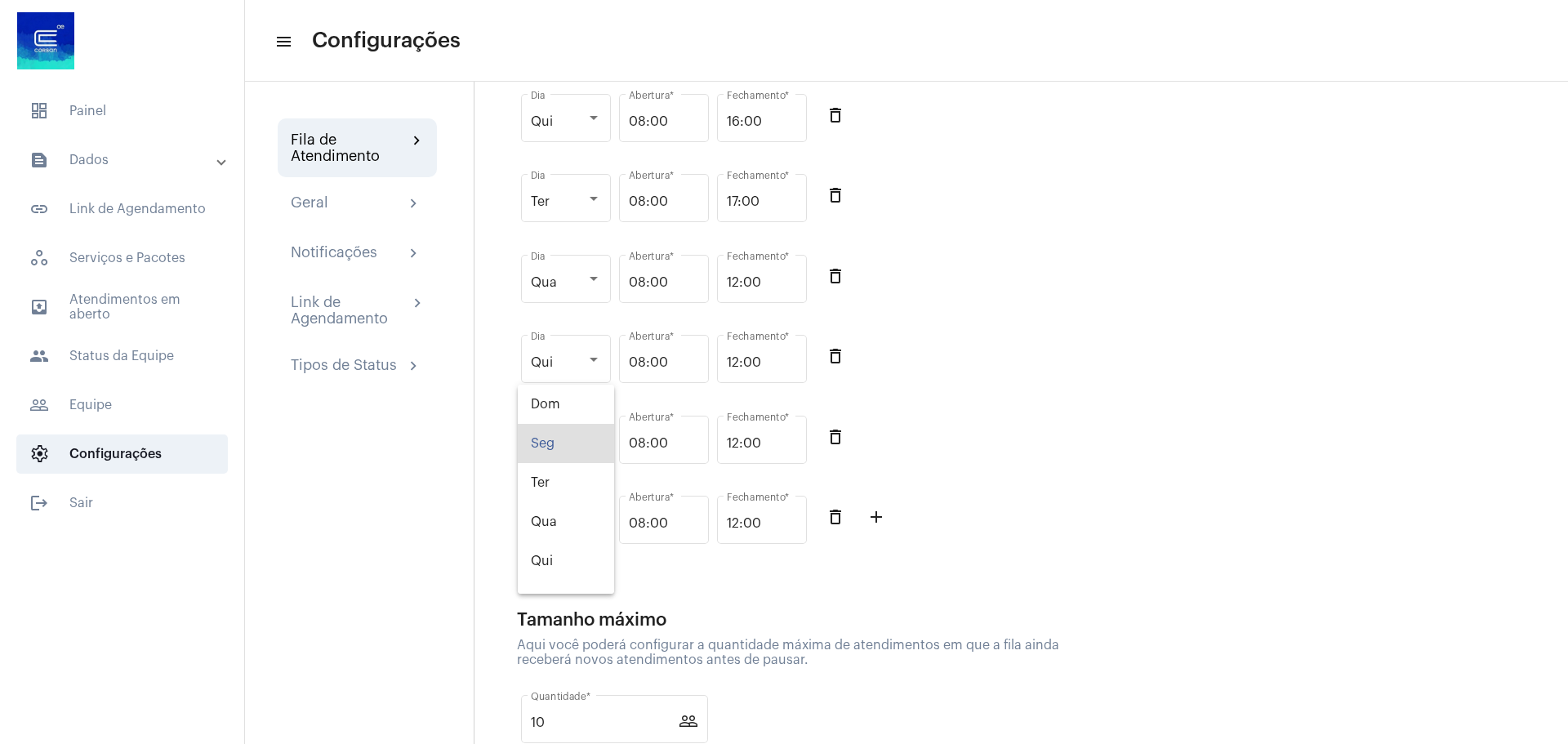click at bounding box center (784, 372) 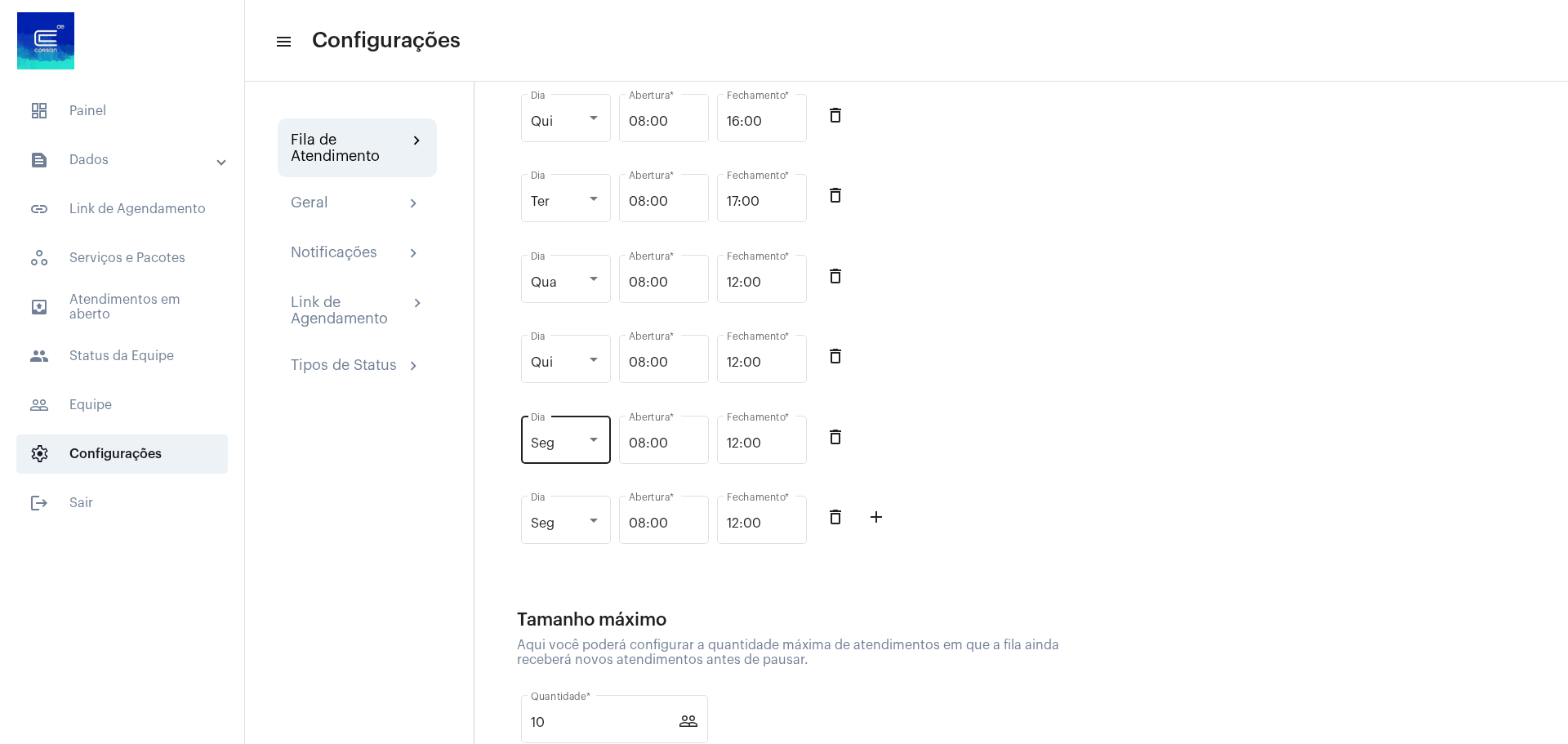 click on "Seg Dia" 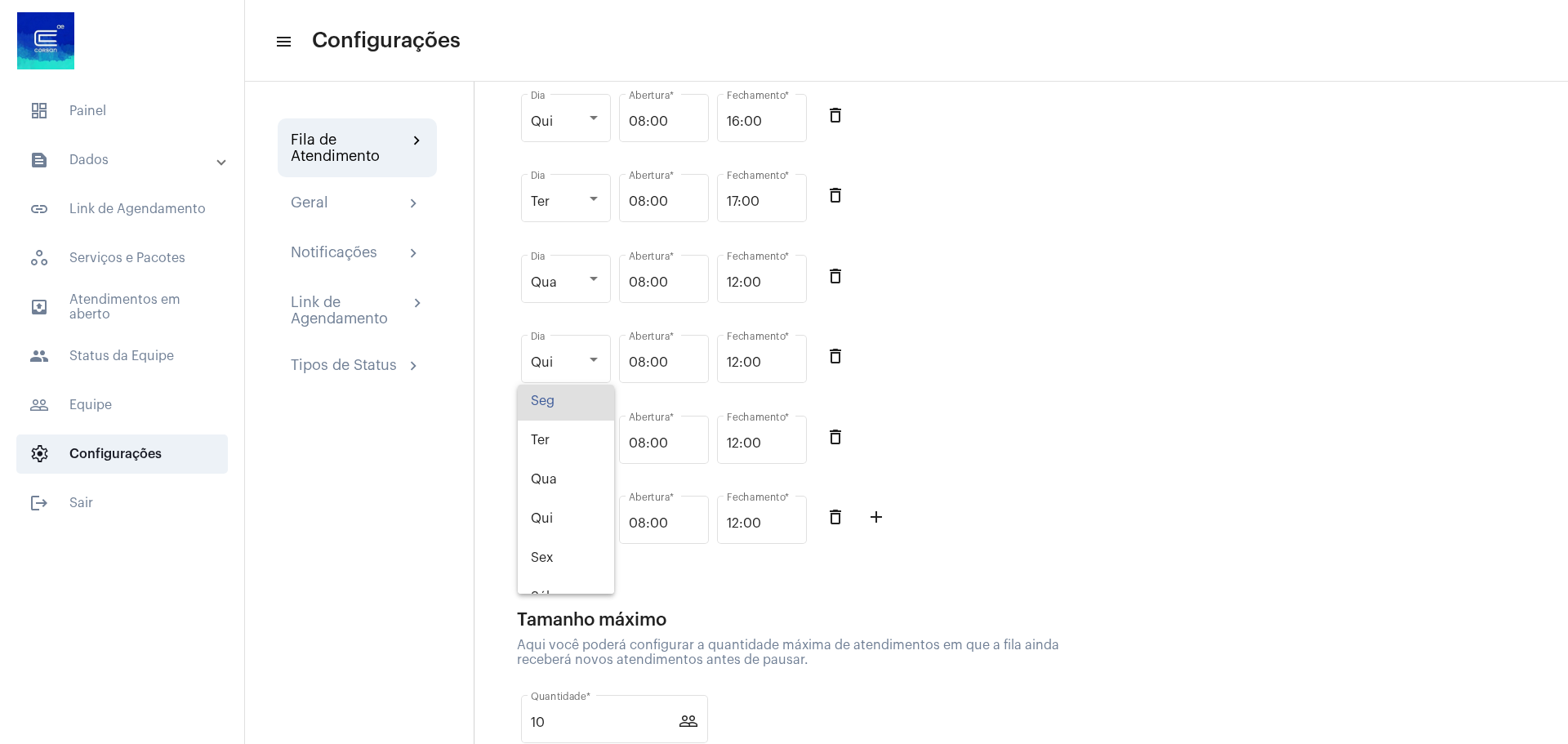 scroll, scrollTop: 65, scrollLeft: 0, axis: vertical 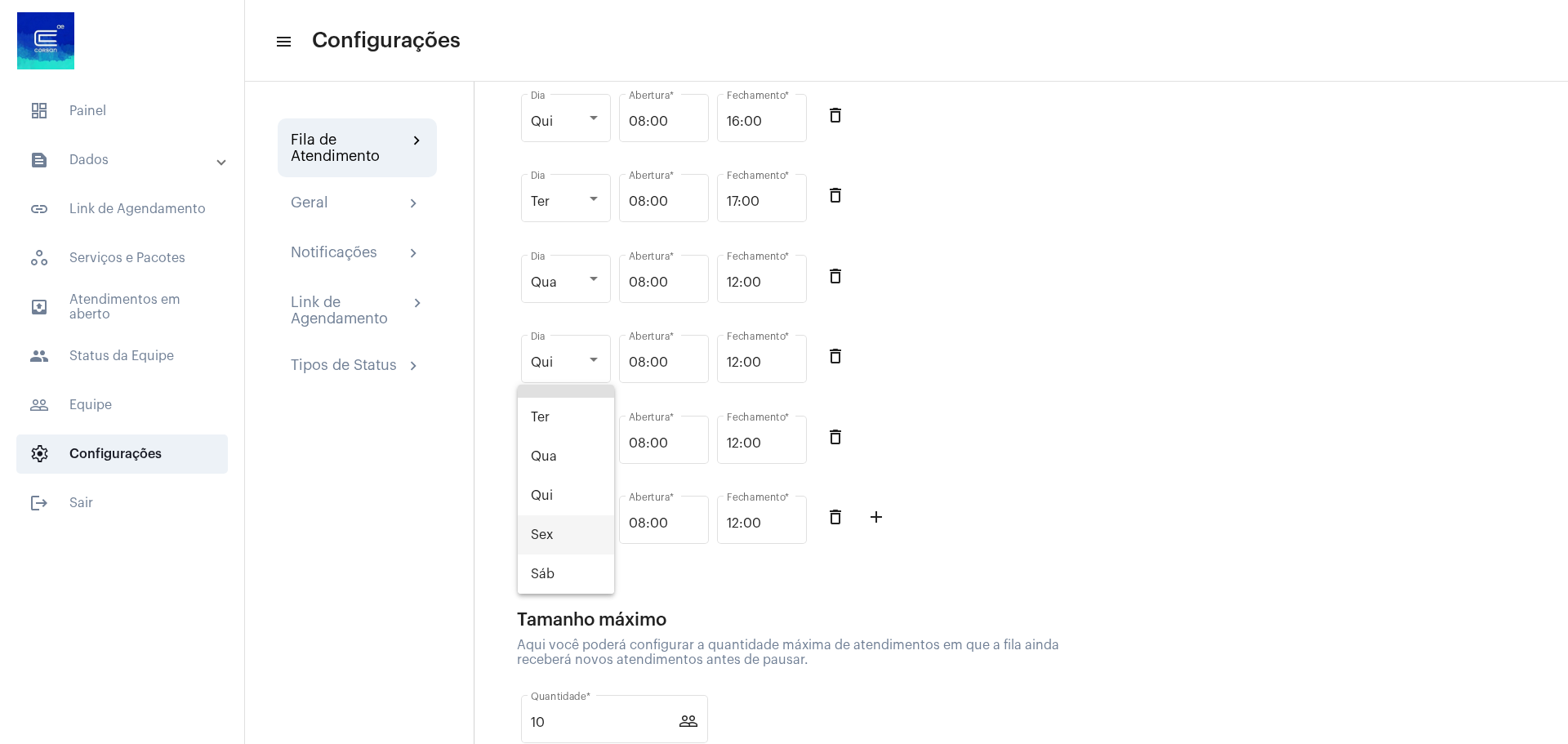 click on "Sex" at bounding box center [566, 535] 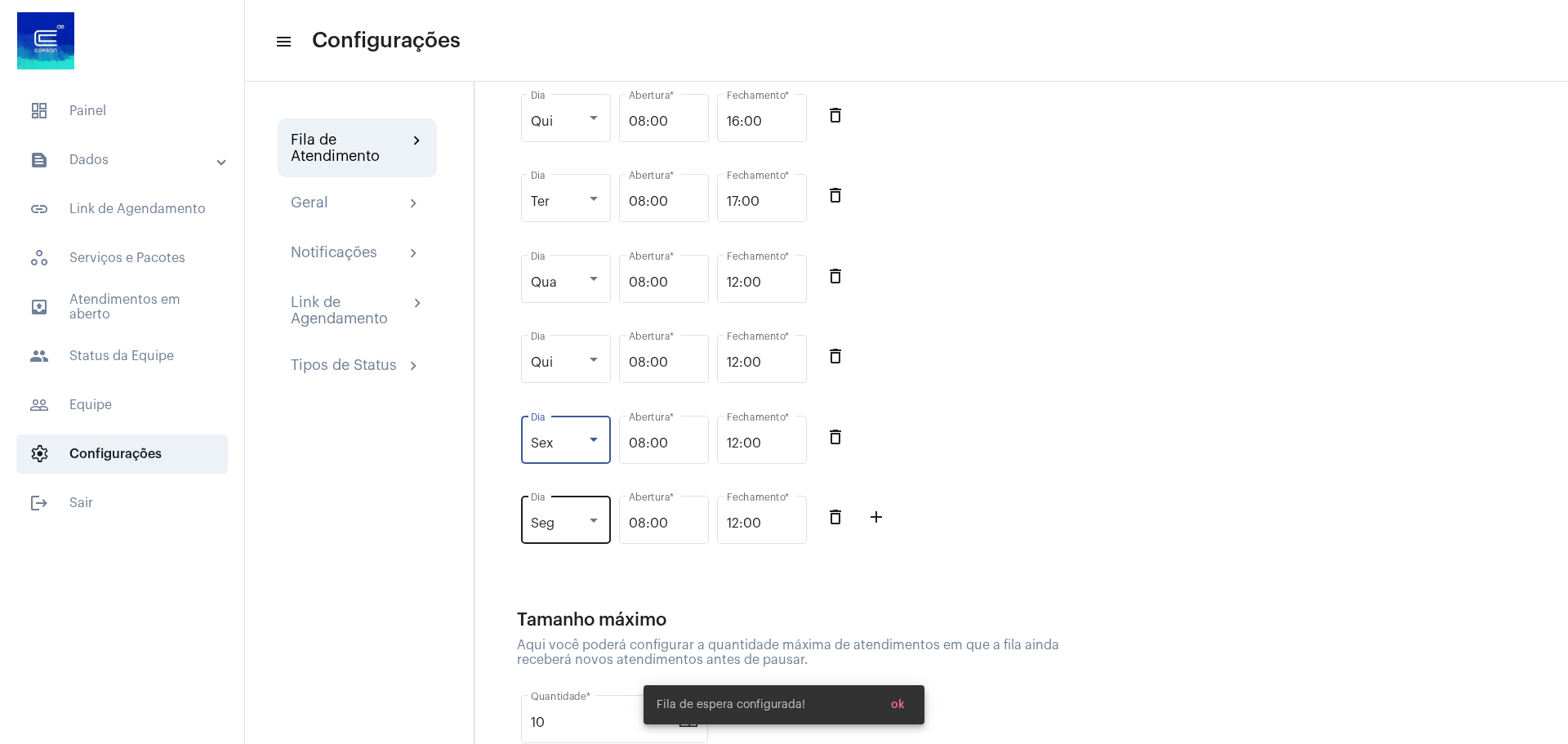click at bounding box center (594, 520) 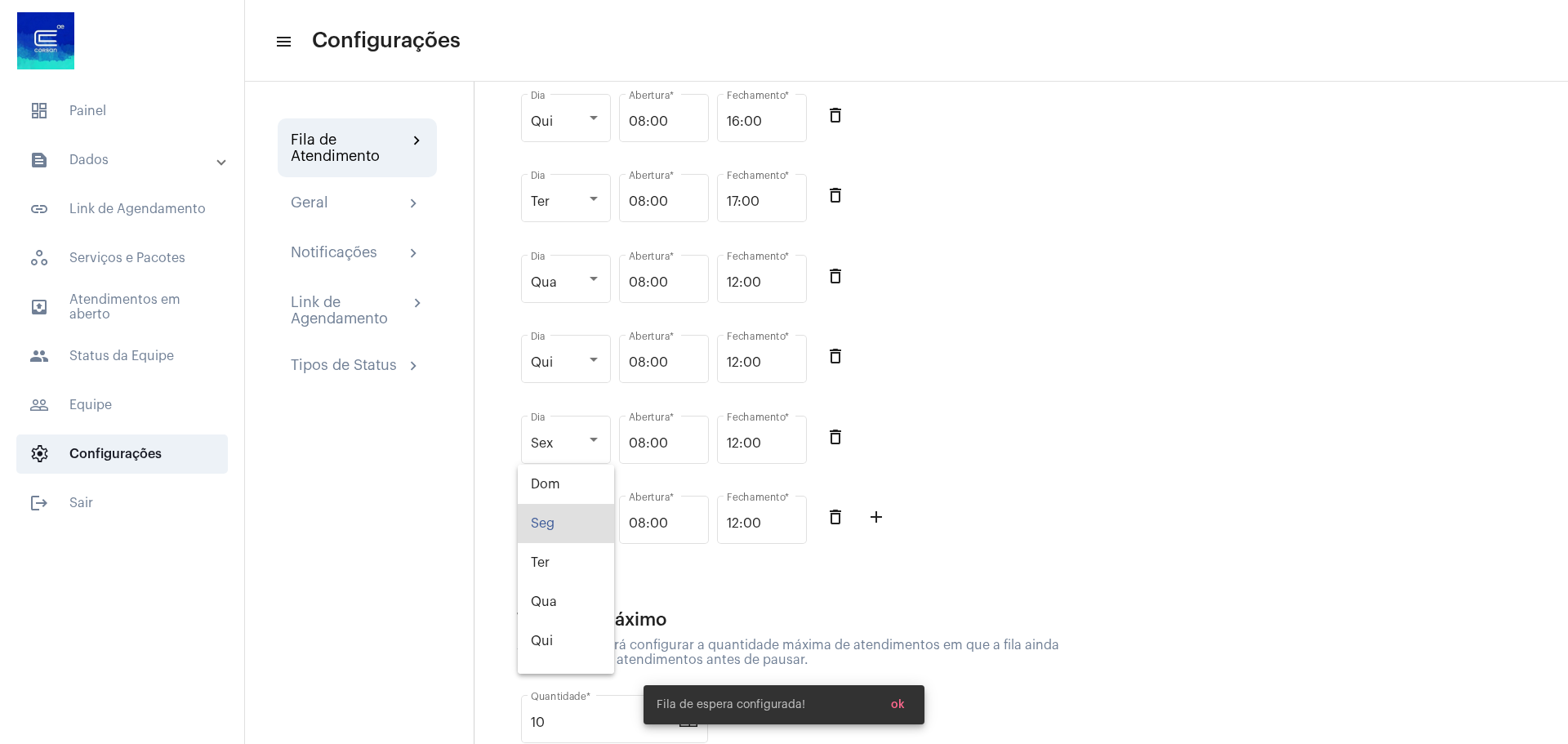 click at bounding box center [784, 372] 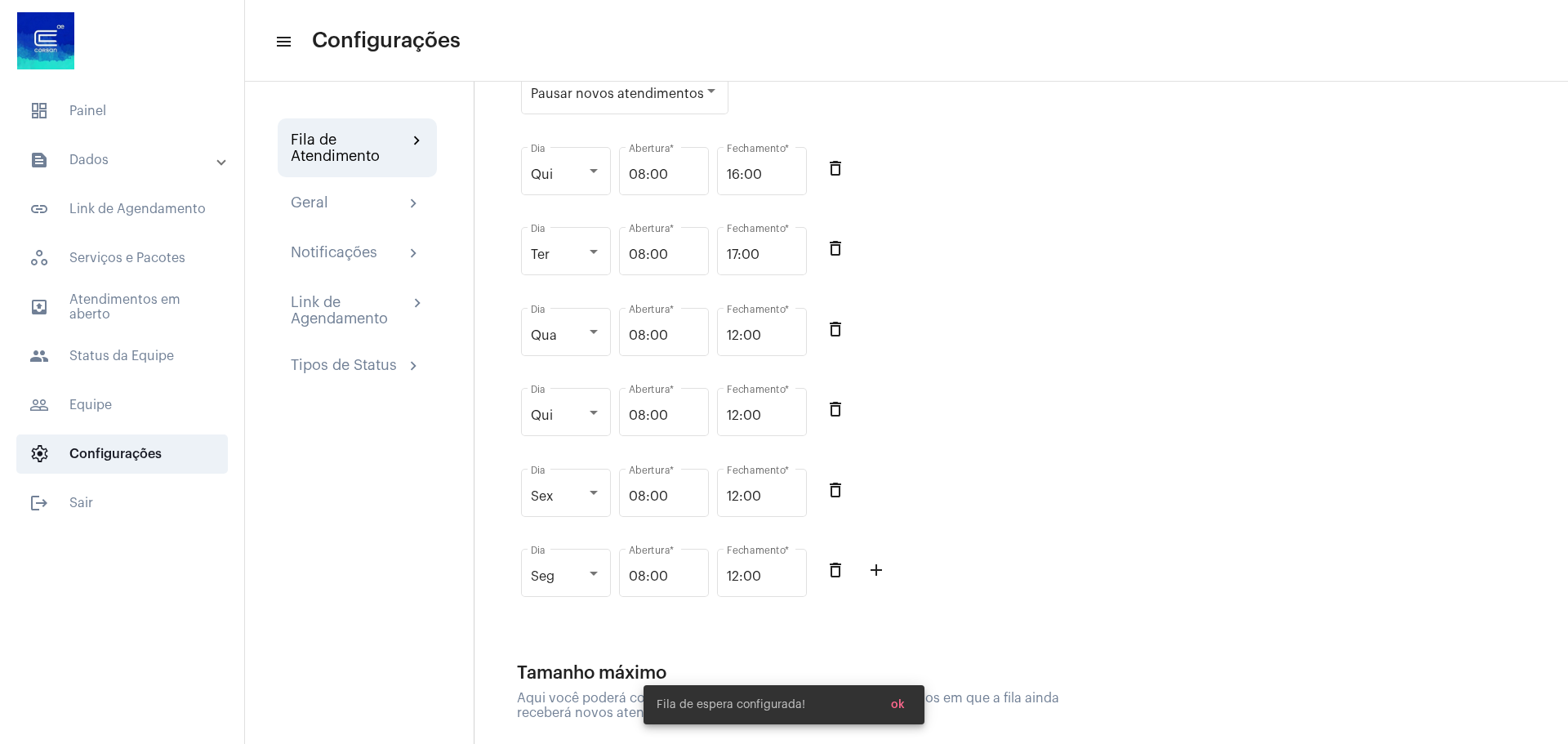 scroll, scrollTop: 163, scrollLeft: 0, axis: vertical 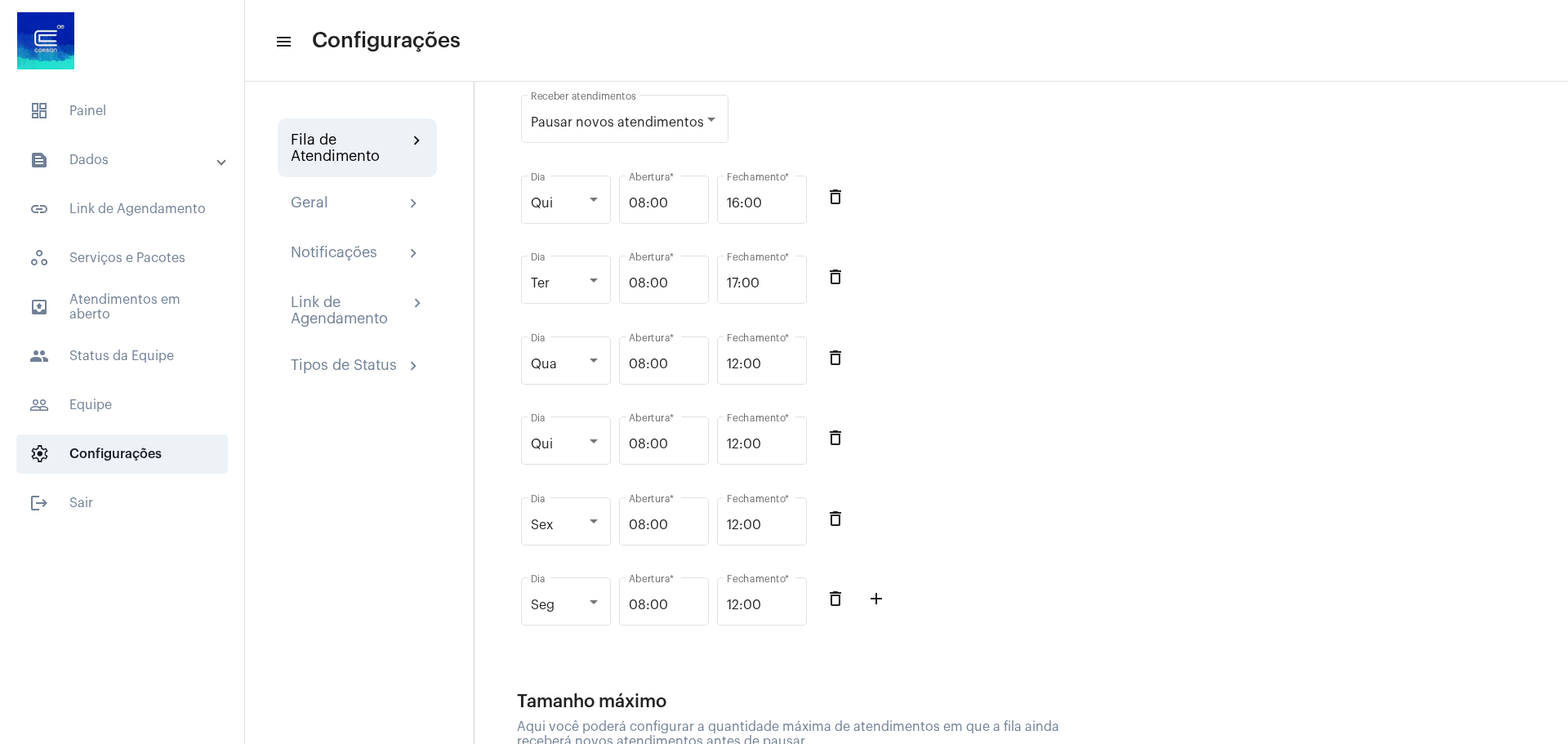 click on "delete_outline" 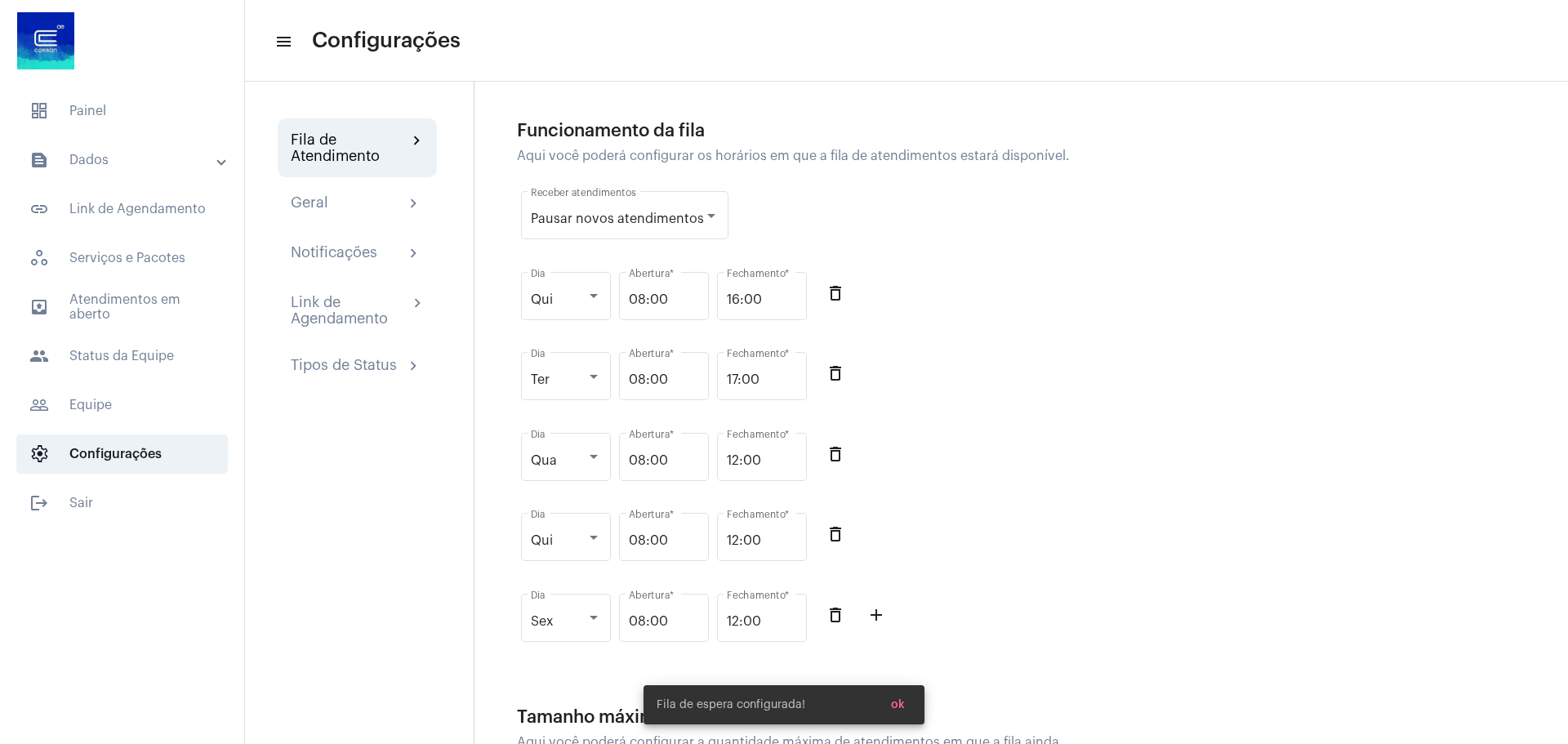 scroll, scrollTop: 0, scrollLeft: 0, axis: both 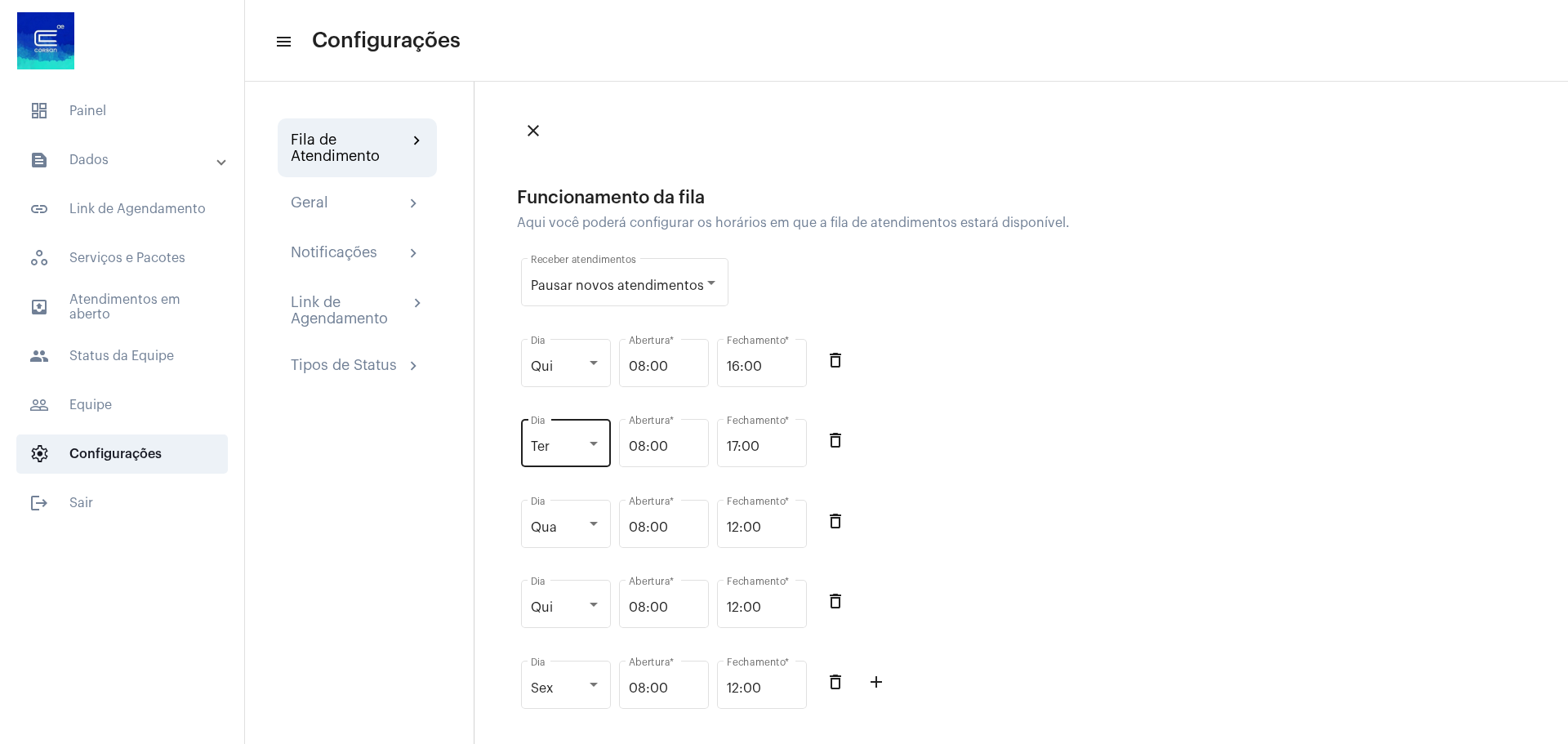 click at bounding box center (594, 443) 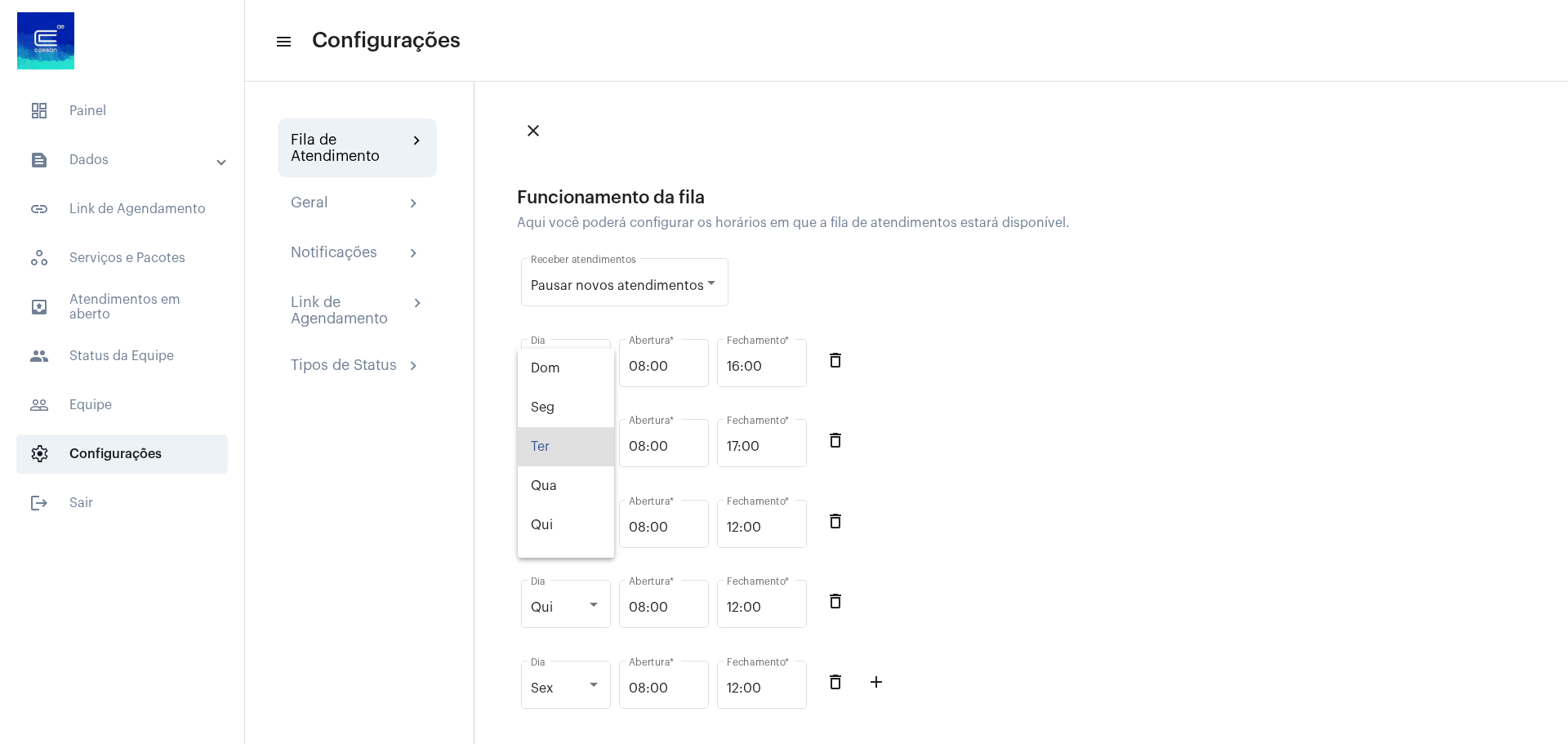 click at bounding box center [784, 372] 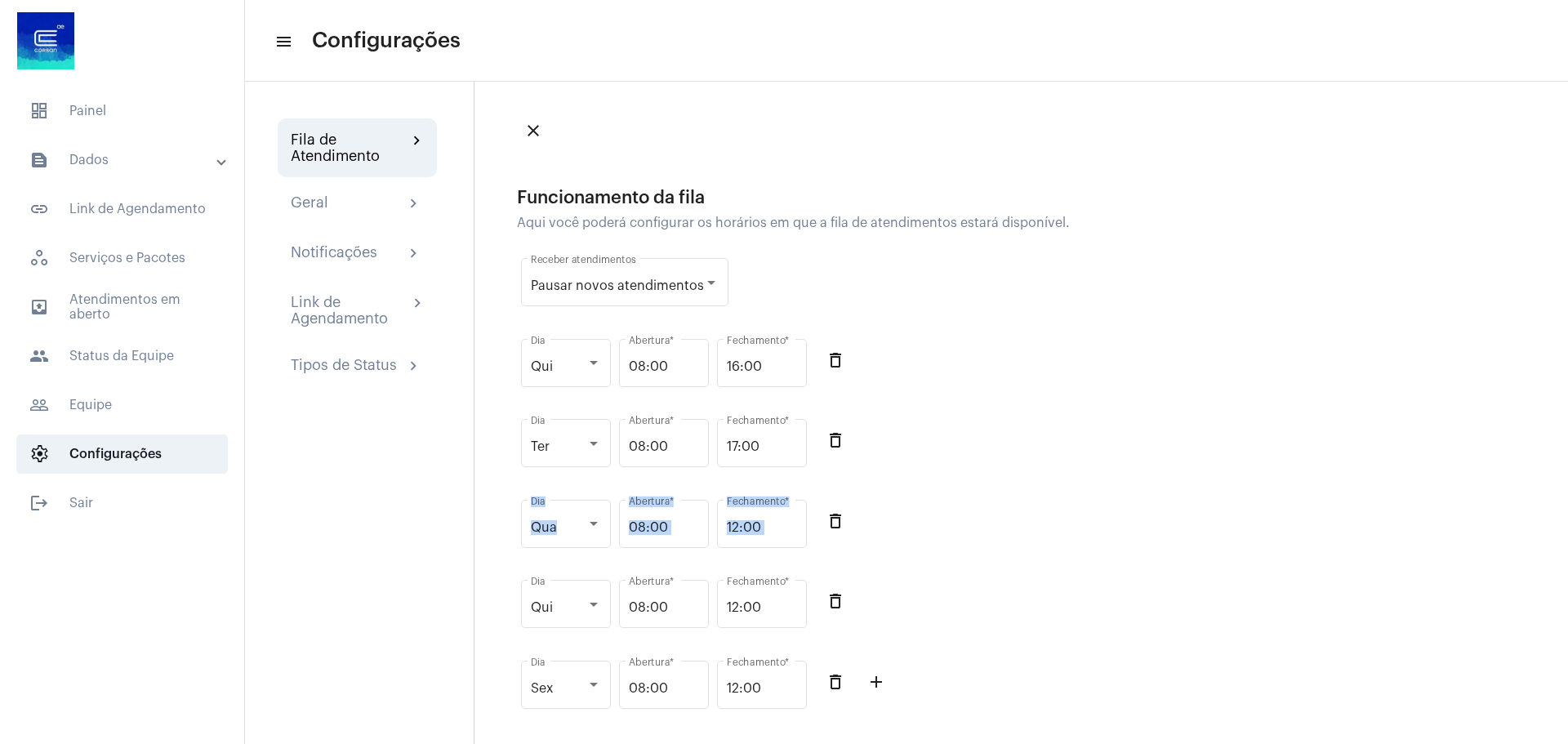 drag, startPoint x: 503, startPoint y: 501, endPoint x: 901, endPoint y: 510, distance: 398.10175 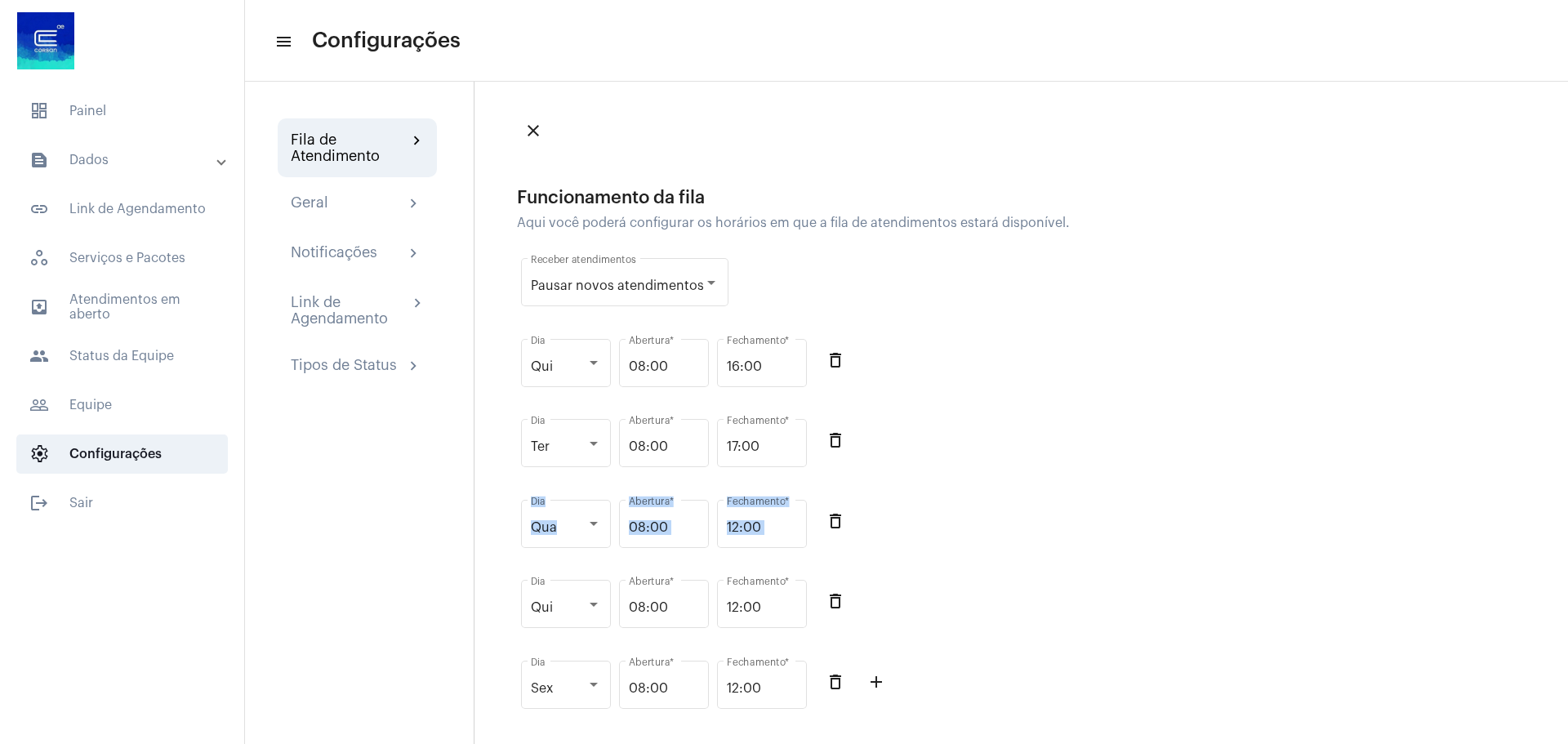 click on "close Funcionamento da fila  Aqui você poderá configurar os horários em que a fila de atendimentos estará disponível.  Pausar novos atendimentos Receber atendimentos Qui Dia [TIME] Abertura  * [TIME] Fechamento  * delete_outline Ter Dia [TIME] Abertura  * [TIME] Fechamento  * delete_outline Qua Dia [TIME] Abertura  * [TIME] Fechamento  * delete_outline Qui Dia [TIME] Abertura  * [TIME] Fechamento  * delete_outline Sex Dia [TIME] Abertura  * [TIME] Fechamento  * delete_outline add_outline Tamanho máximo  Aqui você poderá configurar a quantidade máxima de atendimentos em que a fila ainda receberá novos atendimentos antes de pausar.  10 Quantidade  * people_outlined Mensagem de ausência do trabalho  Configure aqui a mensagem que será exibida para seus clientes fora do seu horário de atendimento. Use a palavra passe HORARIODEATENDIMENTO para mostrar os horários.  Mensagem" 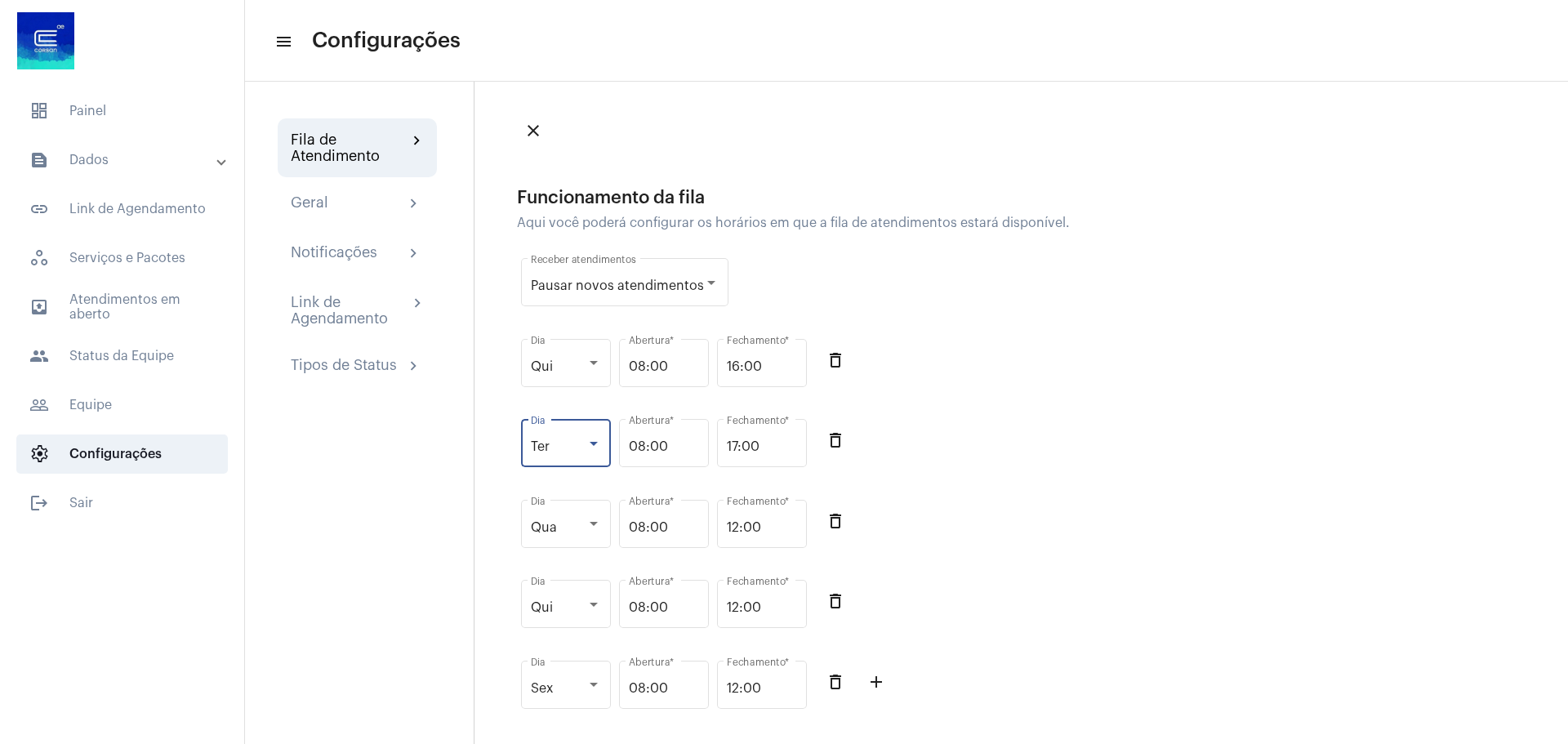 click on "Ter" at bounding box center (566, 447) 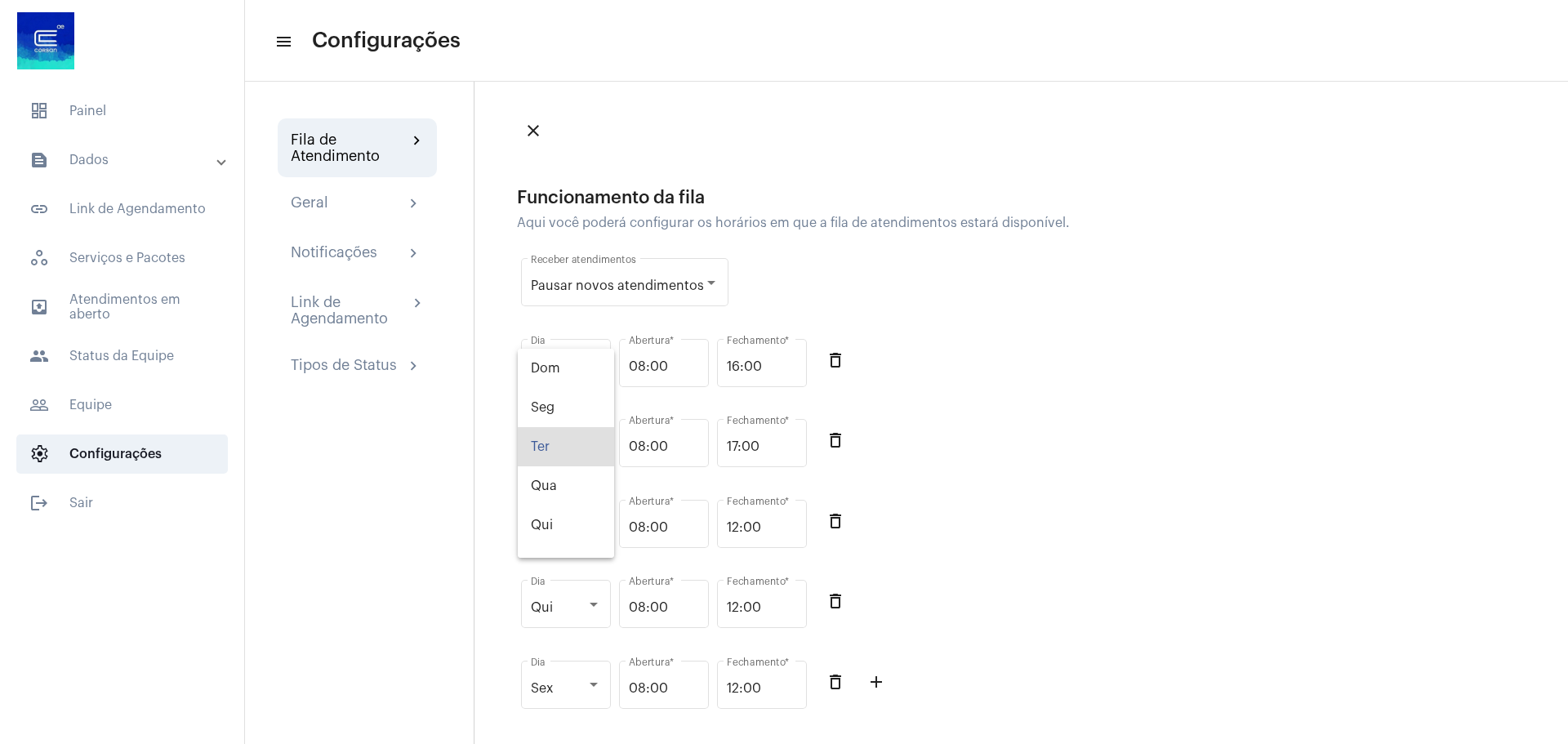 click at bounding box center (784, 372) 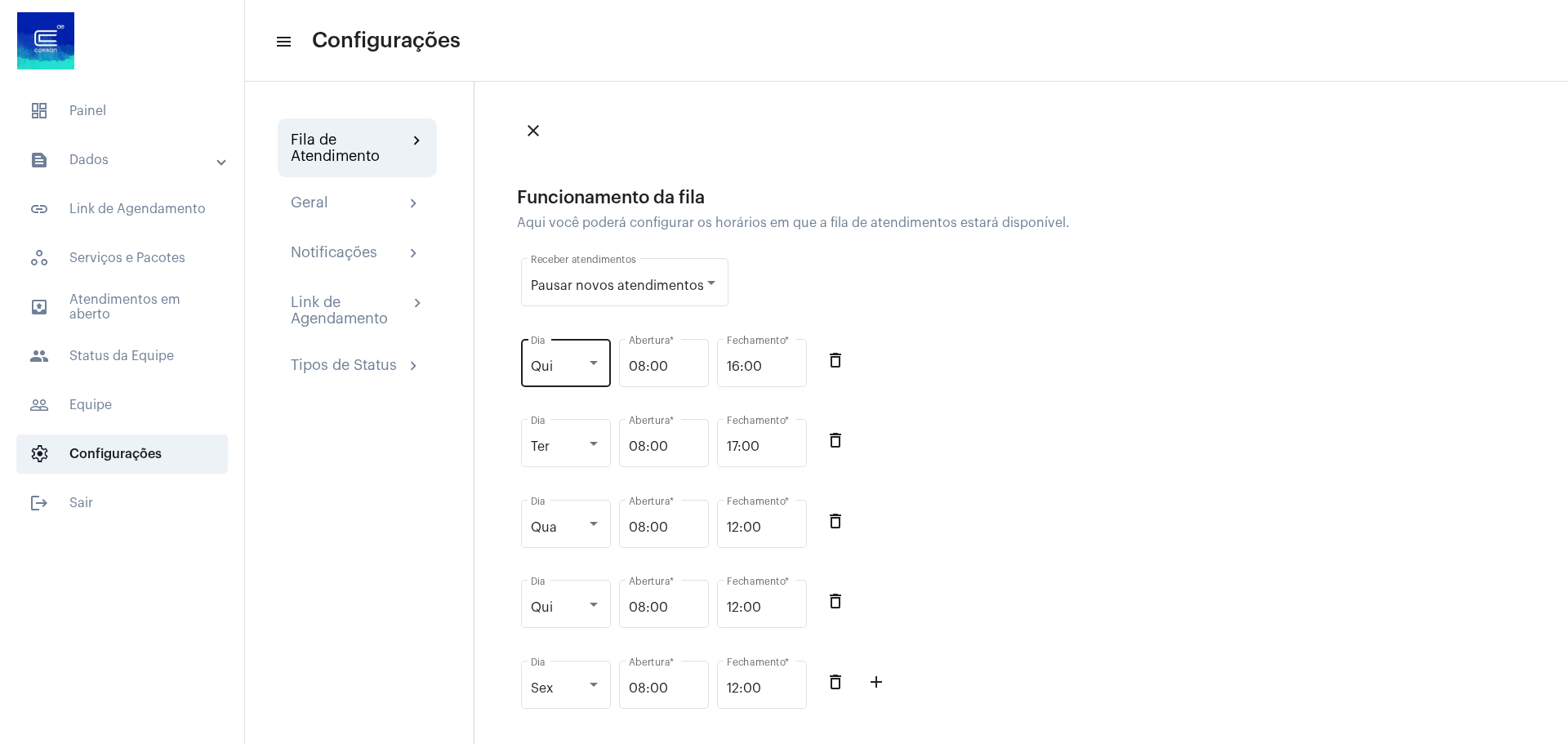 click at bounding box center [594, 363] 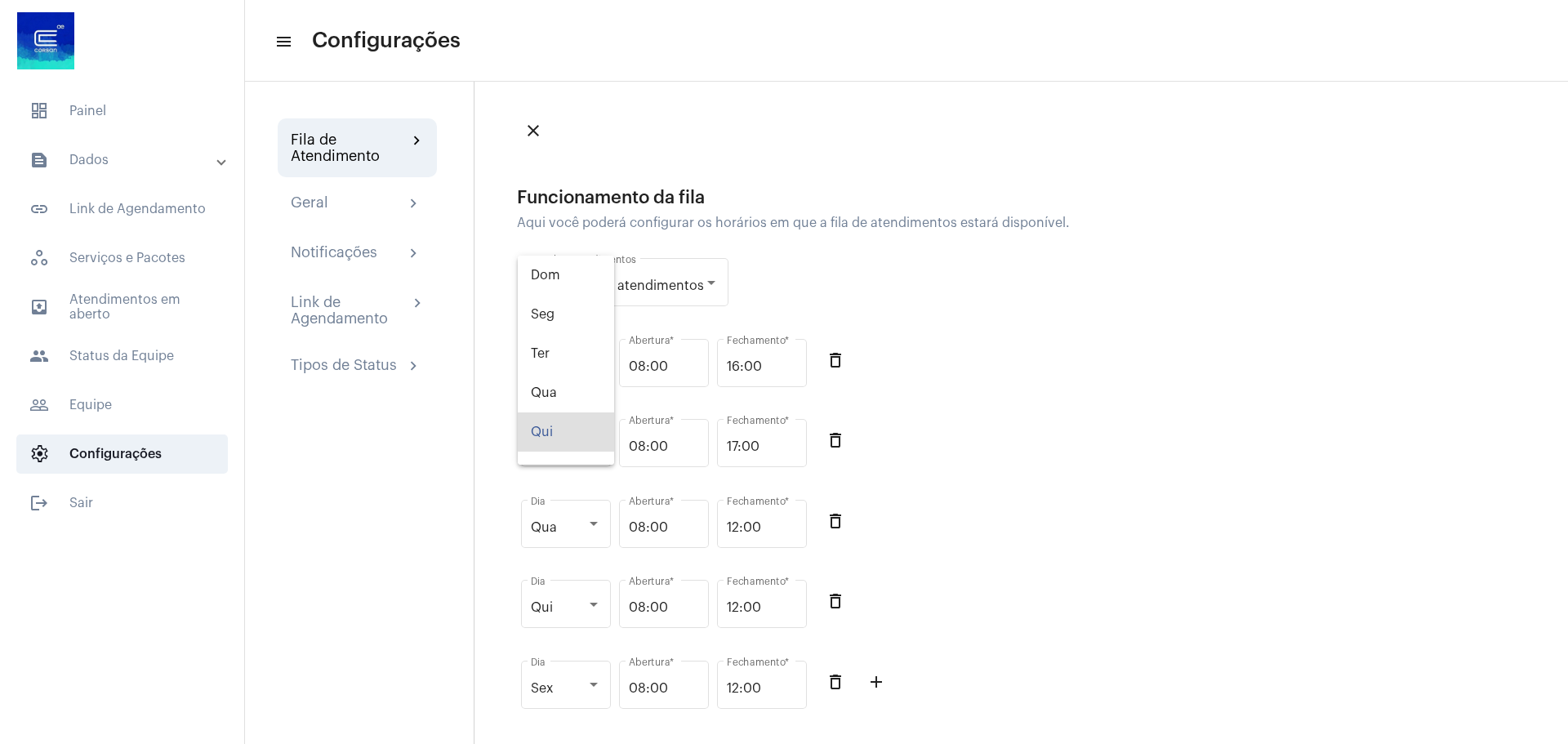 scroll, scrollTop: 65, scrollLeft: 0, axis: vertical 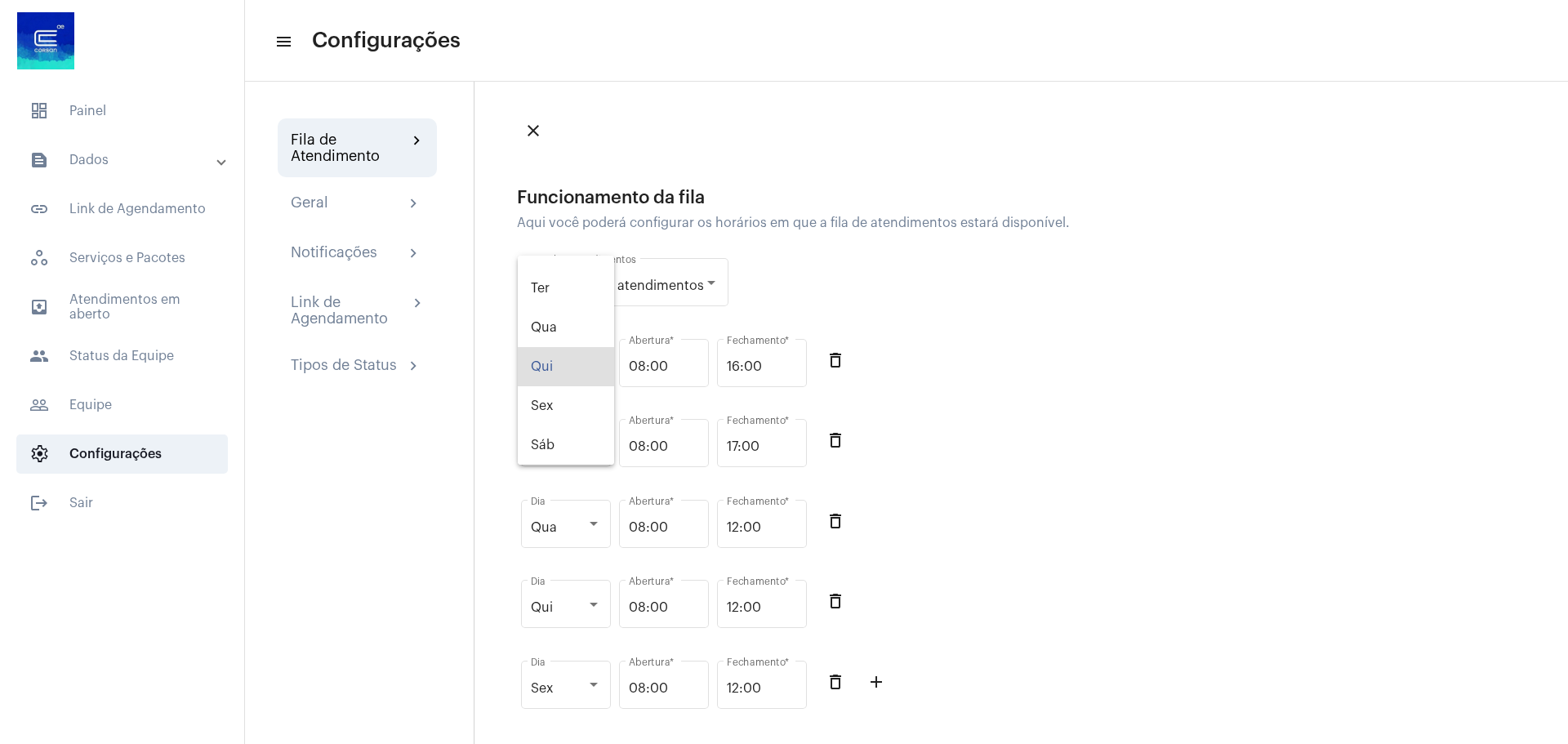 click at bounding box center [784, 372] 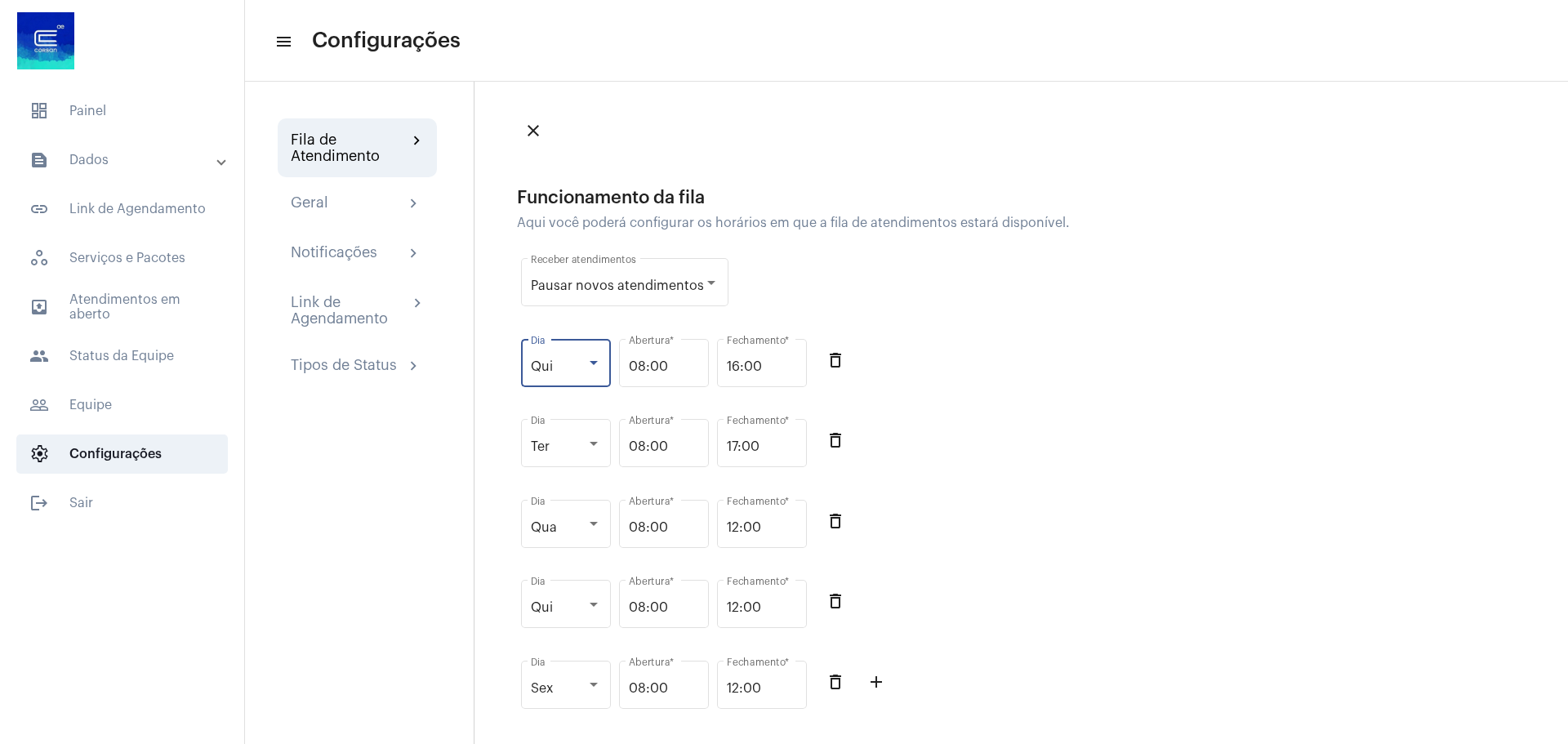 click on "Qui" at bounding box center (559, 367) 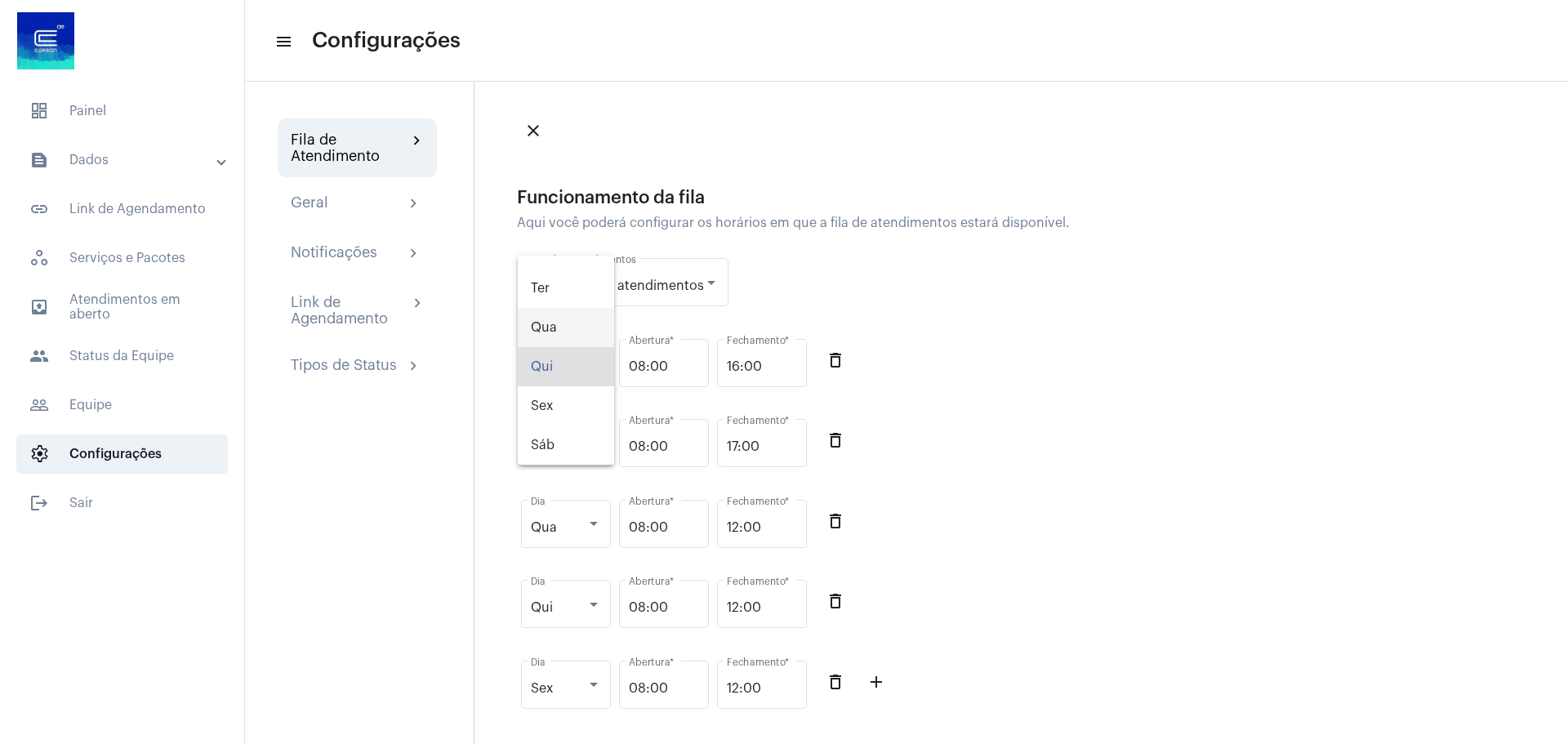 scroll, scrollTop: 0, scrollLeft: 0, axis: both 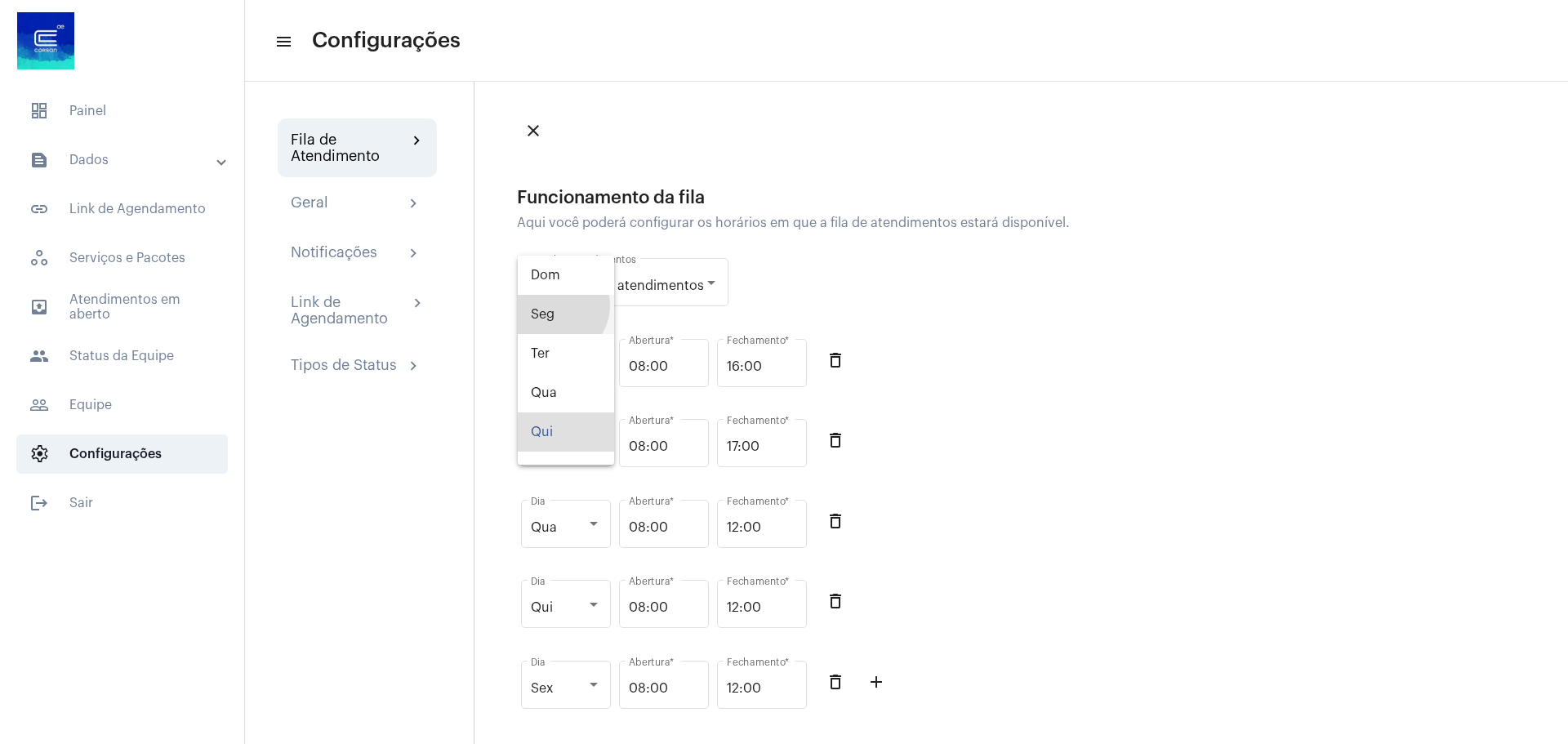 click on "Seg" at bounding box center [566, 314] 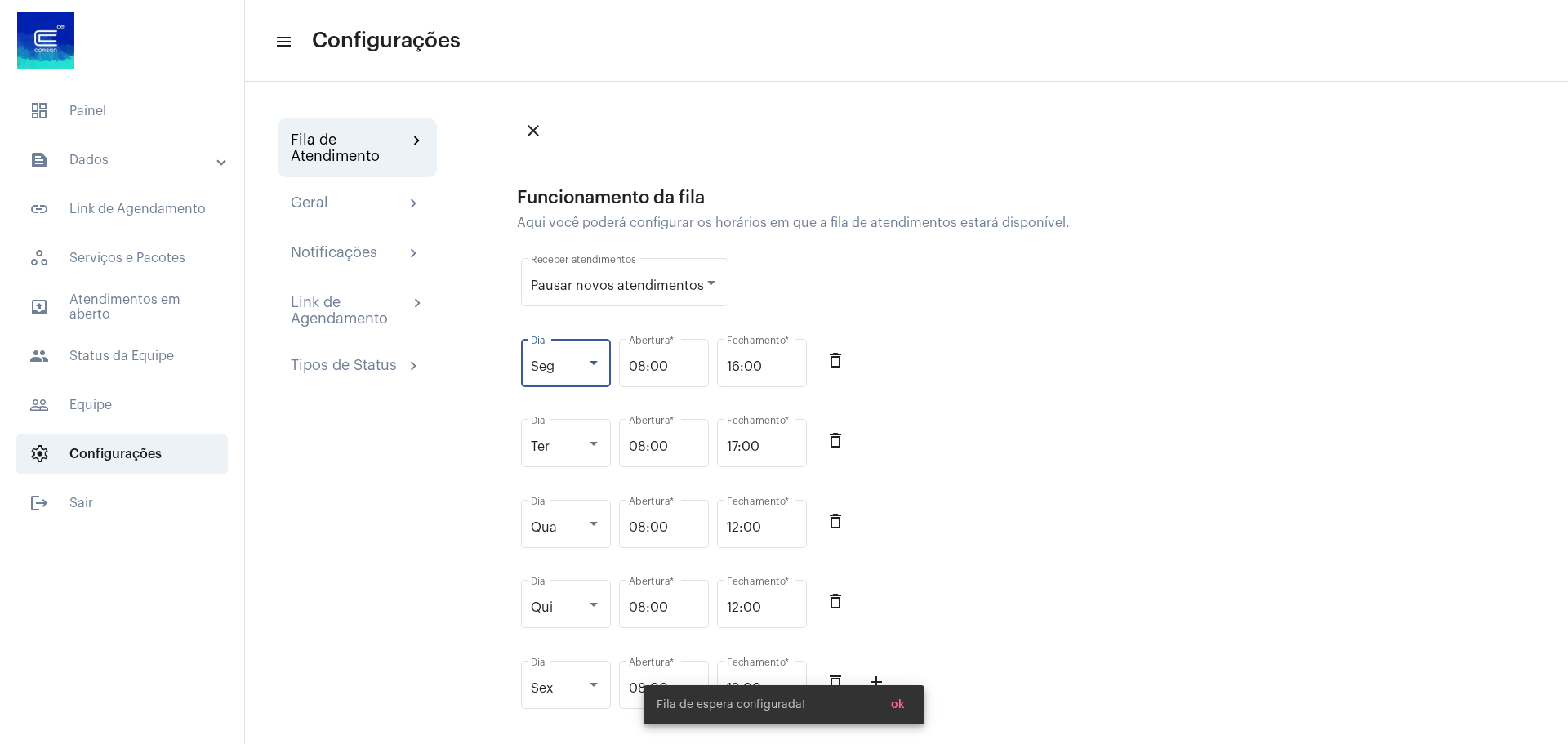 click on "[MONTH] [DAY], [TIME] [TIME]" 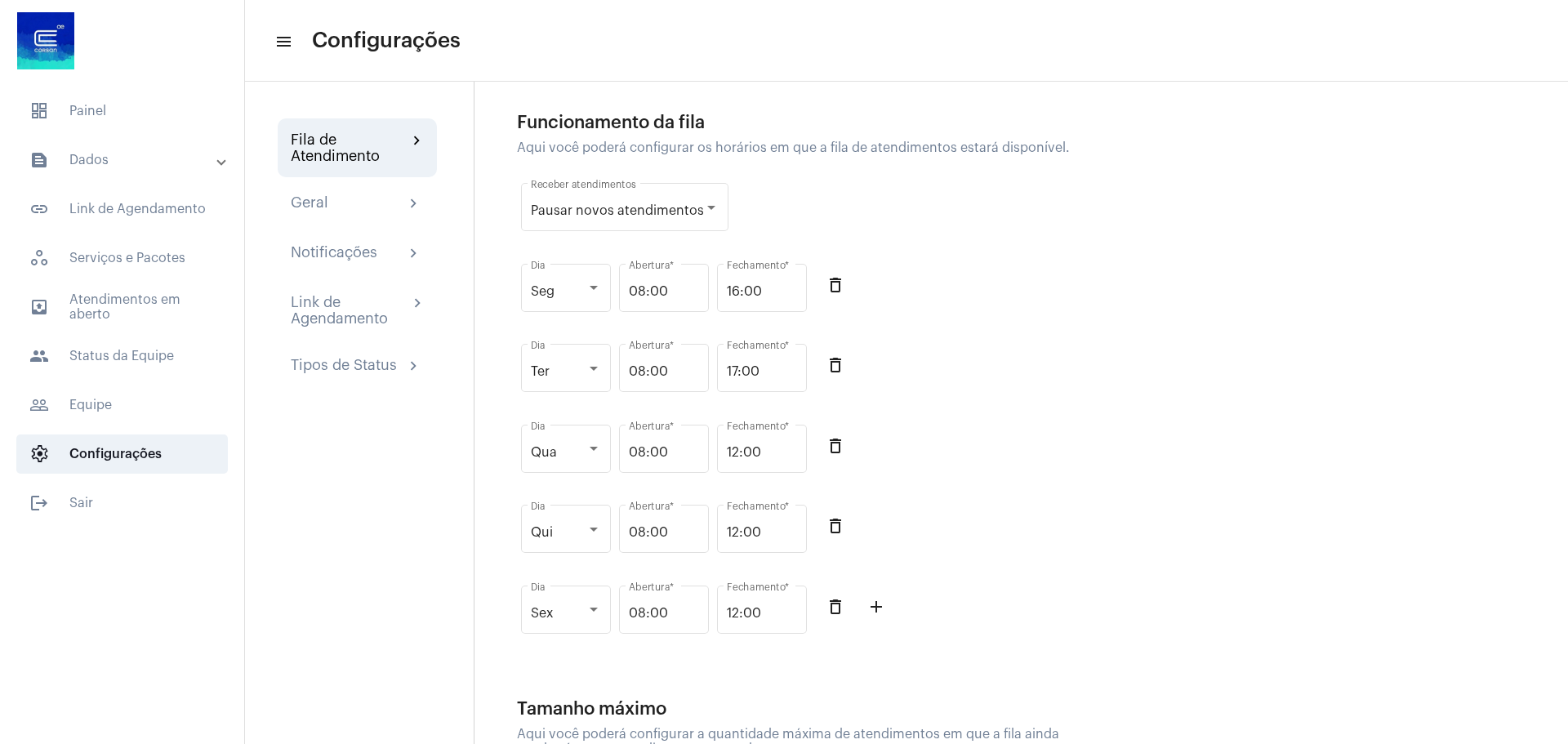 scroll, scrollTop: 163, scrollLeft: 0, axis: vertical 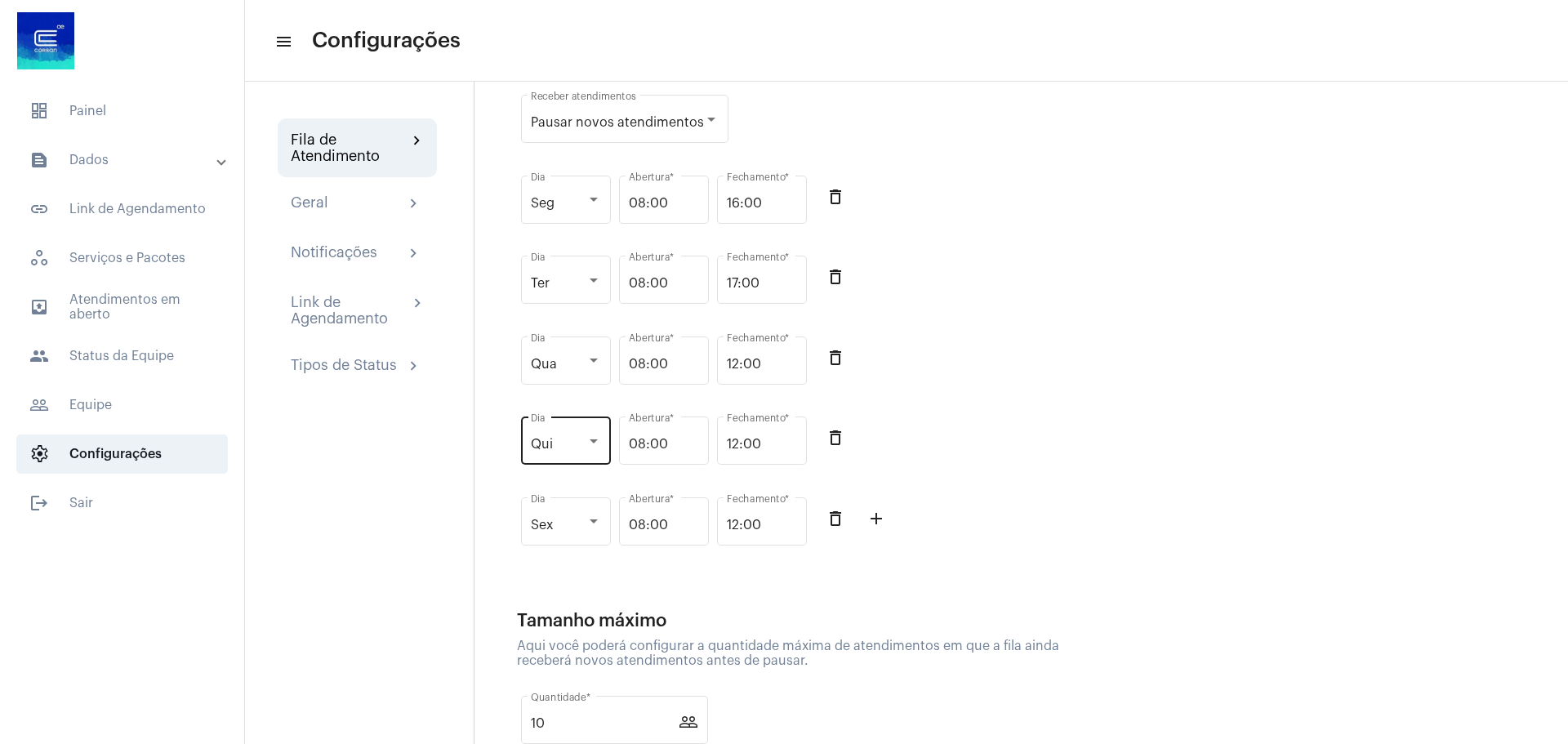 click on "Qui" at bounding box center [566, 444] 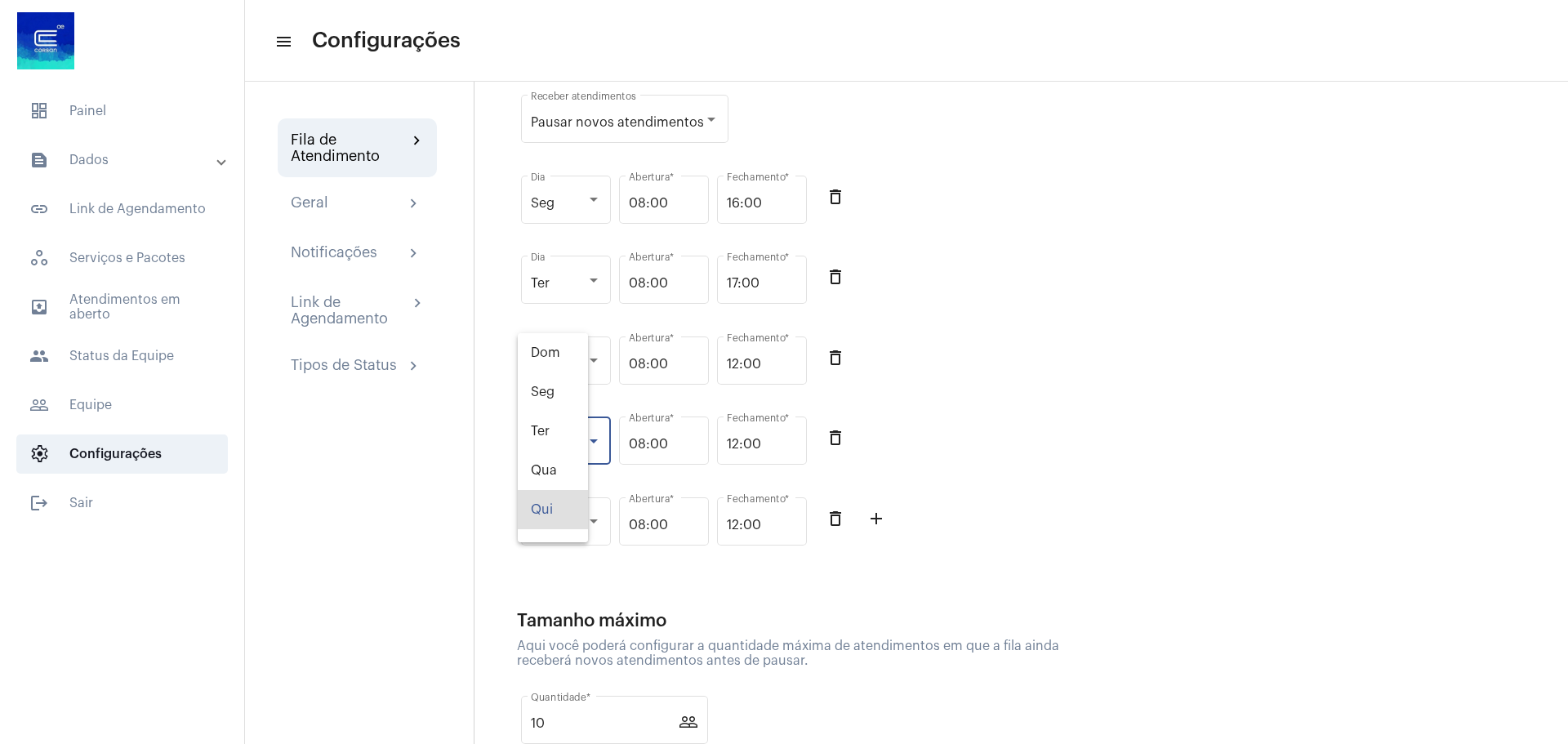 scroll, scrollTop: 65, scrollLeft: 0, axis: vertical 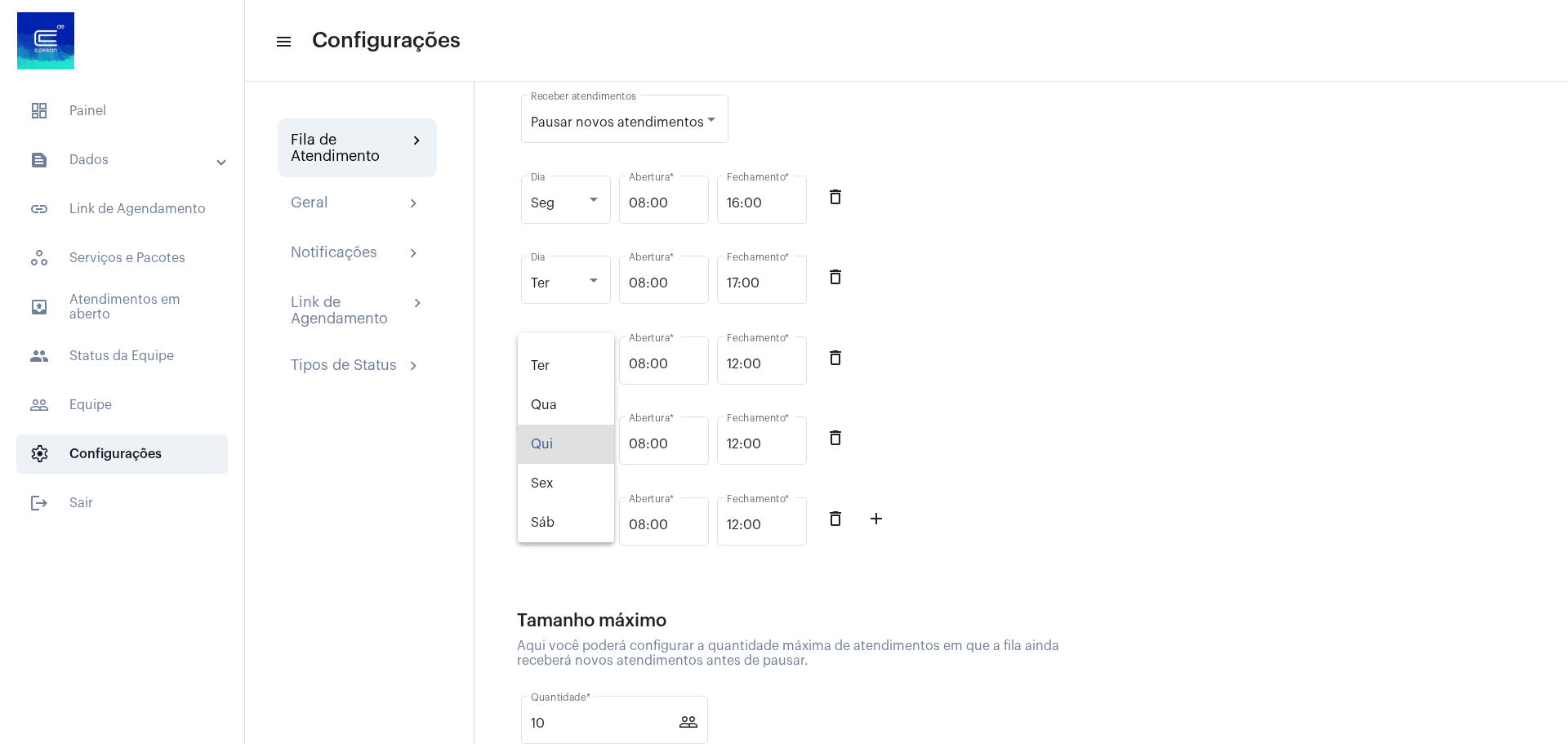click at bounding box center [784, 372] 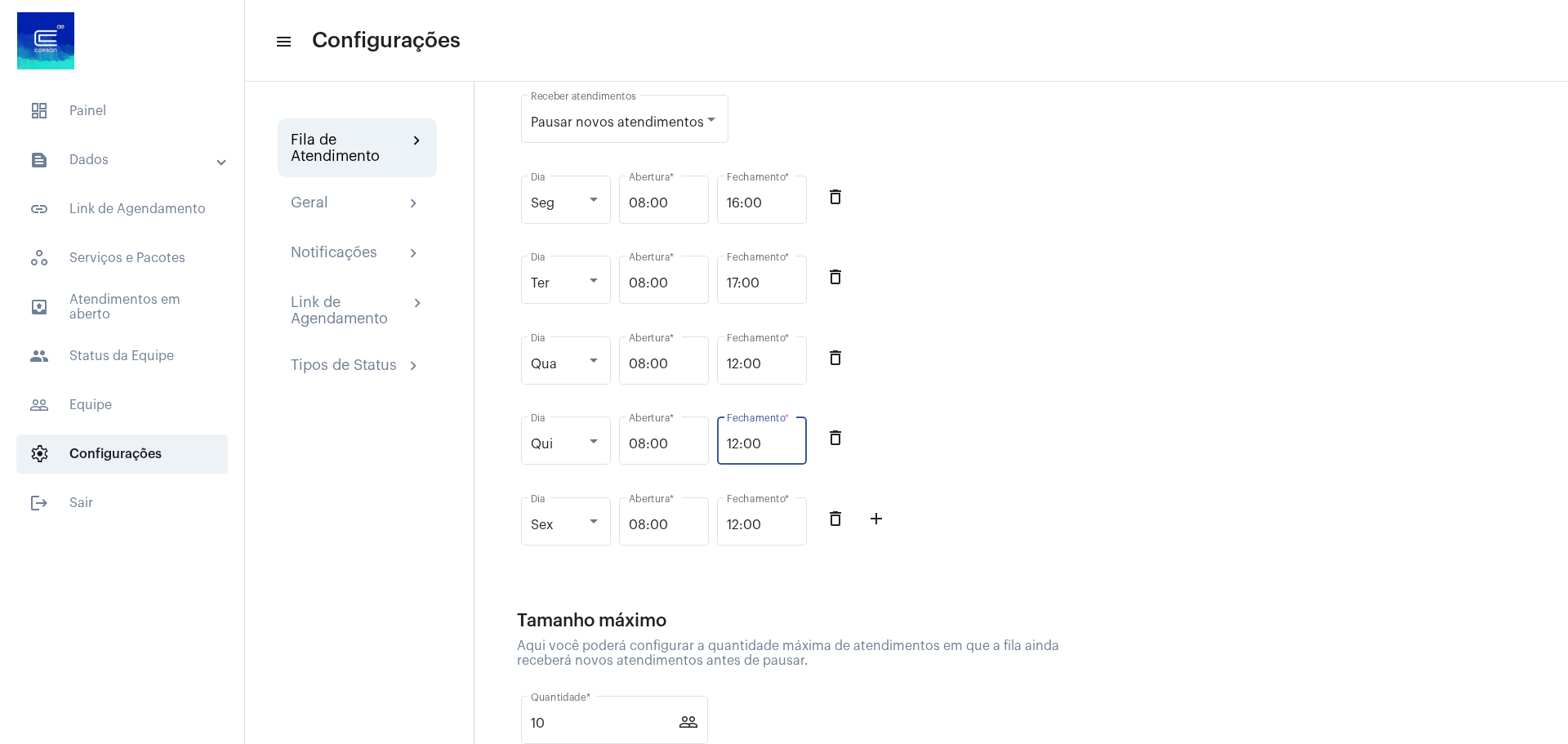click on "12:00" at bounding box center (762, 444) 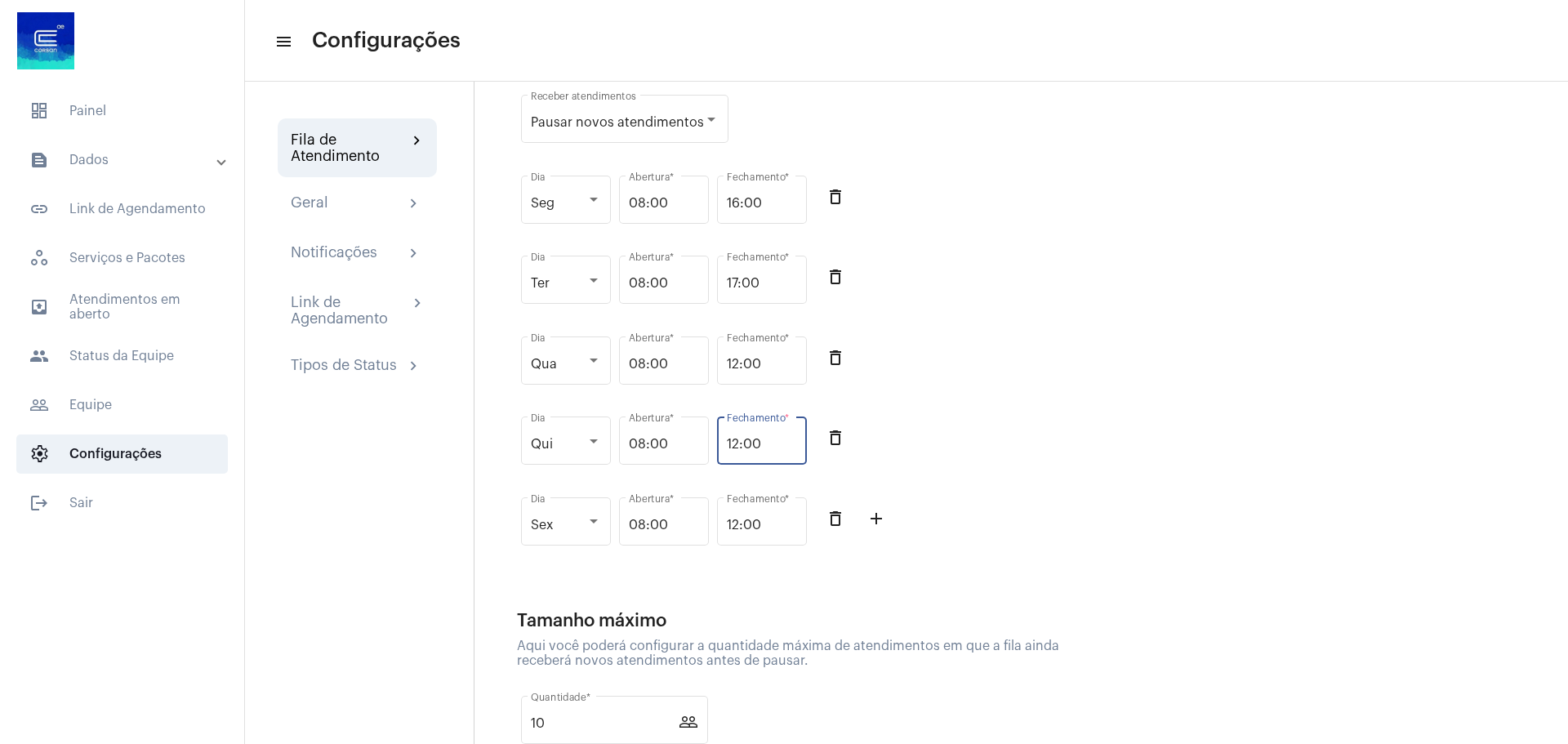 click on "12:00" at bounding box center [762, 444] 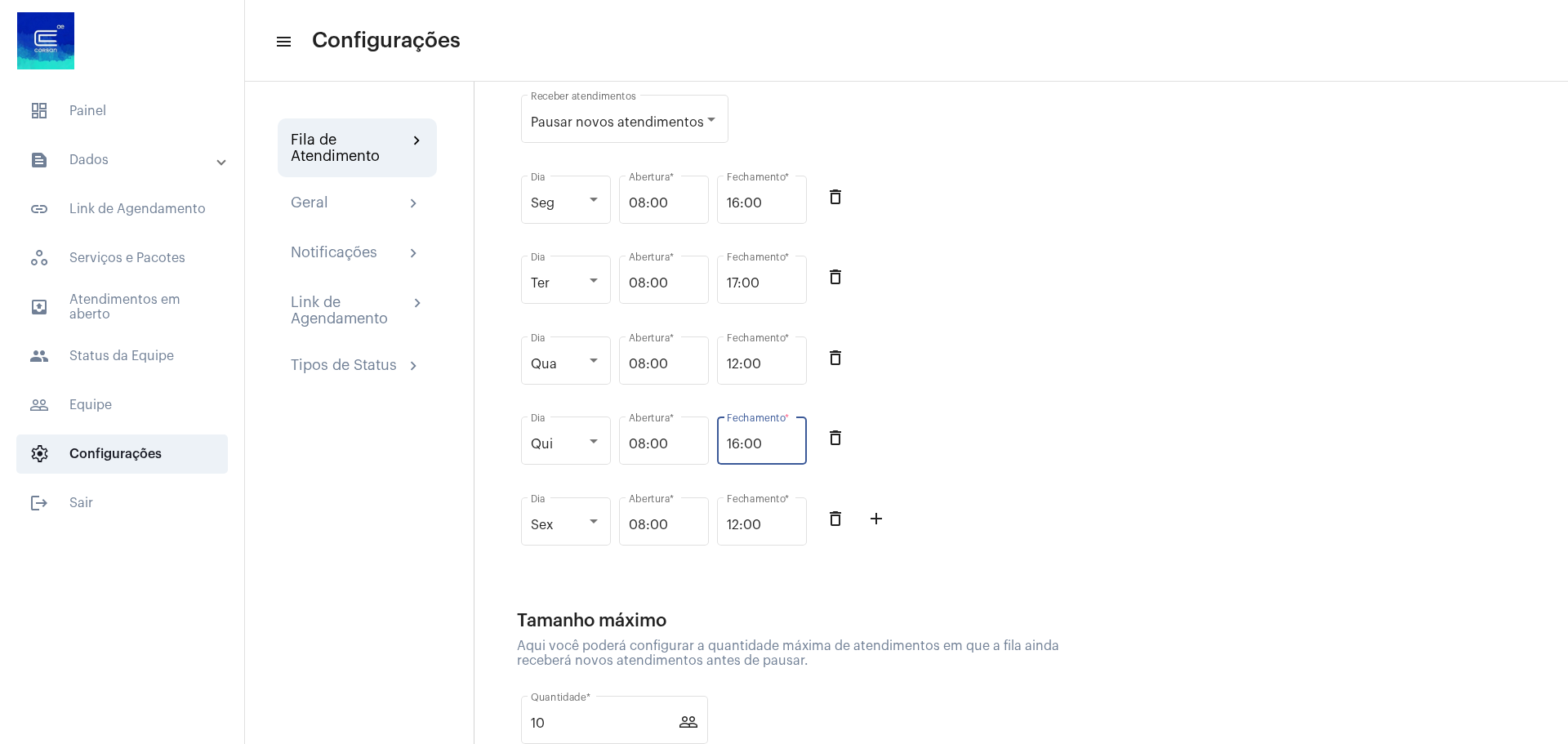 type on "16:00" 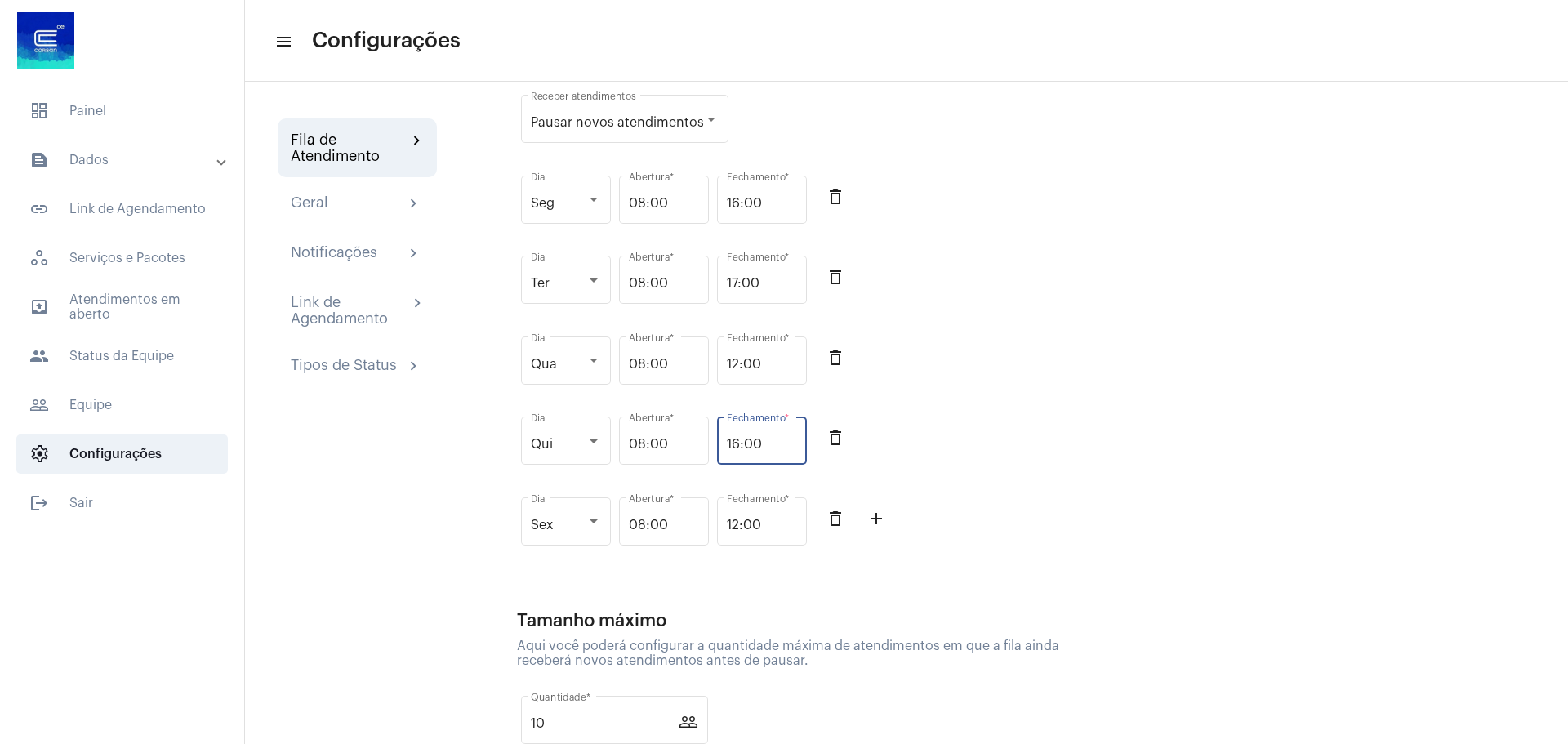 click on "Qui Dia [TIME] Abertura  * [TIME] Fechamento  * delete_outline" 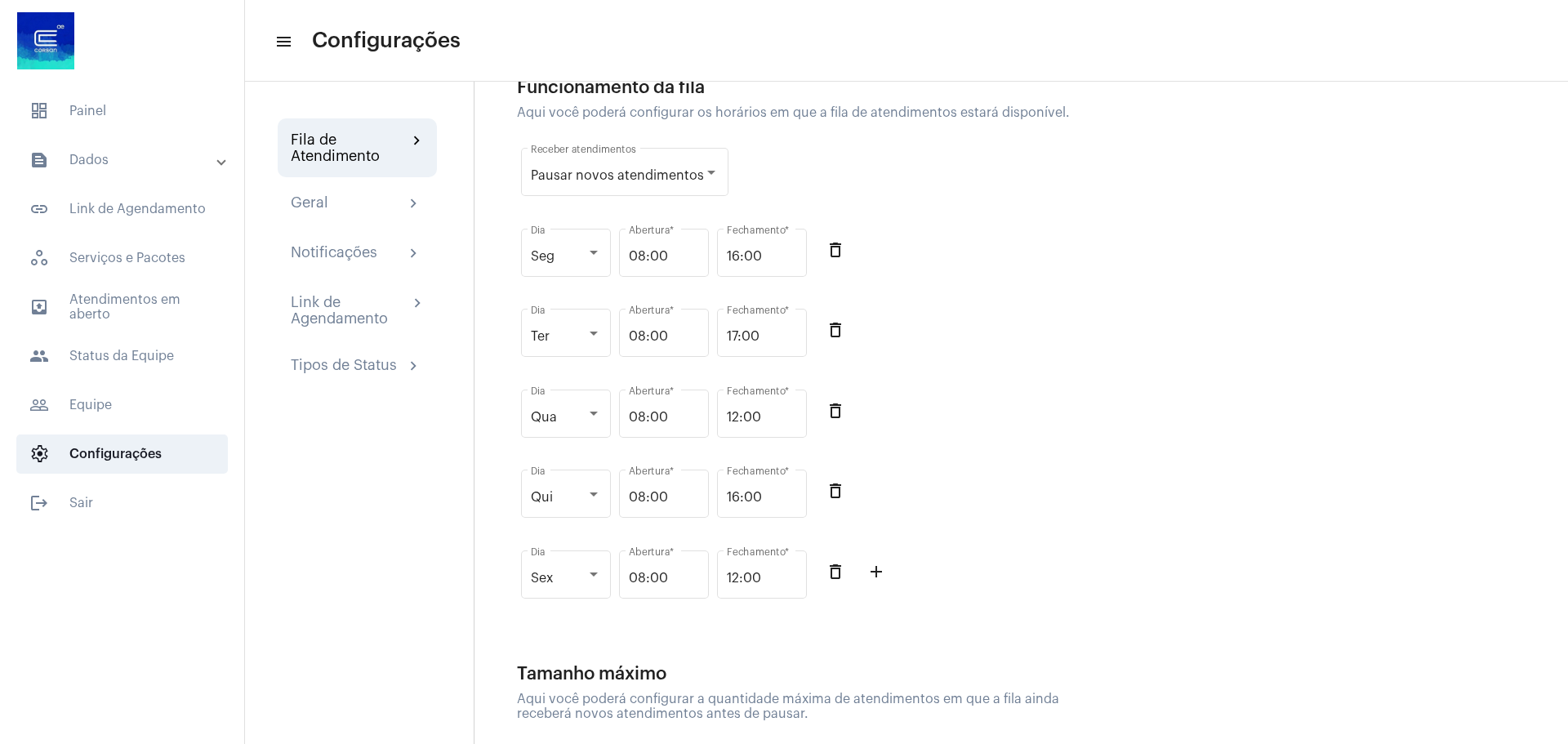 scroll, scrollTop: 82, scrollLeft: 0, axis: vertical 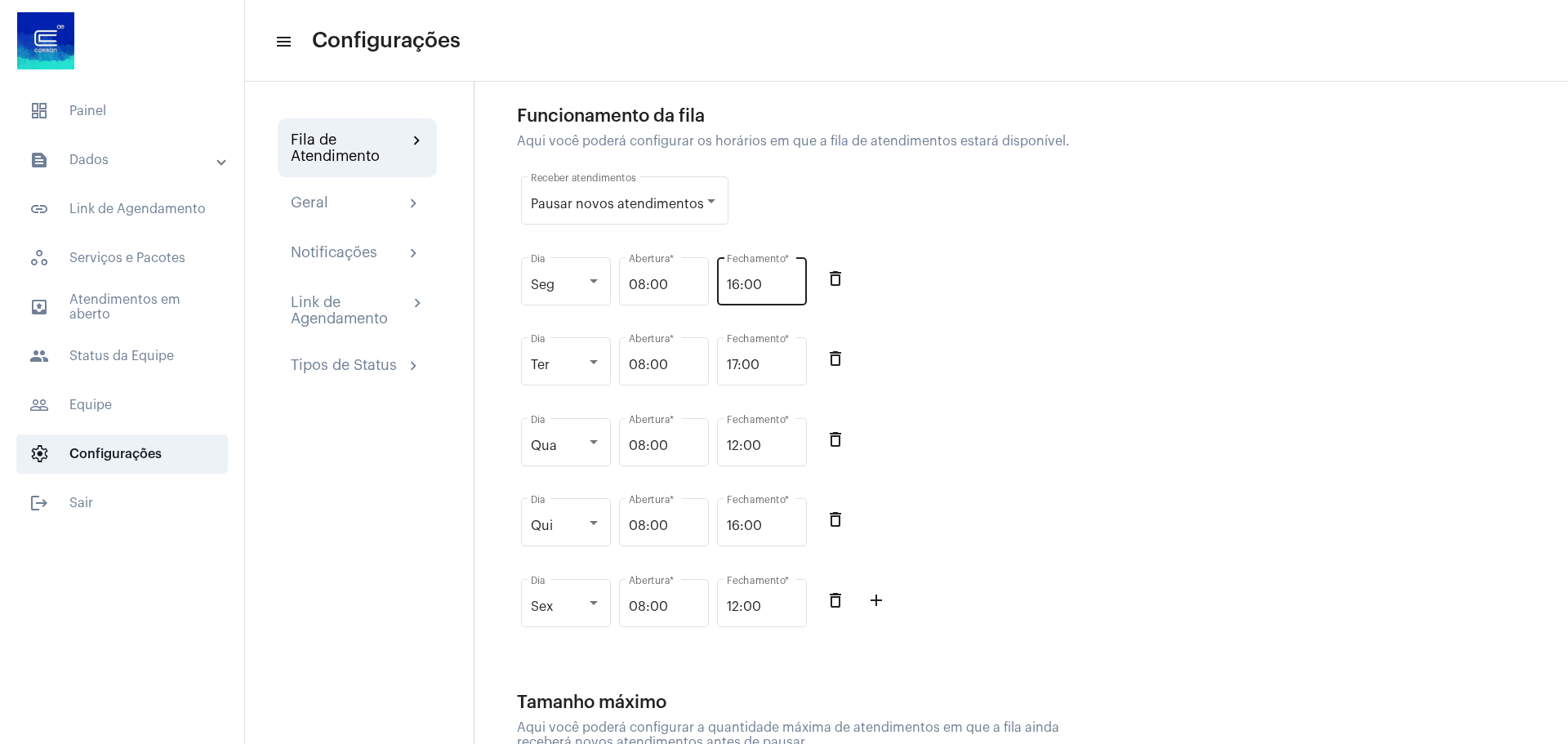 click on "16:00" at bounding box center (762, 285) 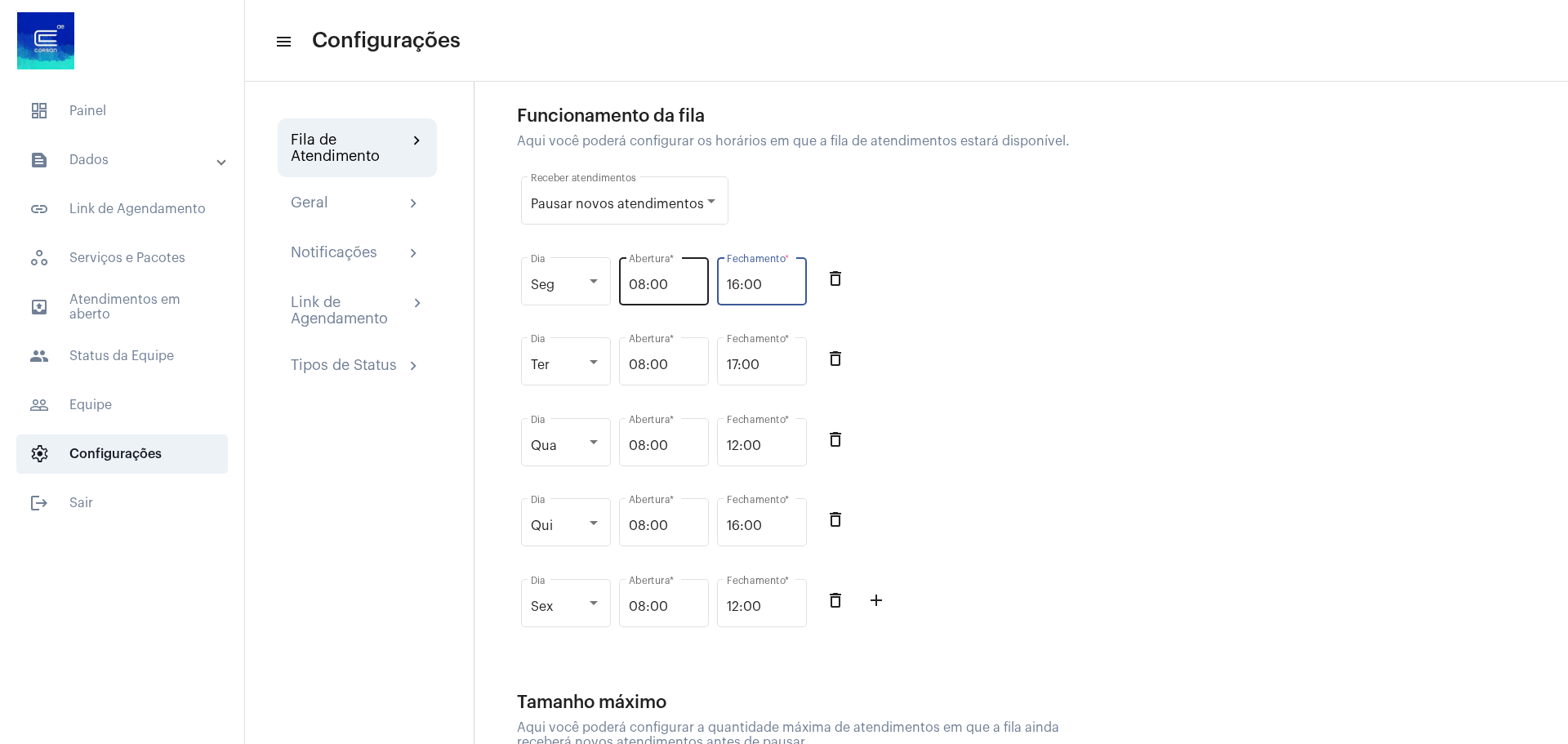 drag, startPoint x: 765, startPoint y: 282, endPoint x: 702, endPoint y: 284, distance: 63.03174 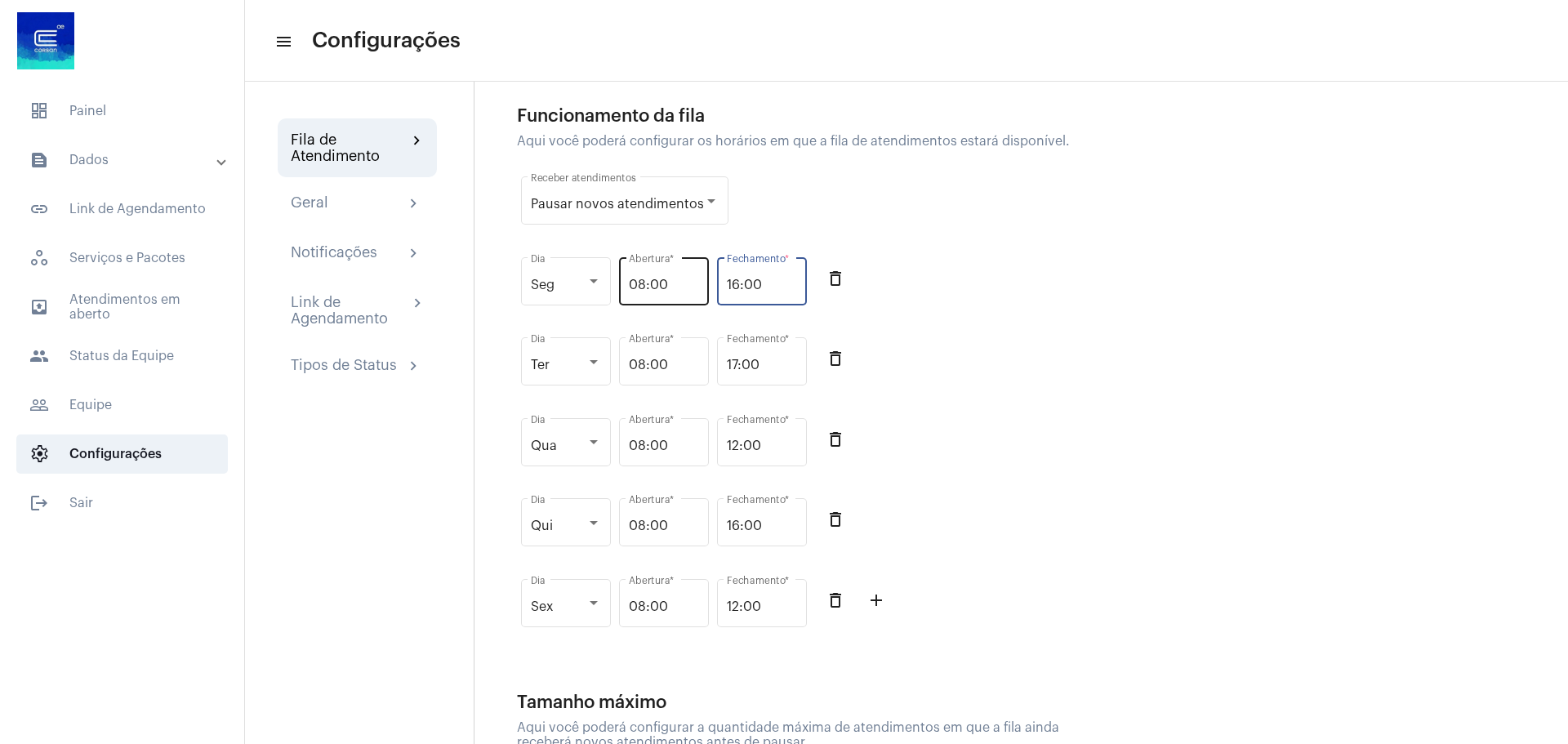 click on "[MONTH] [DAY], [TIME] [TIME]" 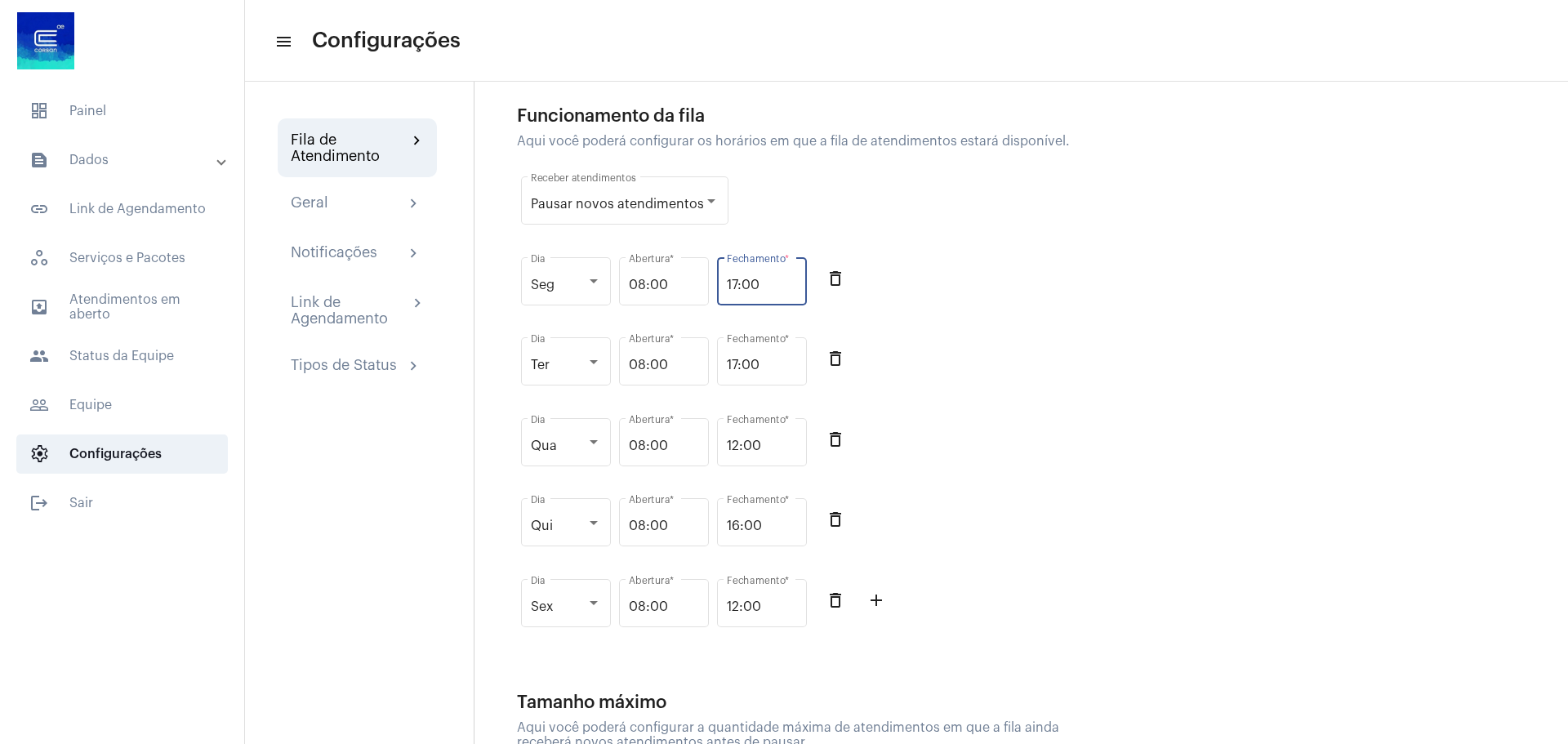 type on "17:00" 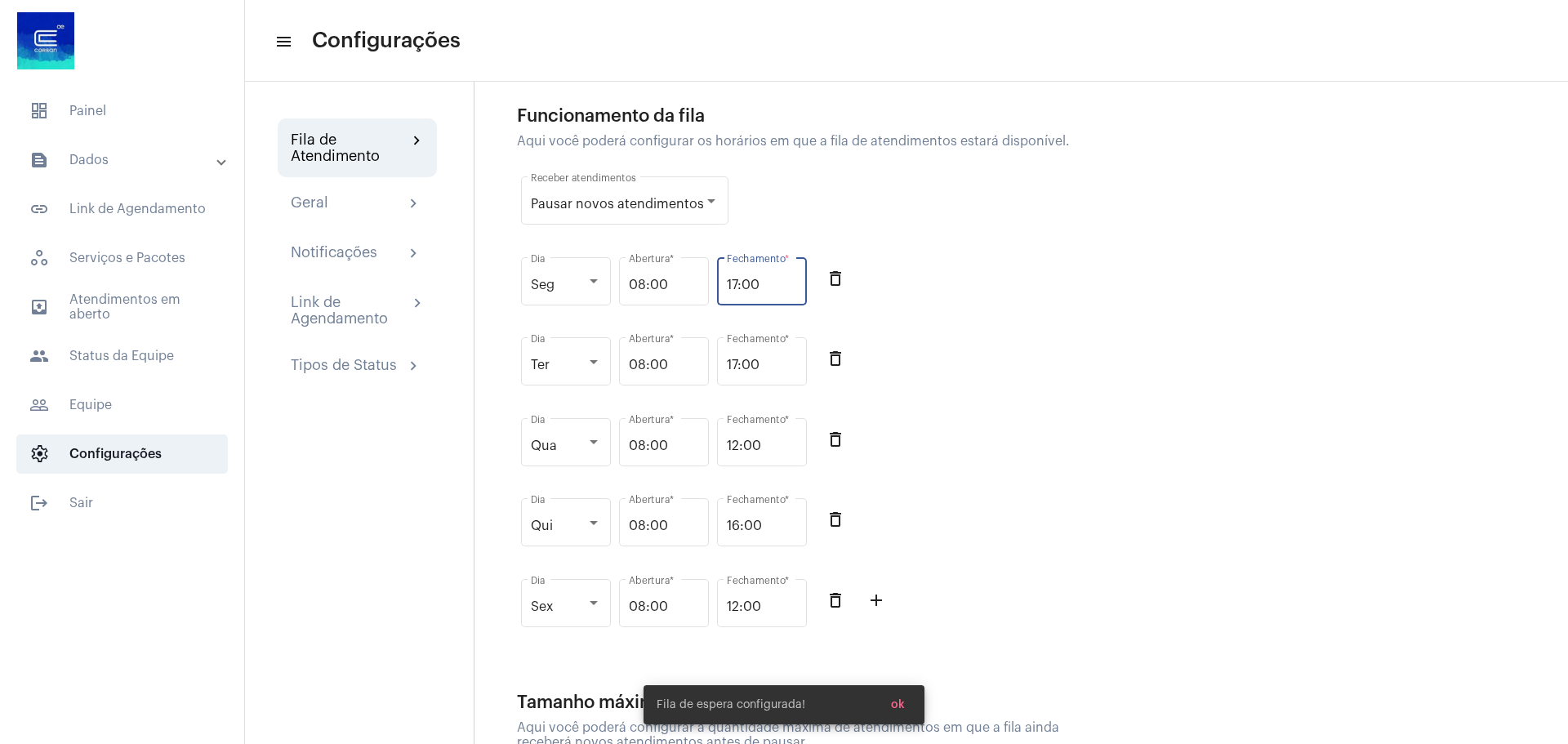 drag, startPoint x: 751, startPoint y: 287, endPoint x: 718, endPoint y: 287, distance: 33 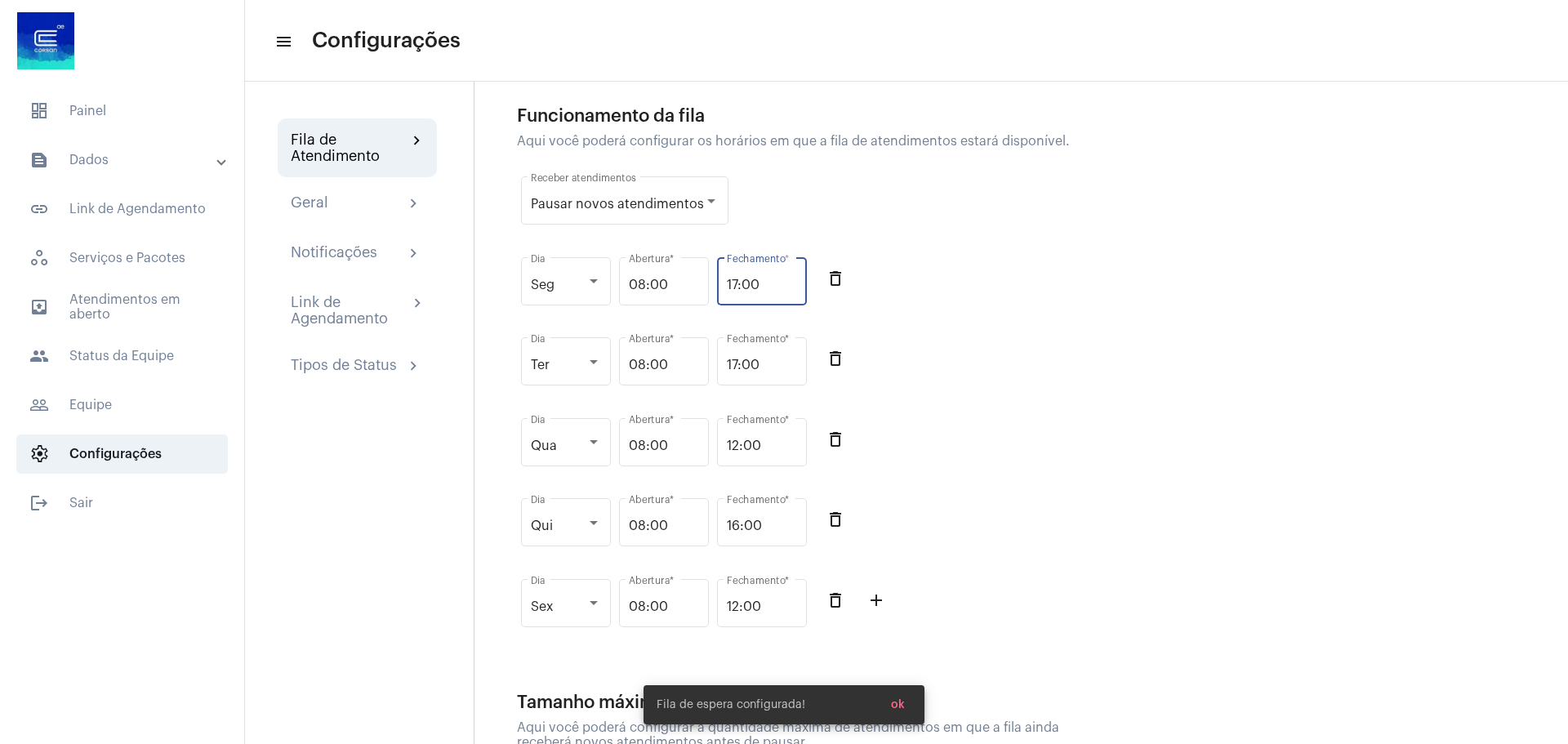 click on "17:00 Fechamento  *" 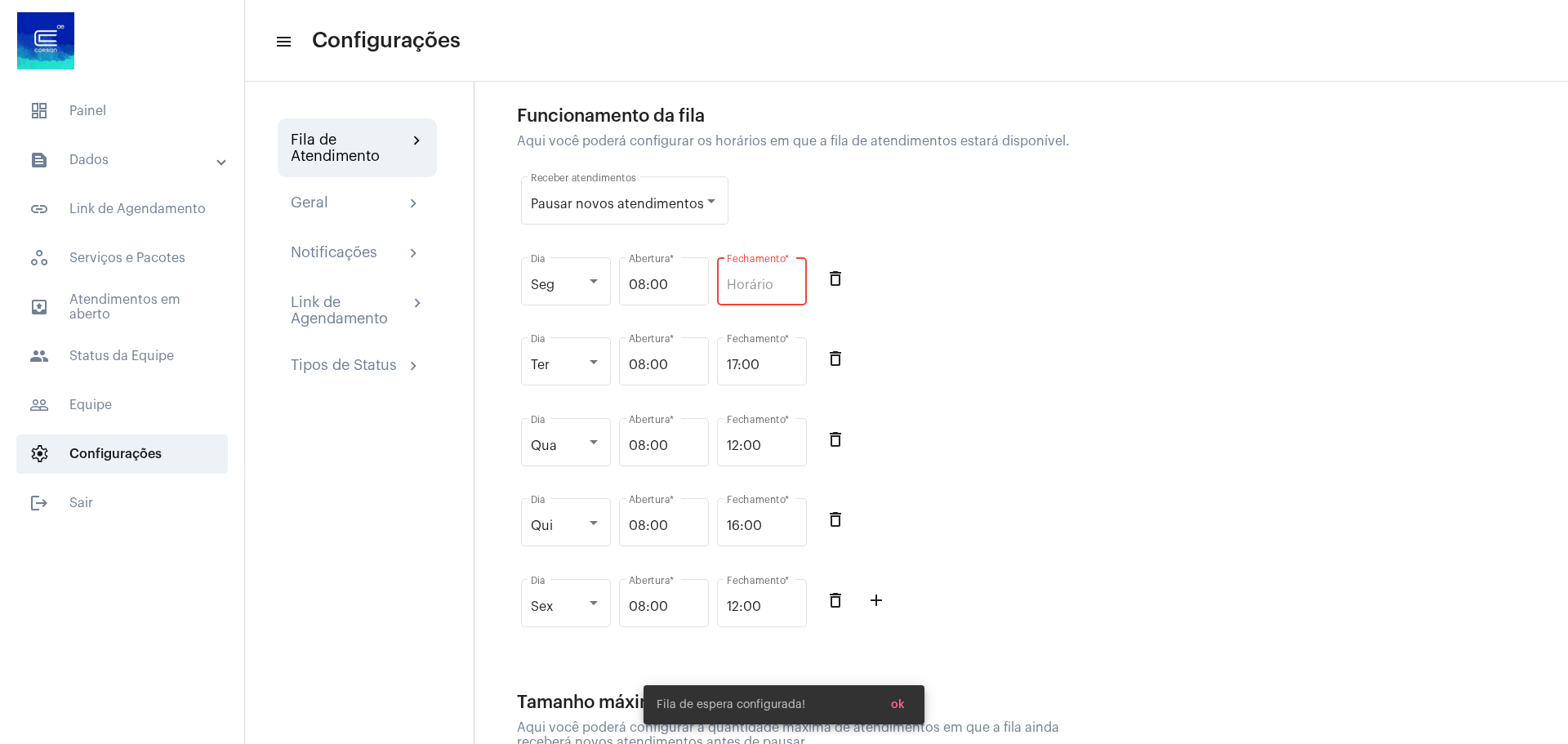 type on "17:00" 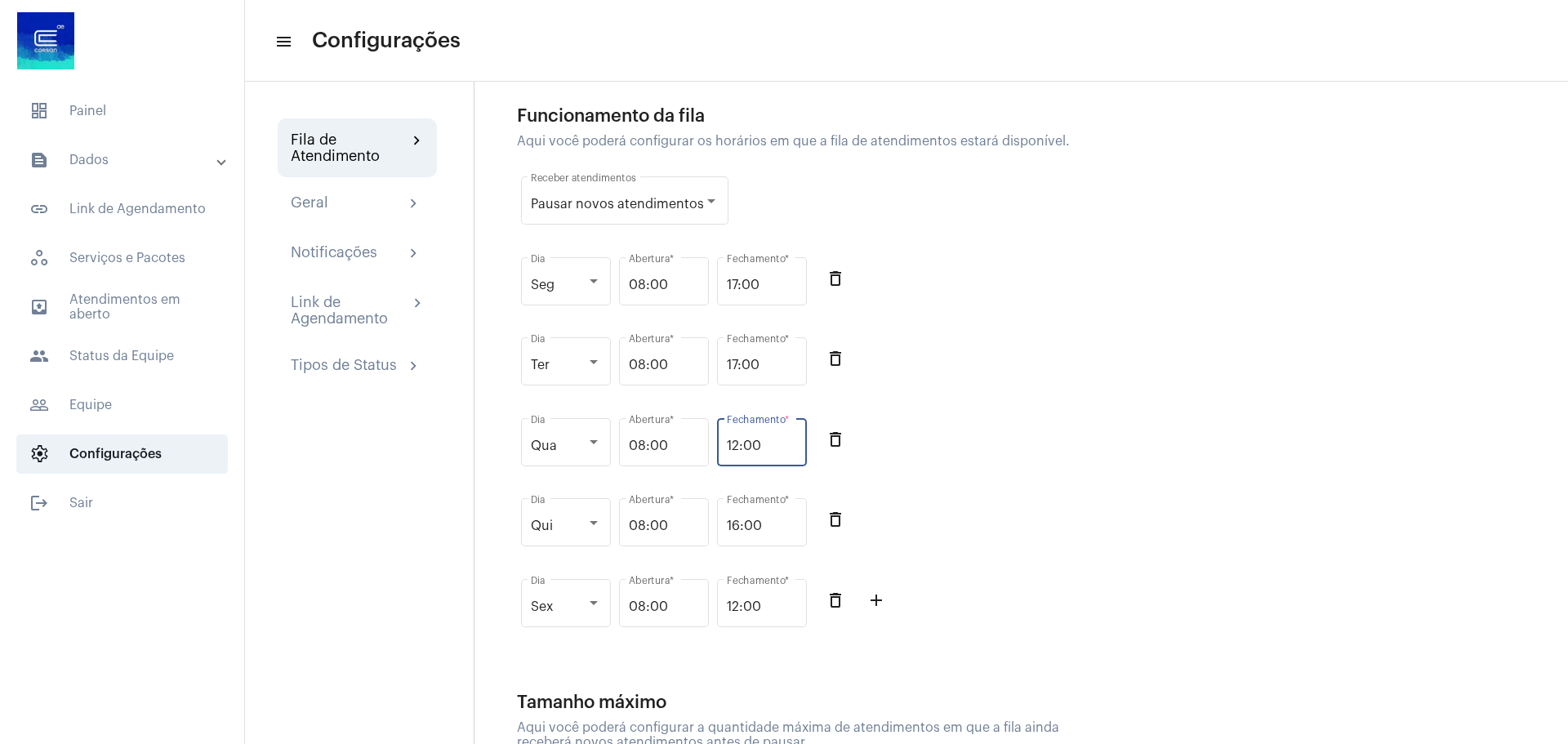 drag, startPoint x: 770, startPoint y: 448, endPoint x: 719, endPoint y: 451, distance: 51.0882 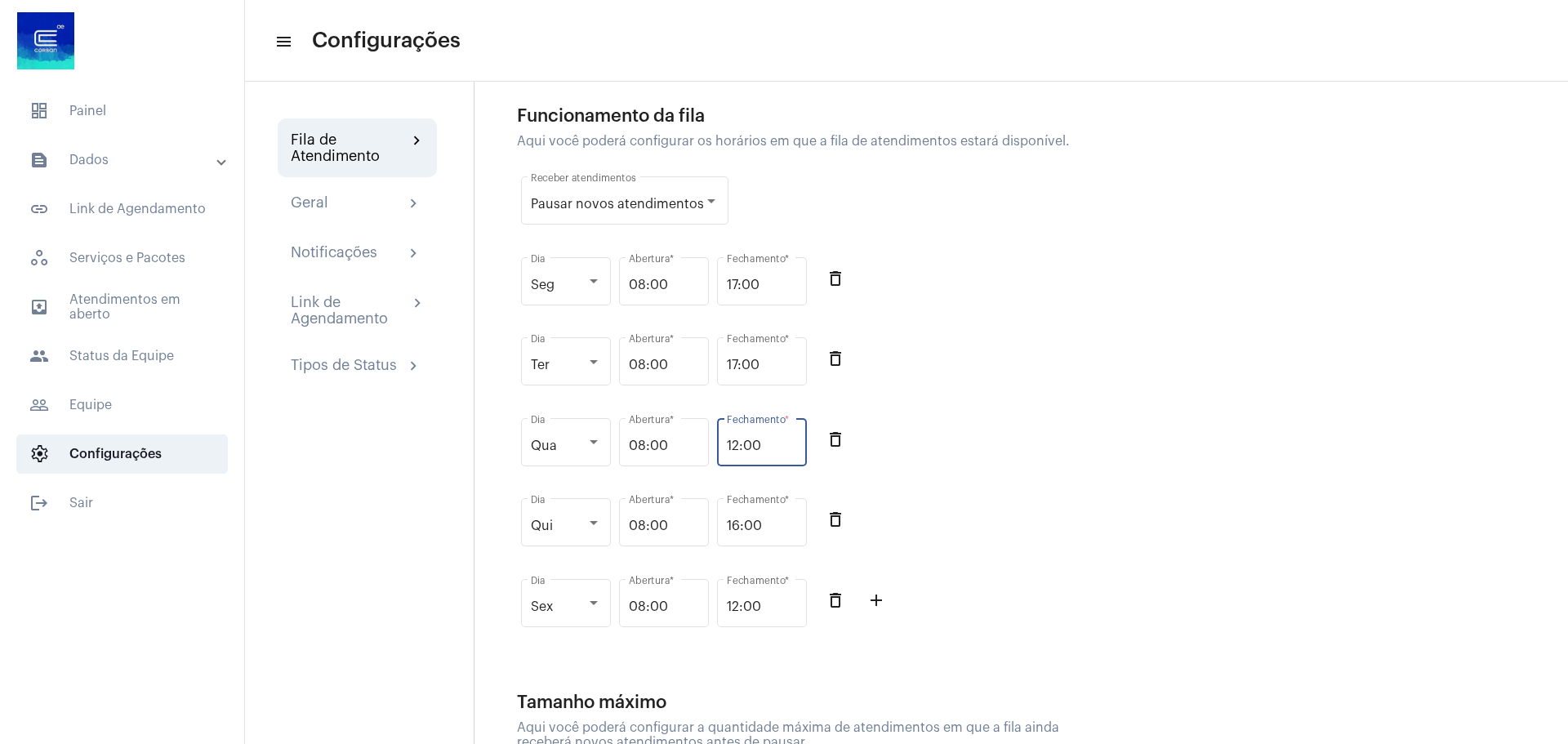 click on "12:00 Fechamento  *" 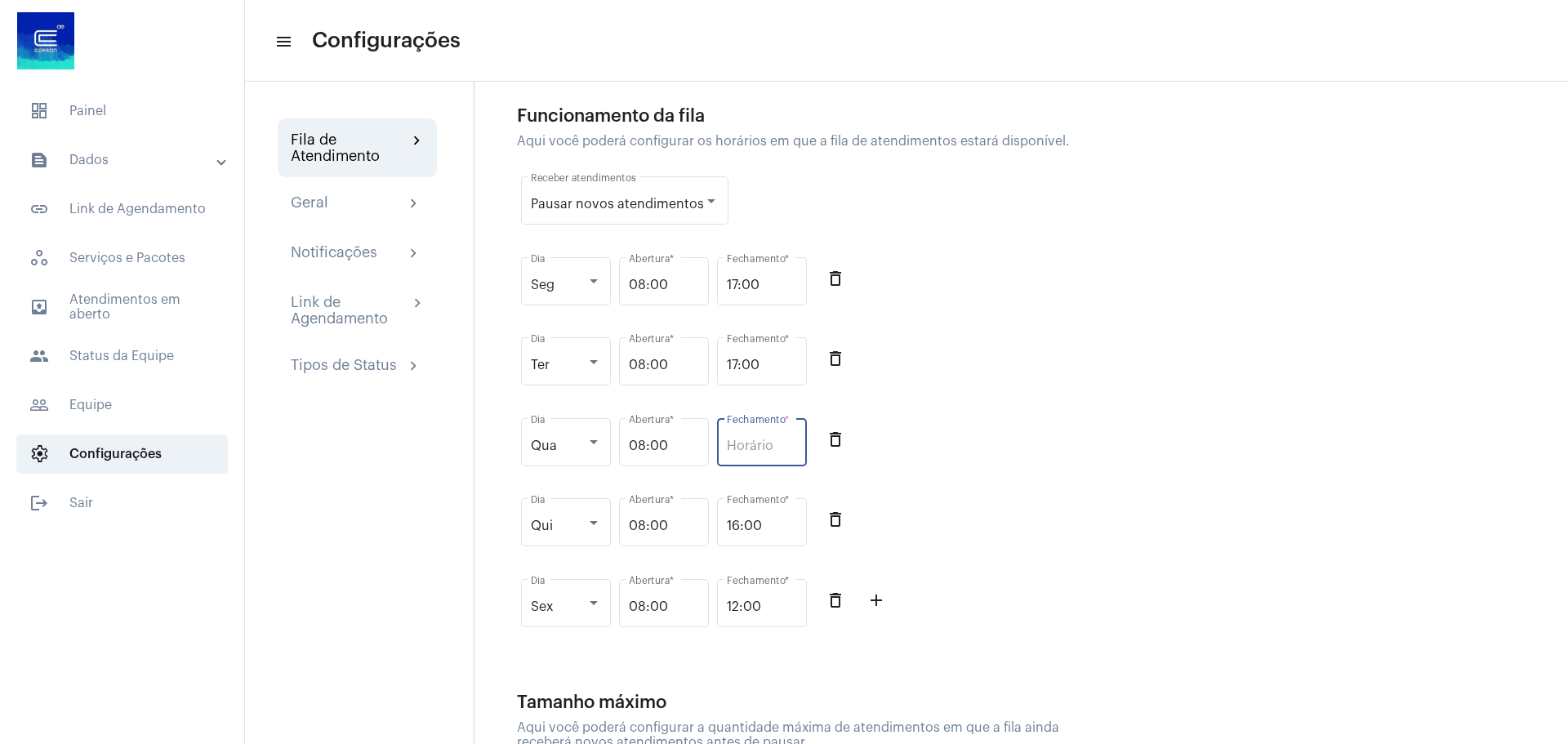 click on "Fechamento  *" at bounding box center (762, 446) 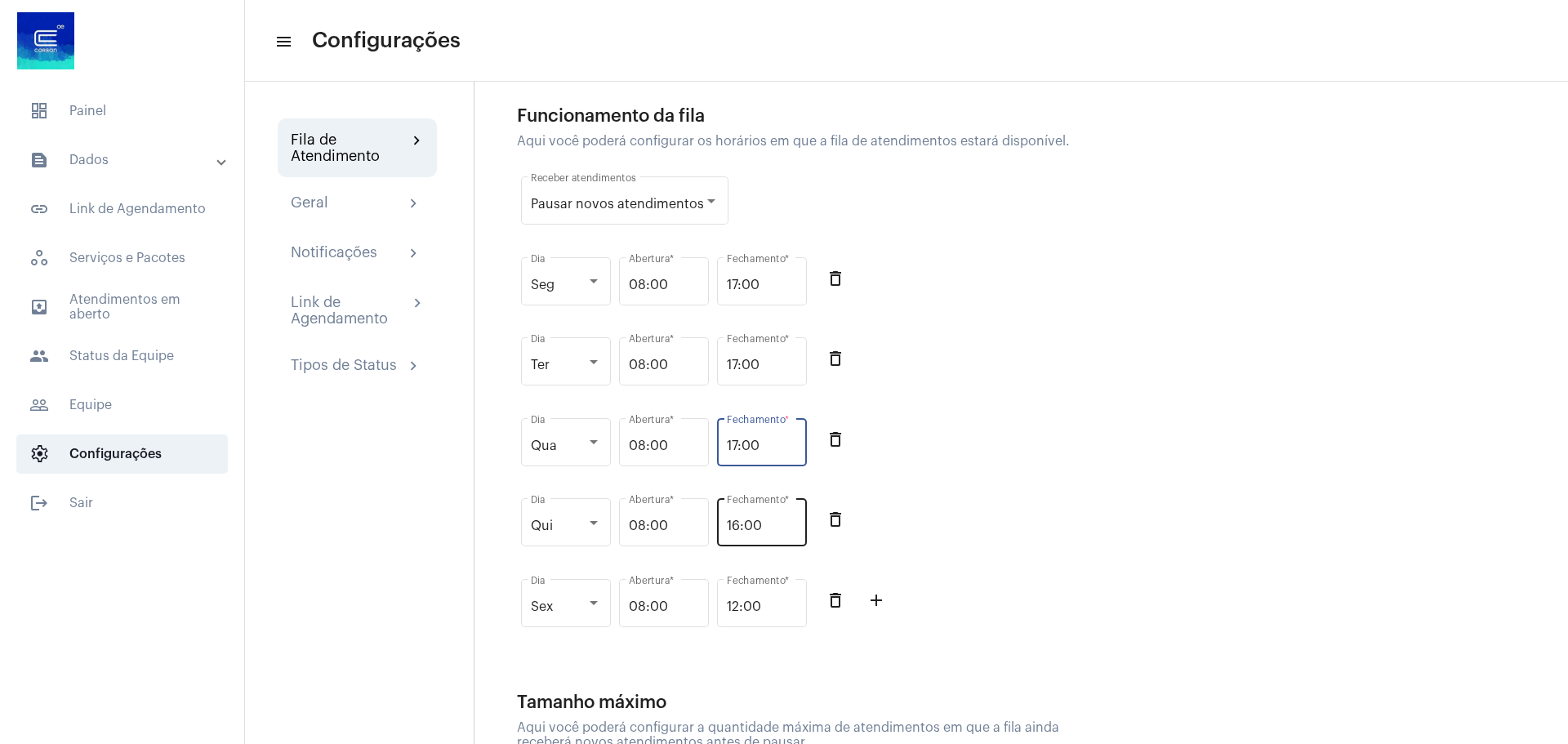 type on "17:00" 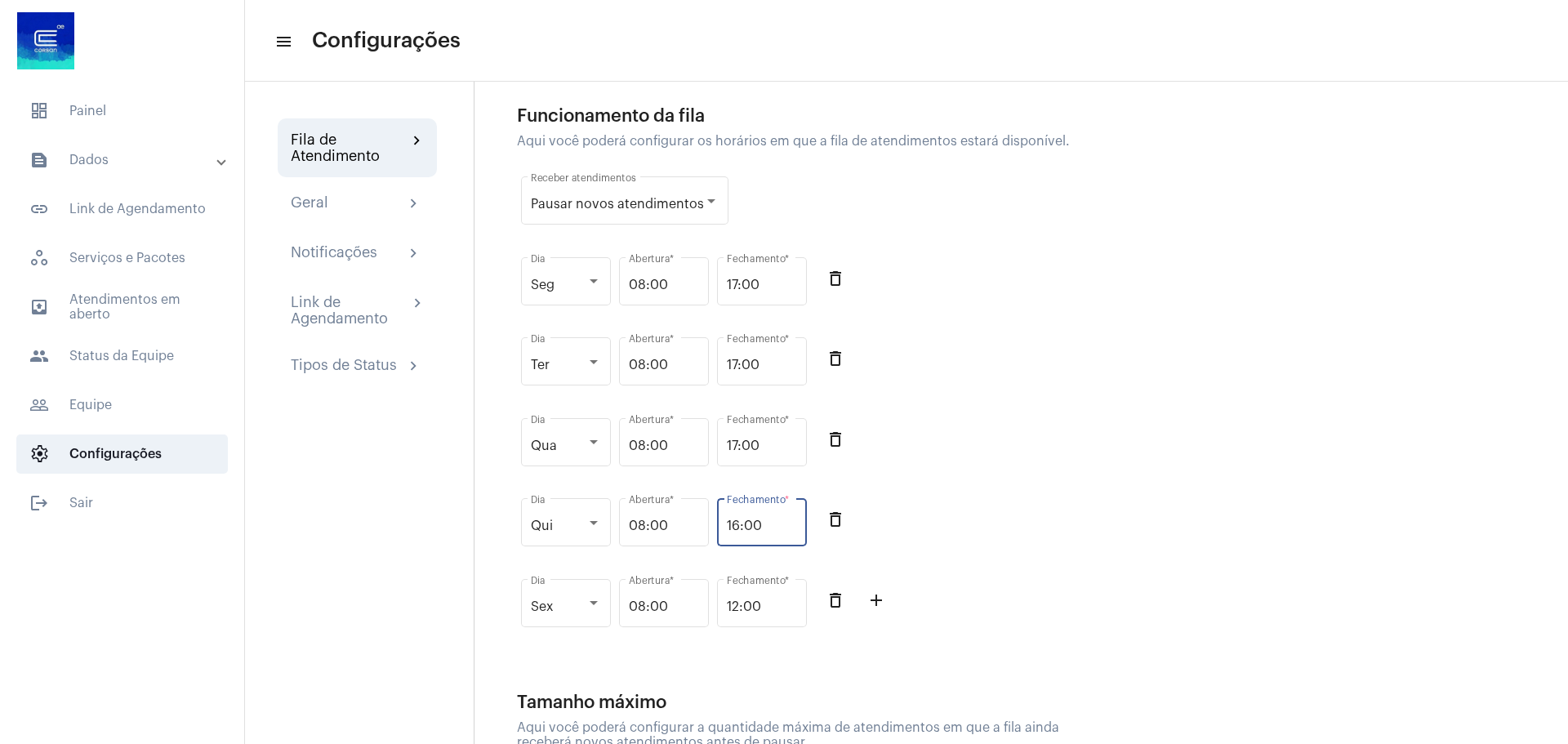 click on "16:00" at bounding box center (762, 526) 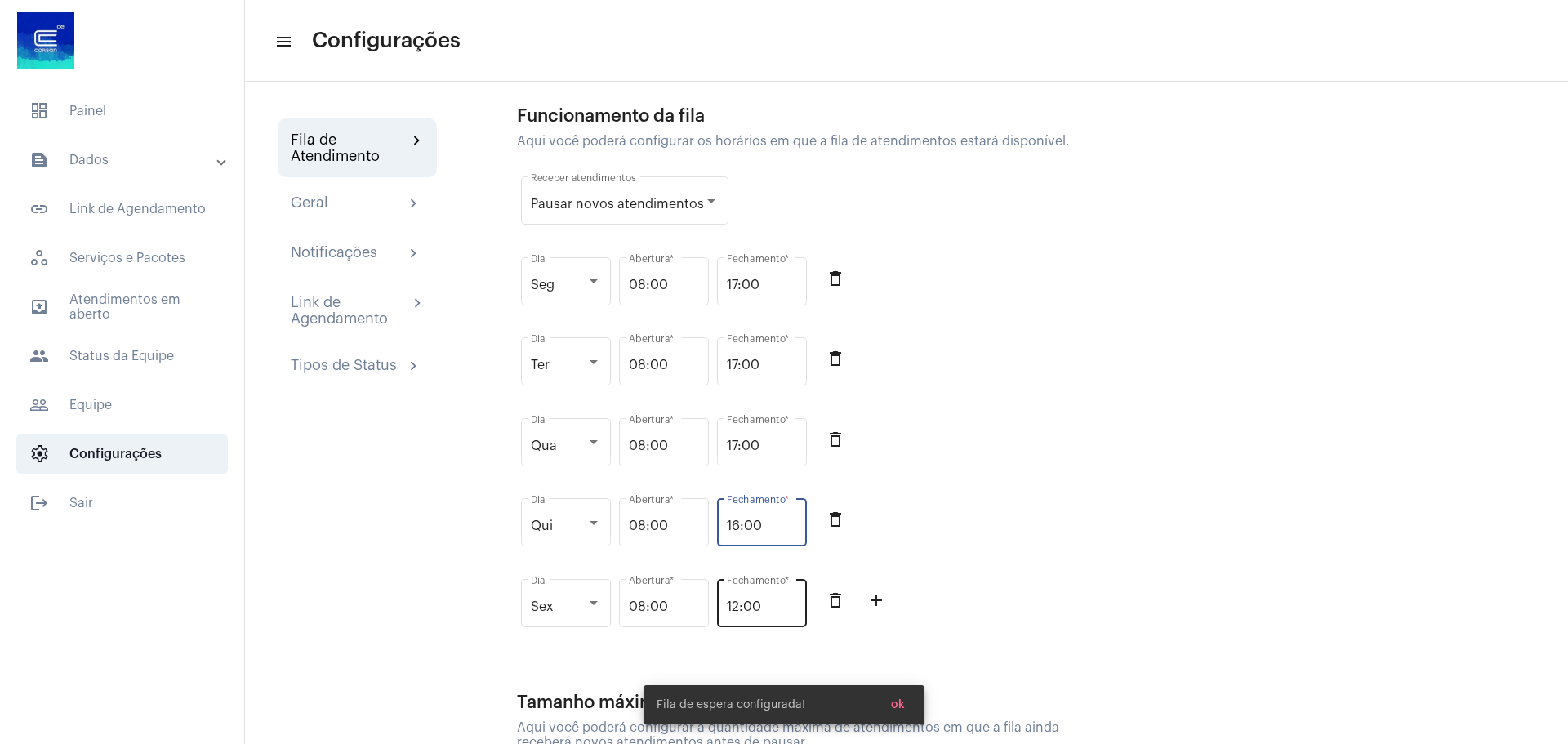 click on "12:00 Fechamento  *" 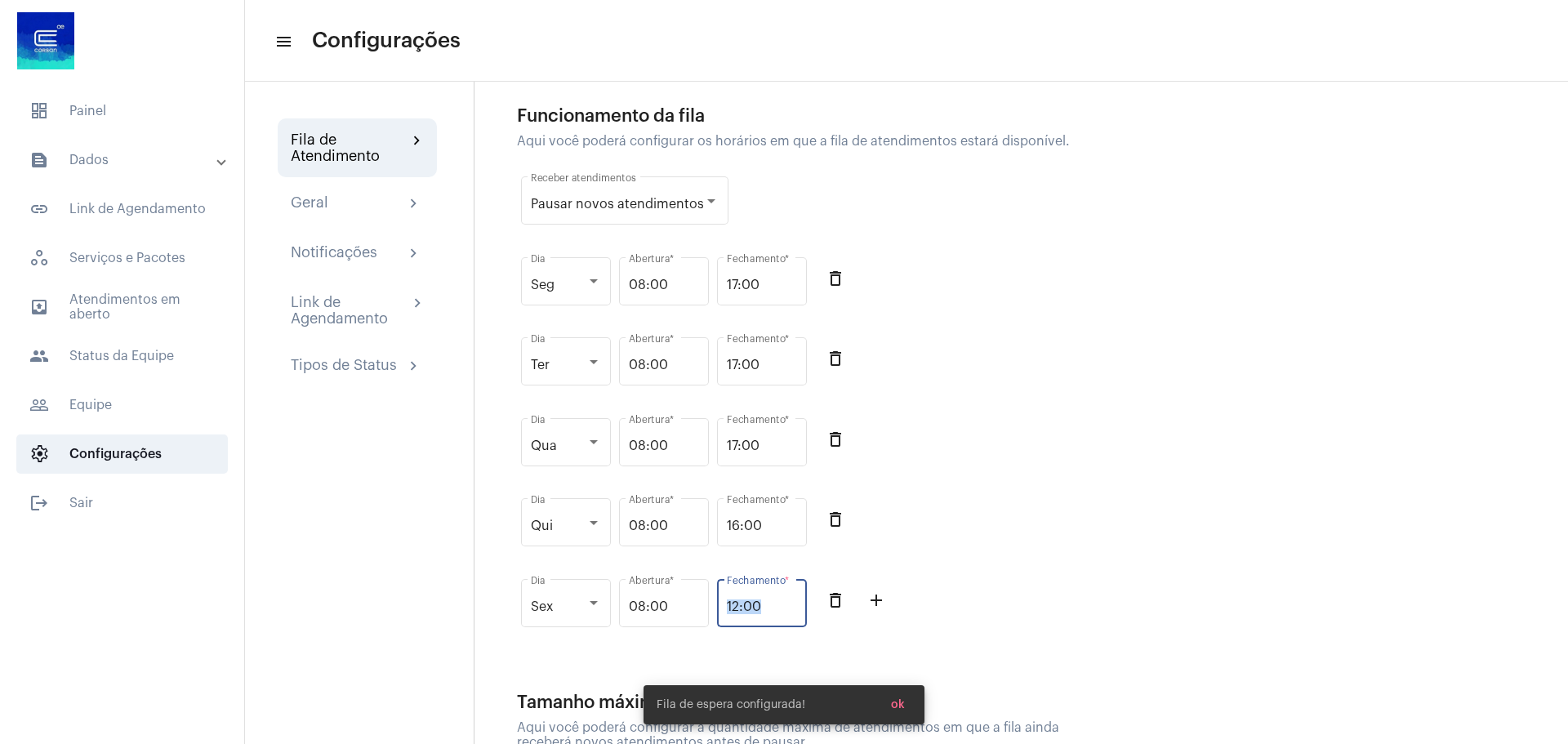 click on "12:00 Fechamento  *" 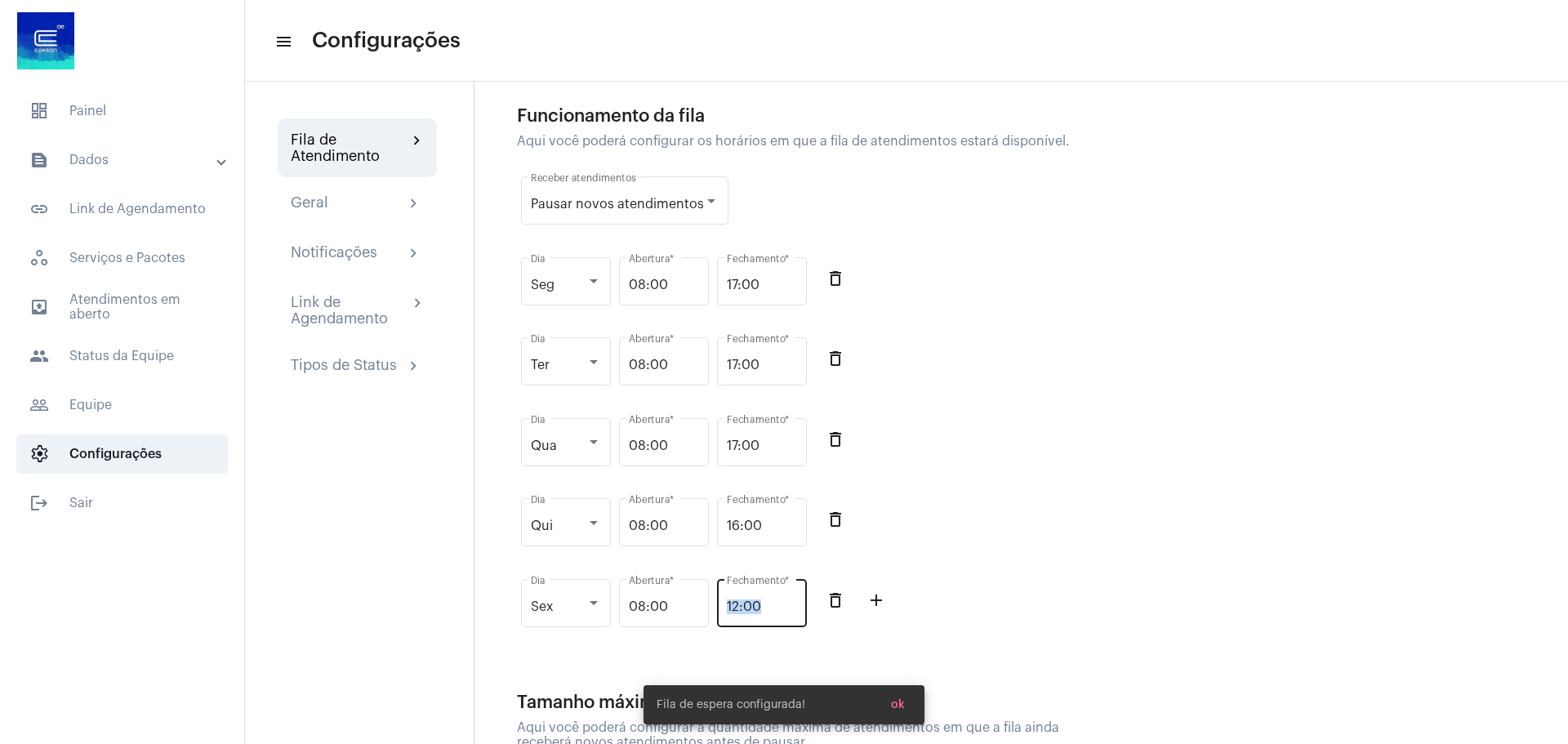 click on "12:00 Fechamento  *" 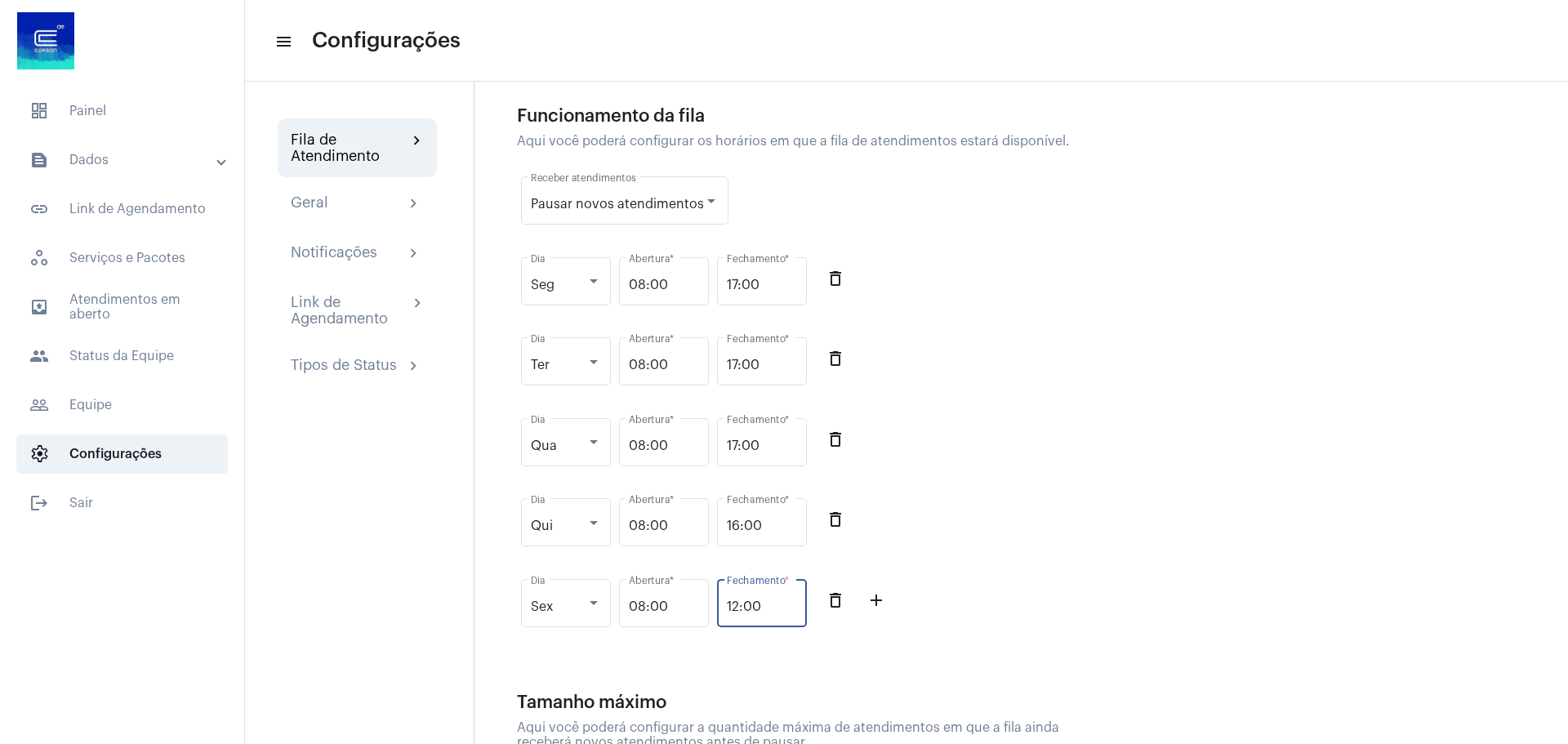 click on "12:00" at bounding box center [762, 607] 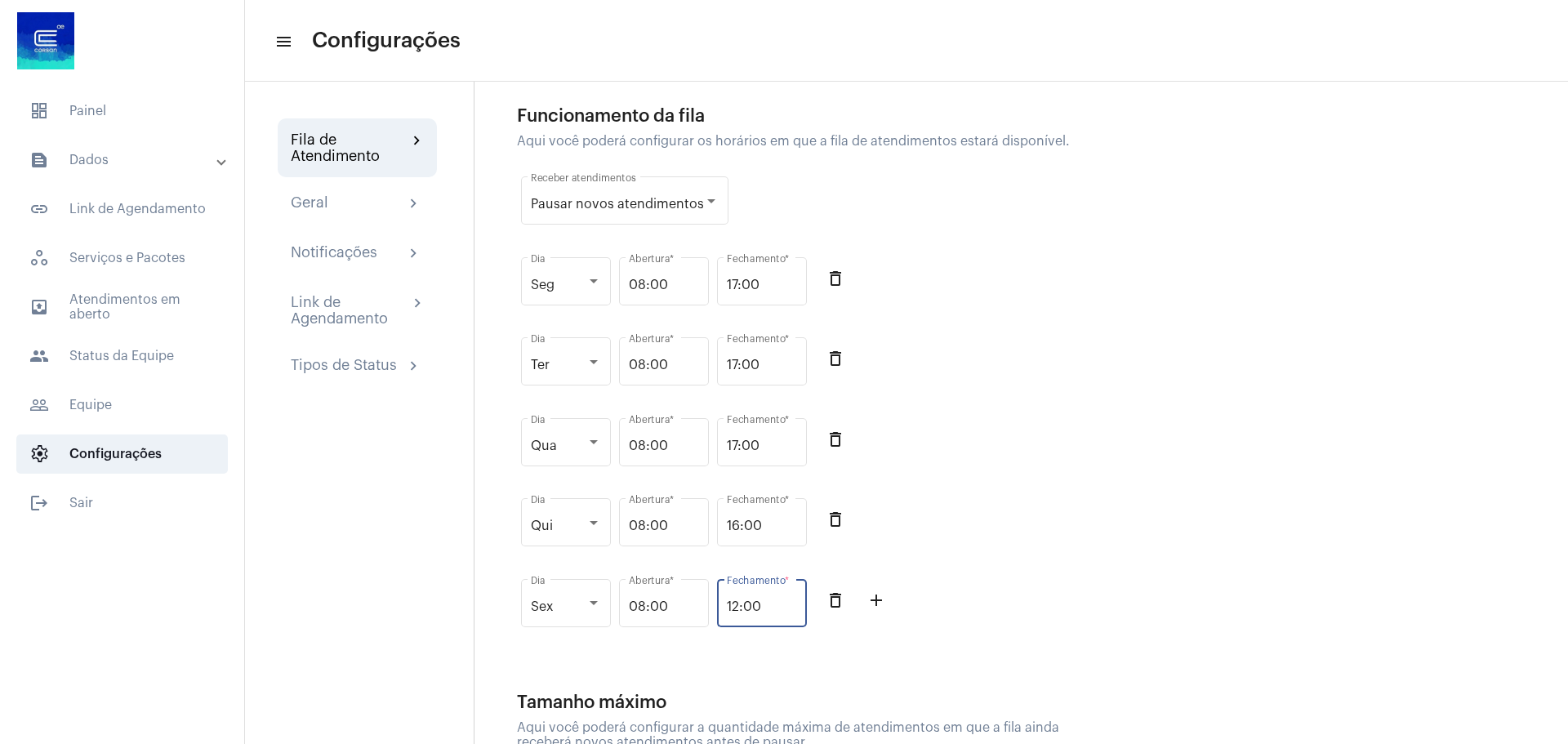 click on "12:00" at bounding box center (762, 607) 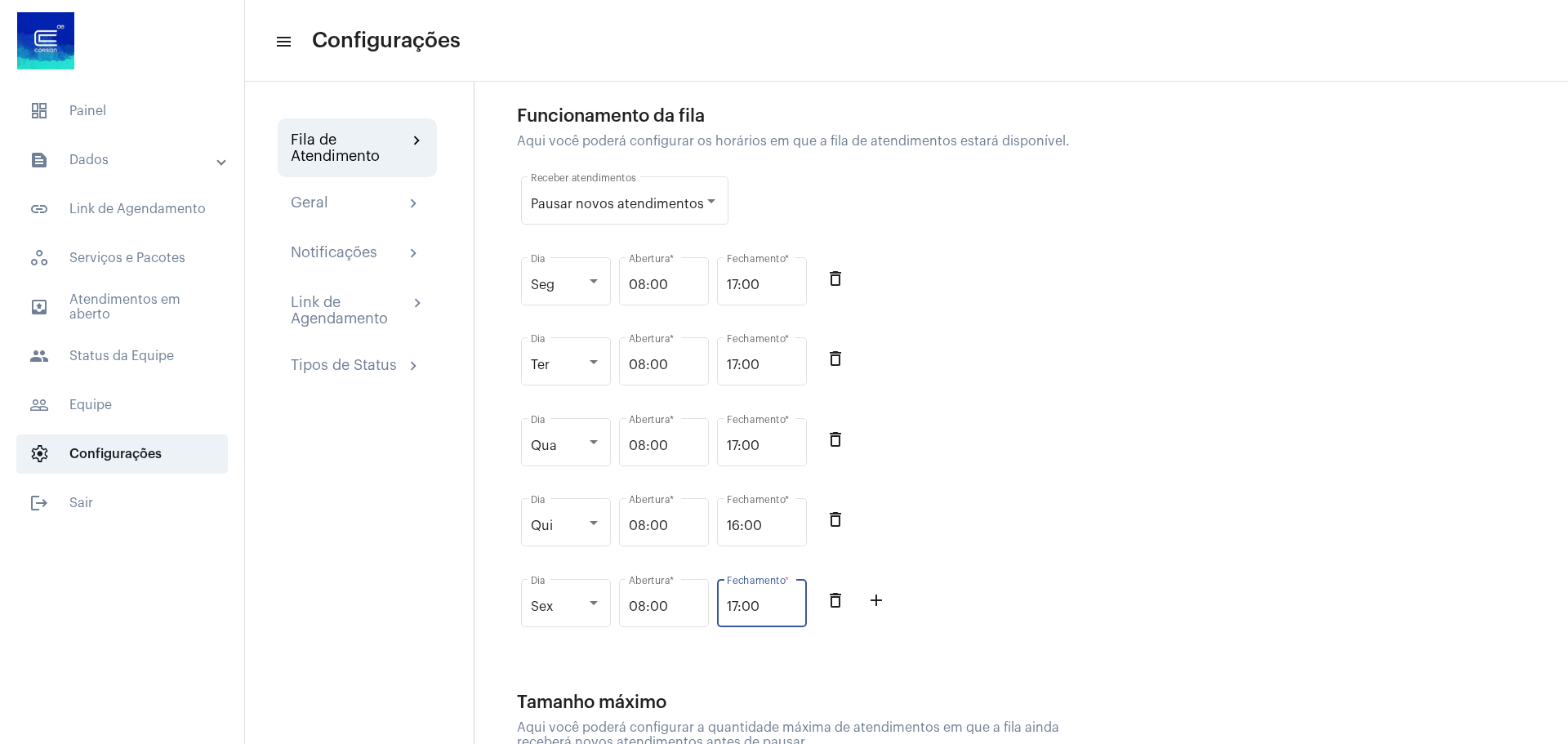 type on "17:00" 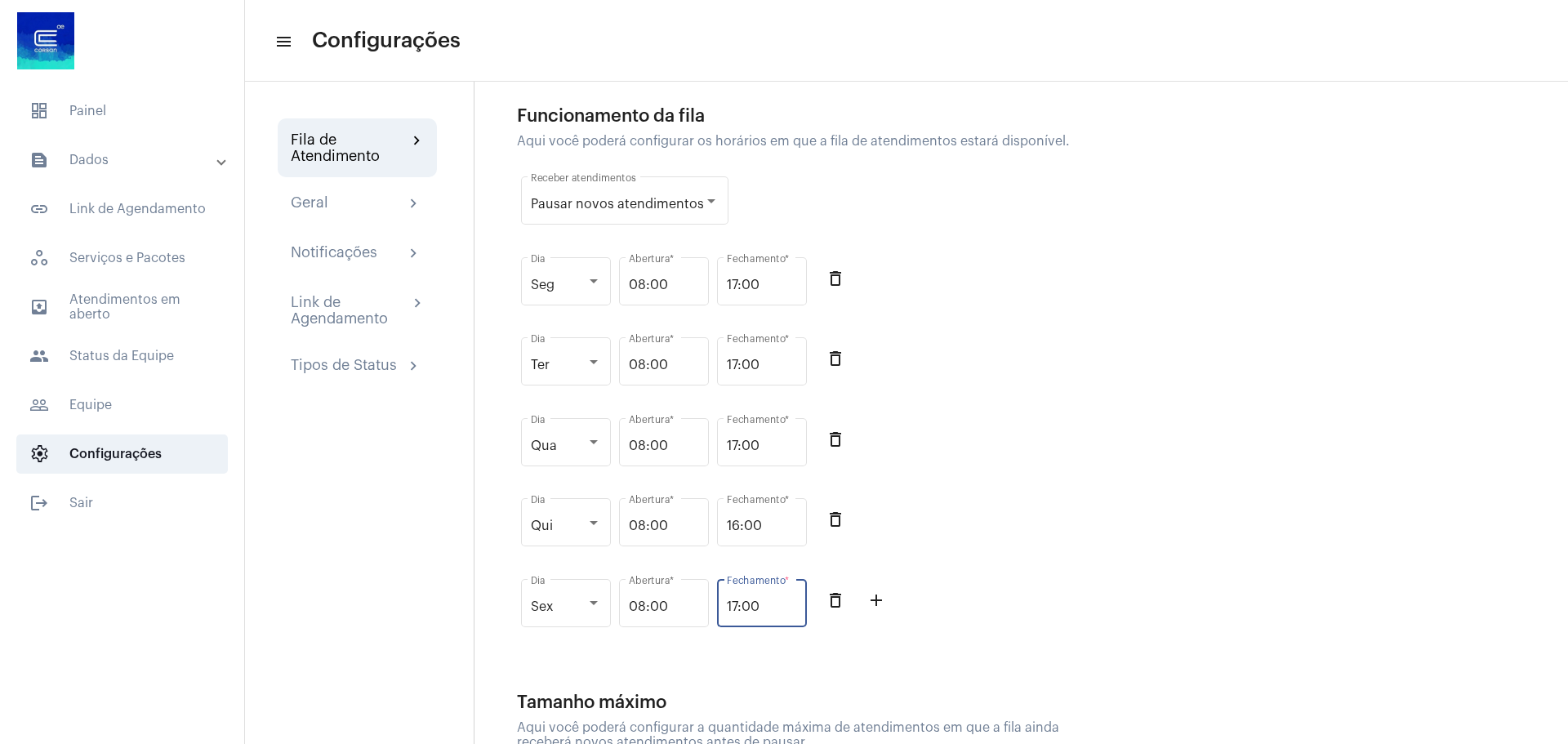 click on "Qua Dia 08:00 Abertura  * 17:00 Fechamento  * delete_outline" 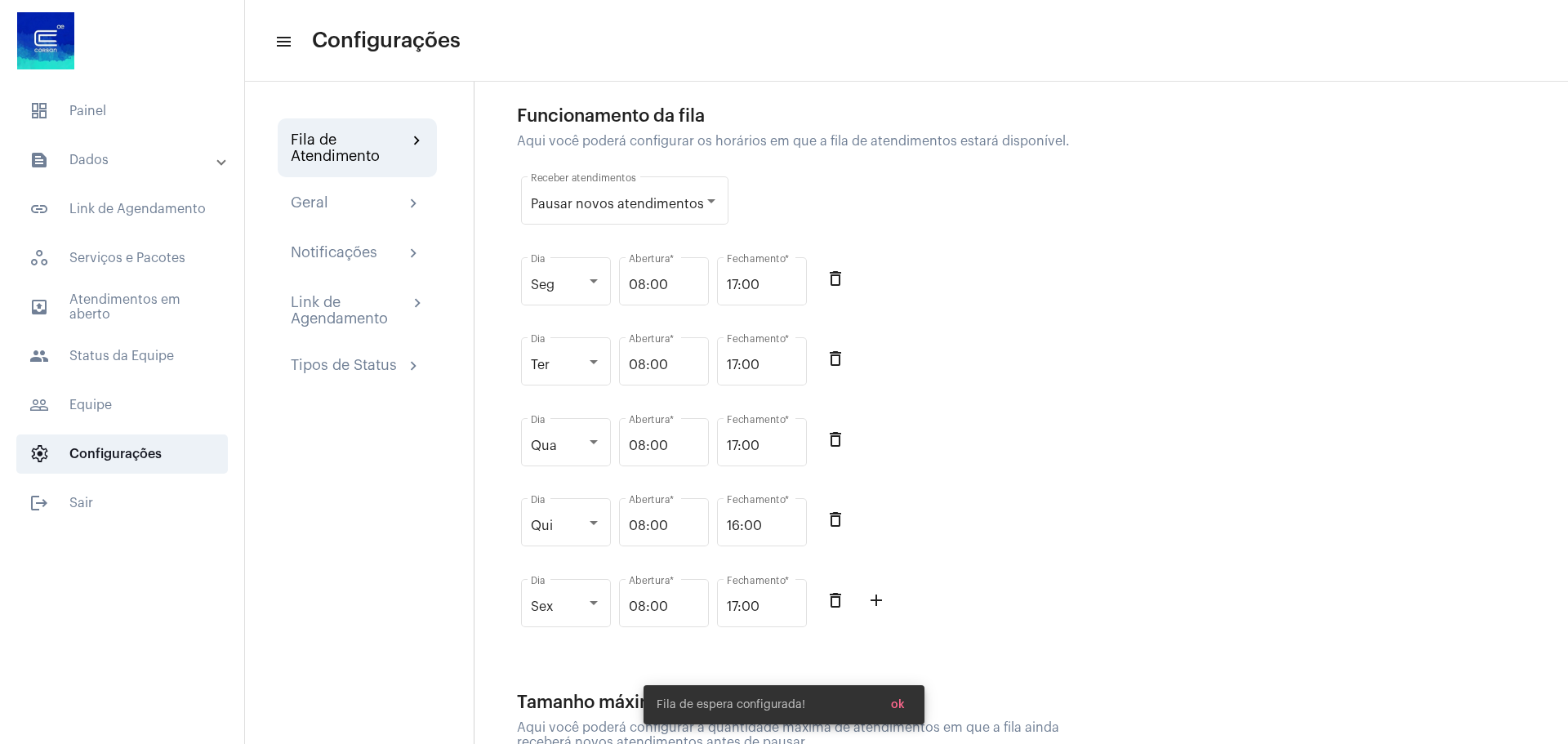 click on "Qua Dia 08:00 Abertura  * 17:00 Fechamento  * delete_outline" 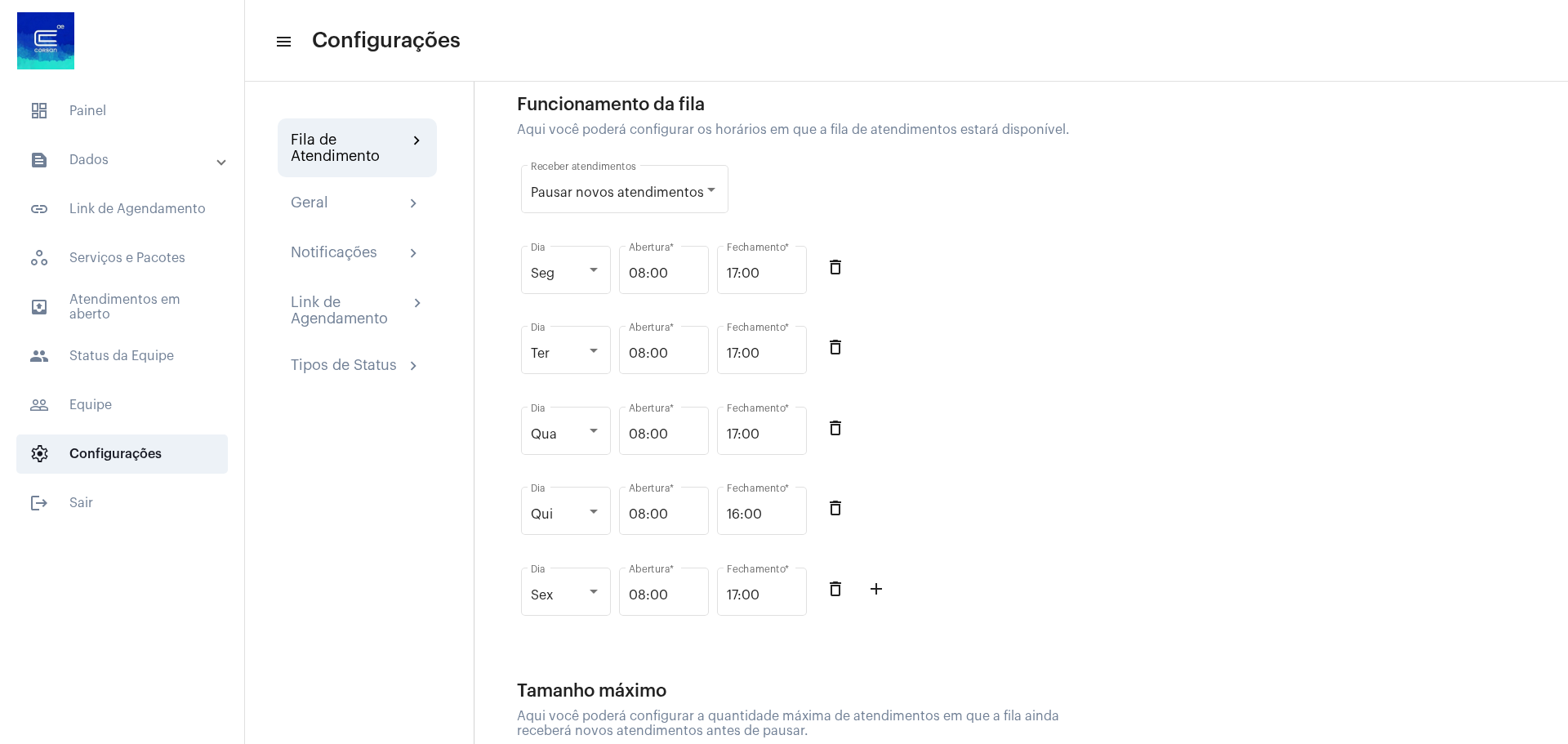 scroll, scrollTop: 11, scrollLeft: 0, axis: vertical 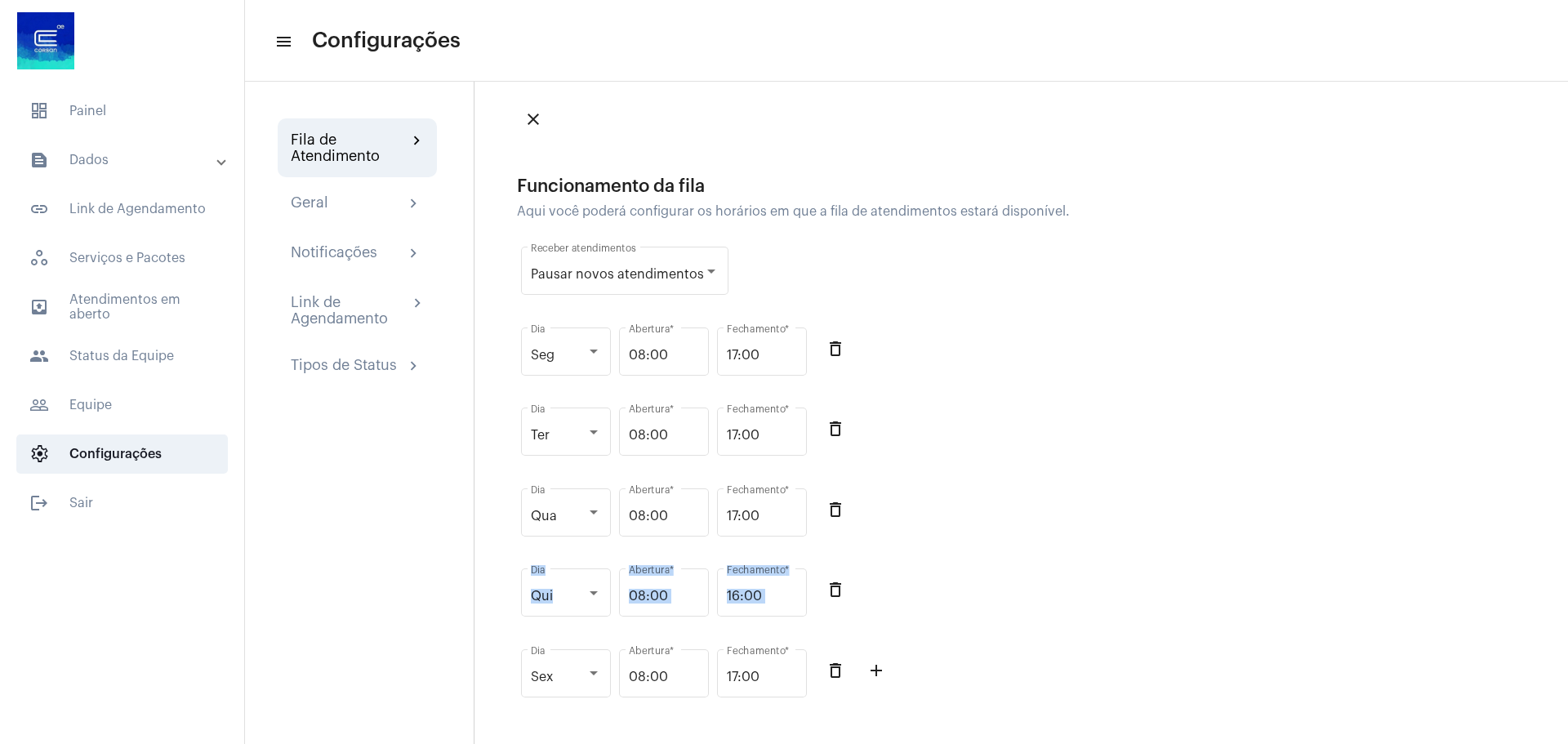 drag, startPoint x: 485, startPoint y: 593, endPoint x: 1016, endPoint y: 584, distance: 531.0763 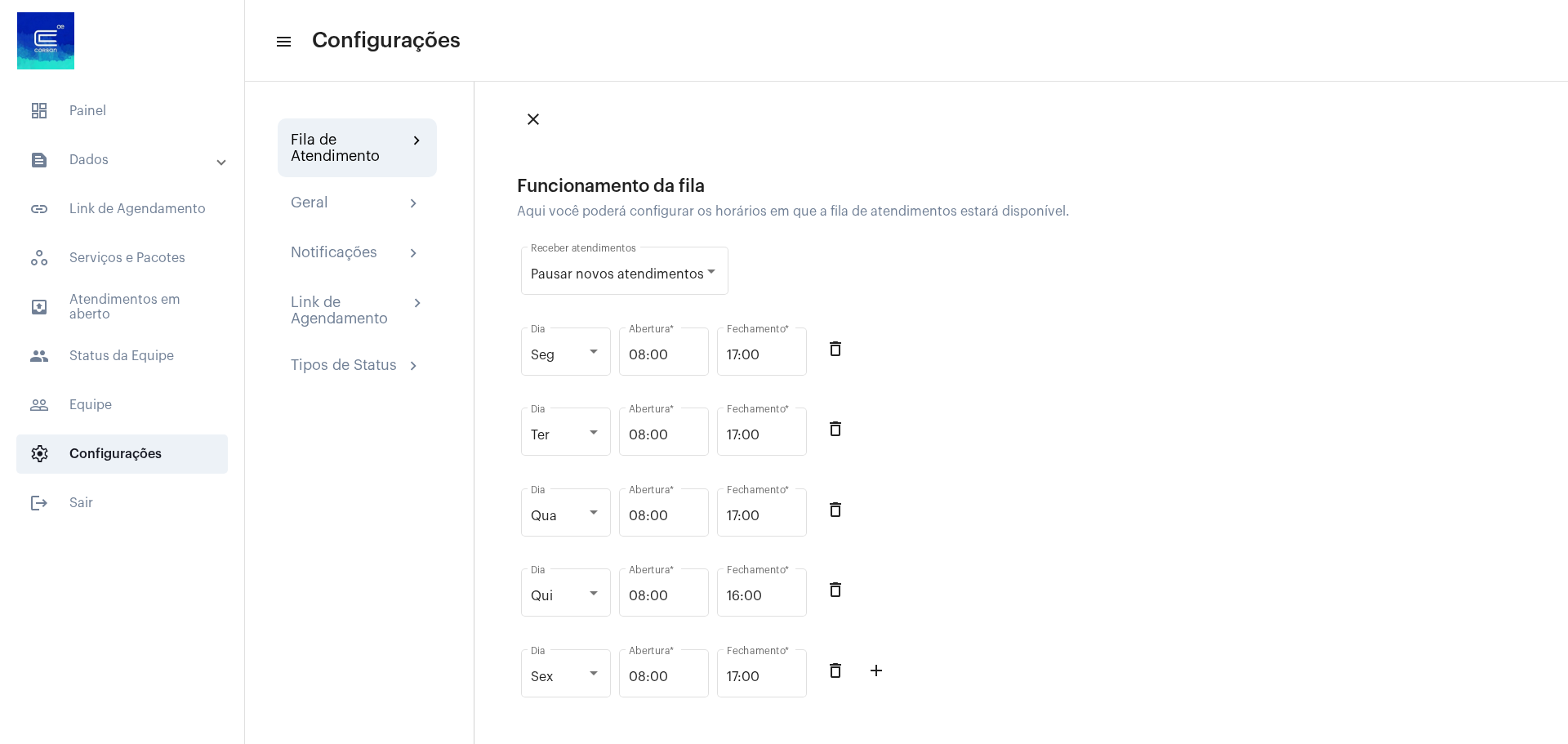 scroll, scrollTop: 93, scrollLeft: 0, axis: vertical 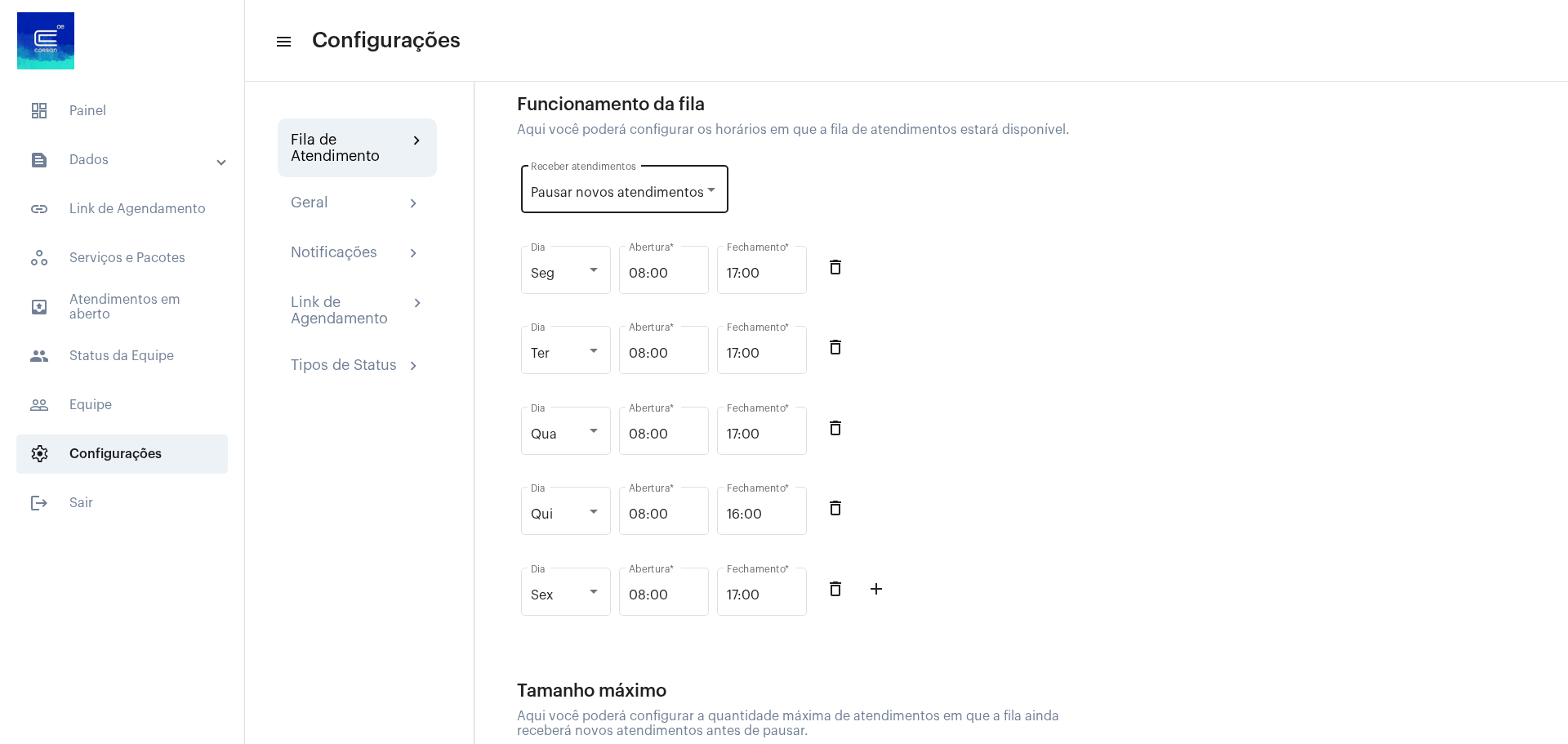 click on "Pausar novos atendimentos Receber atendimentos" 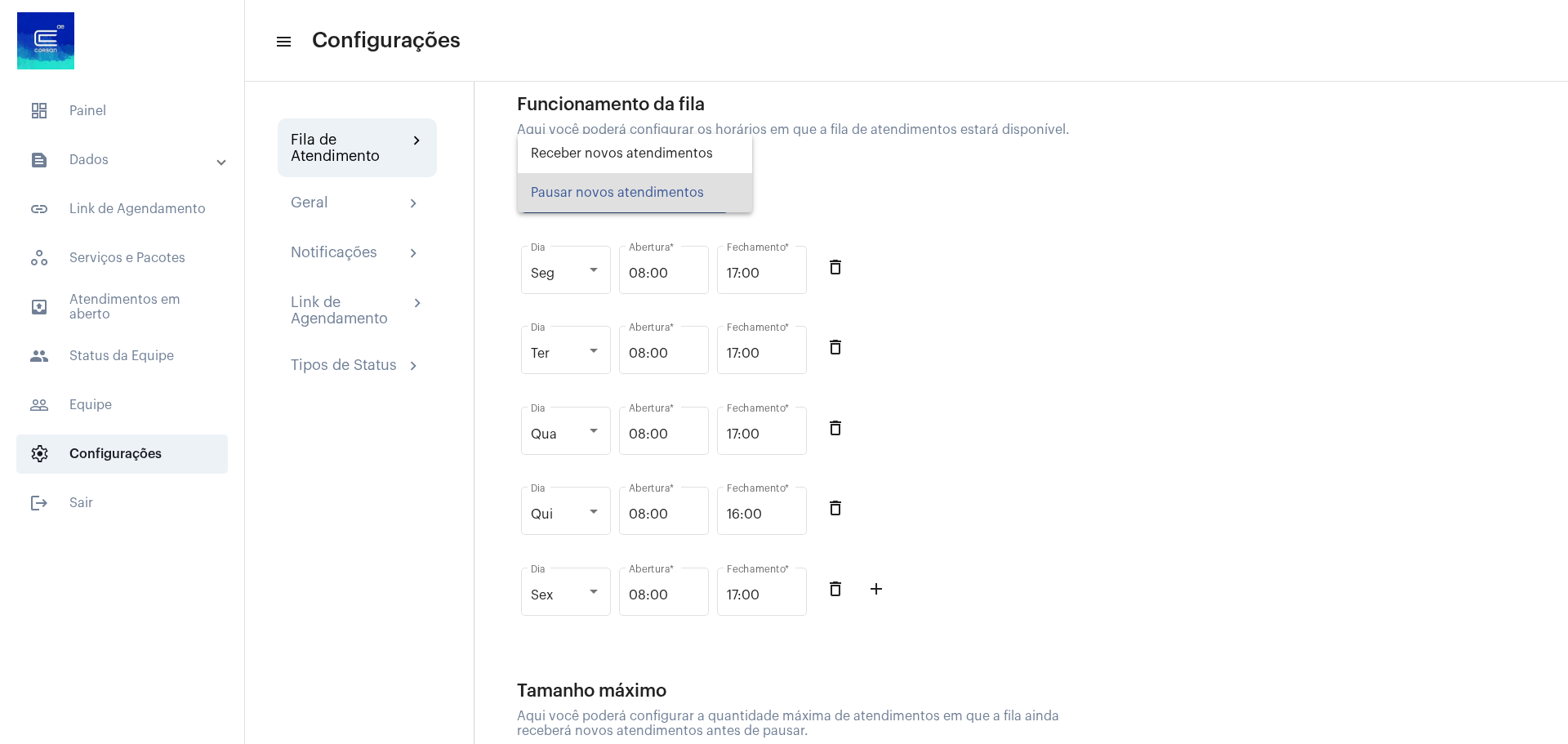 click at bounding box center (784, 372) 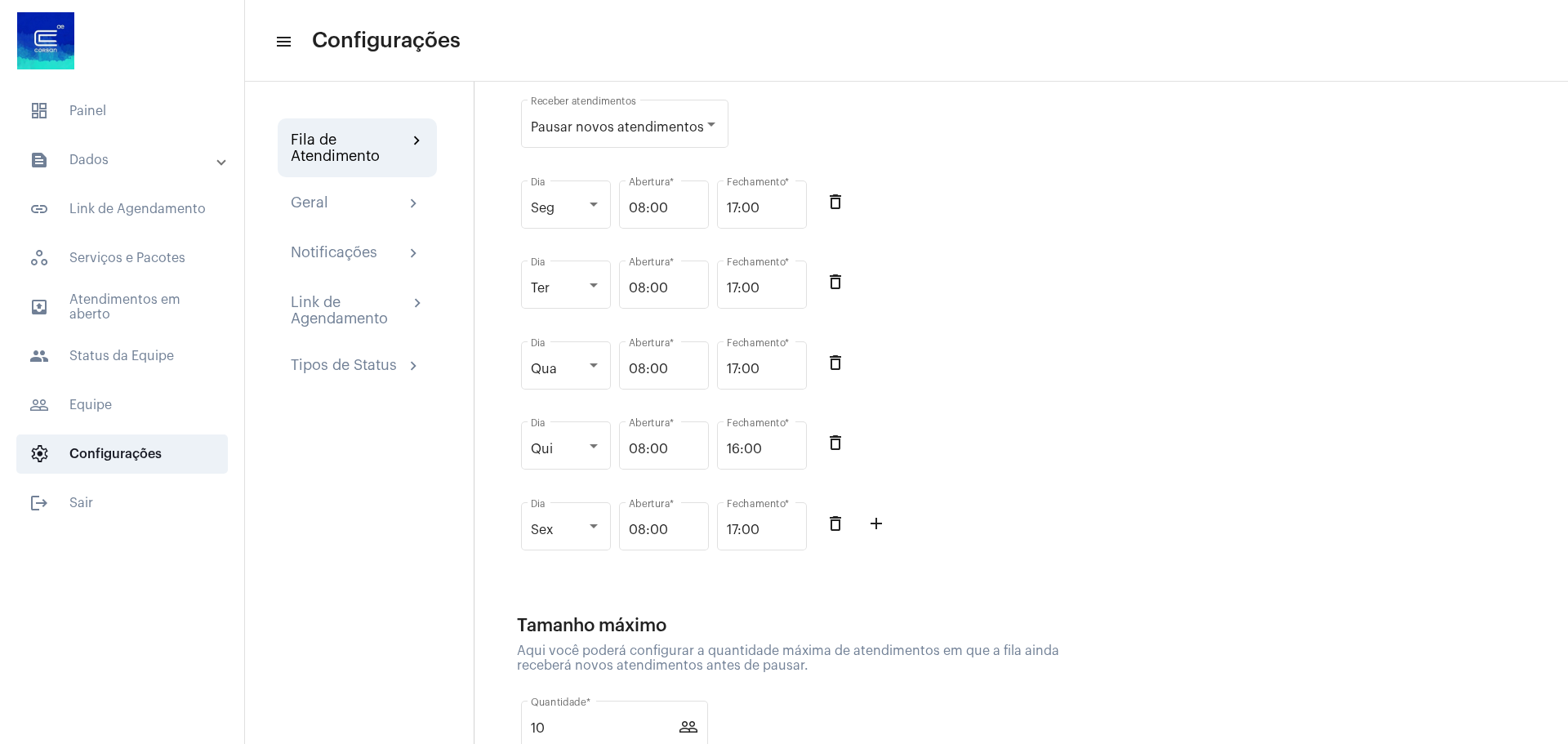 scroll, scrollTop: 0, scrollLeft: 0, axis: both 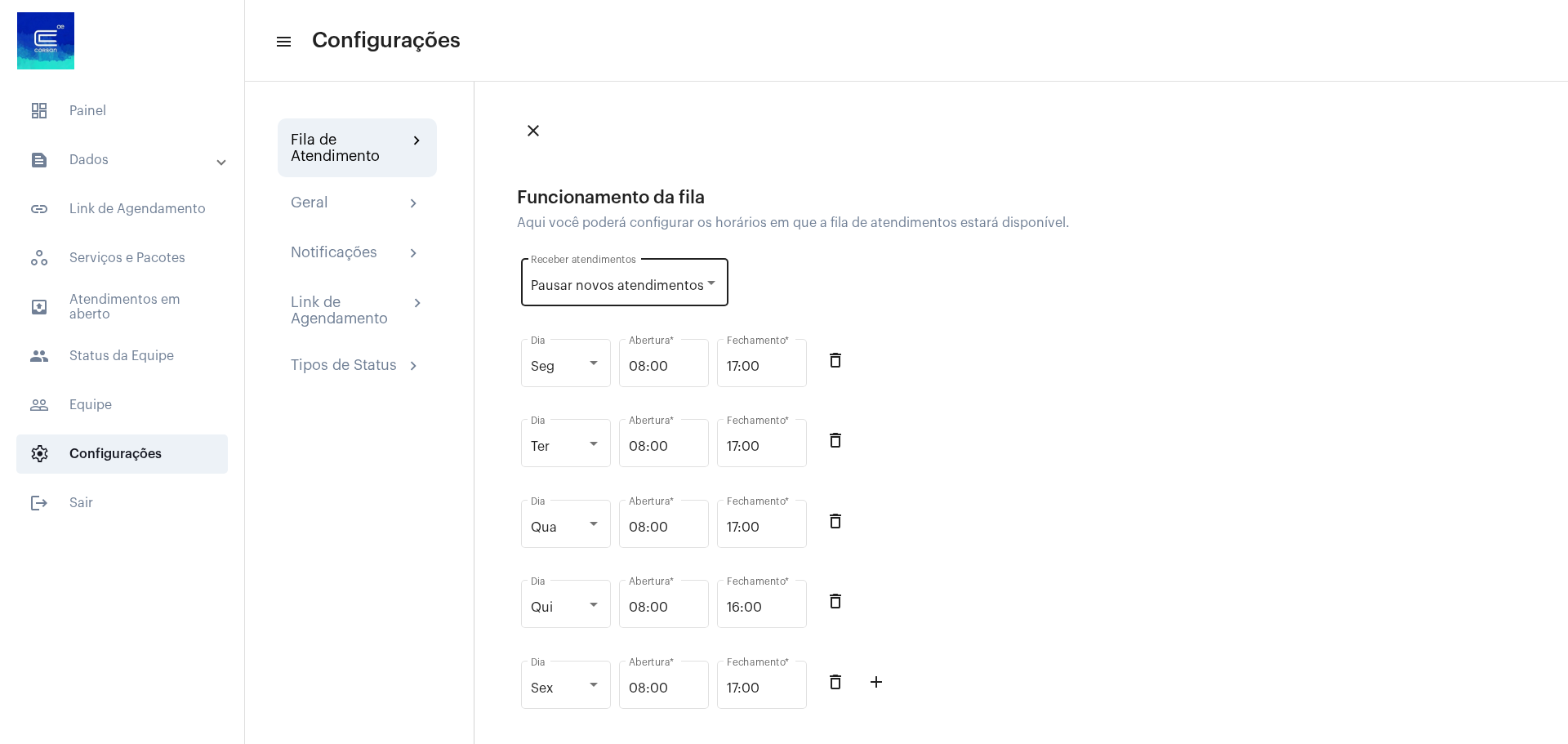 click on "Pausar novos atendimentos" at bounding box center [617, 286] 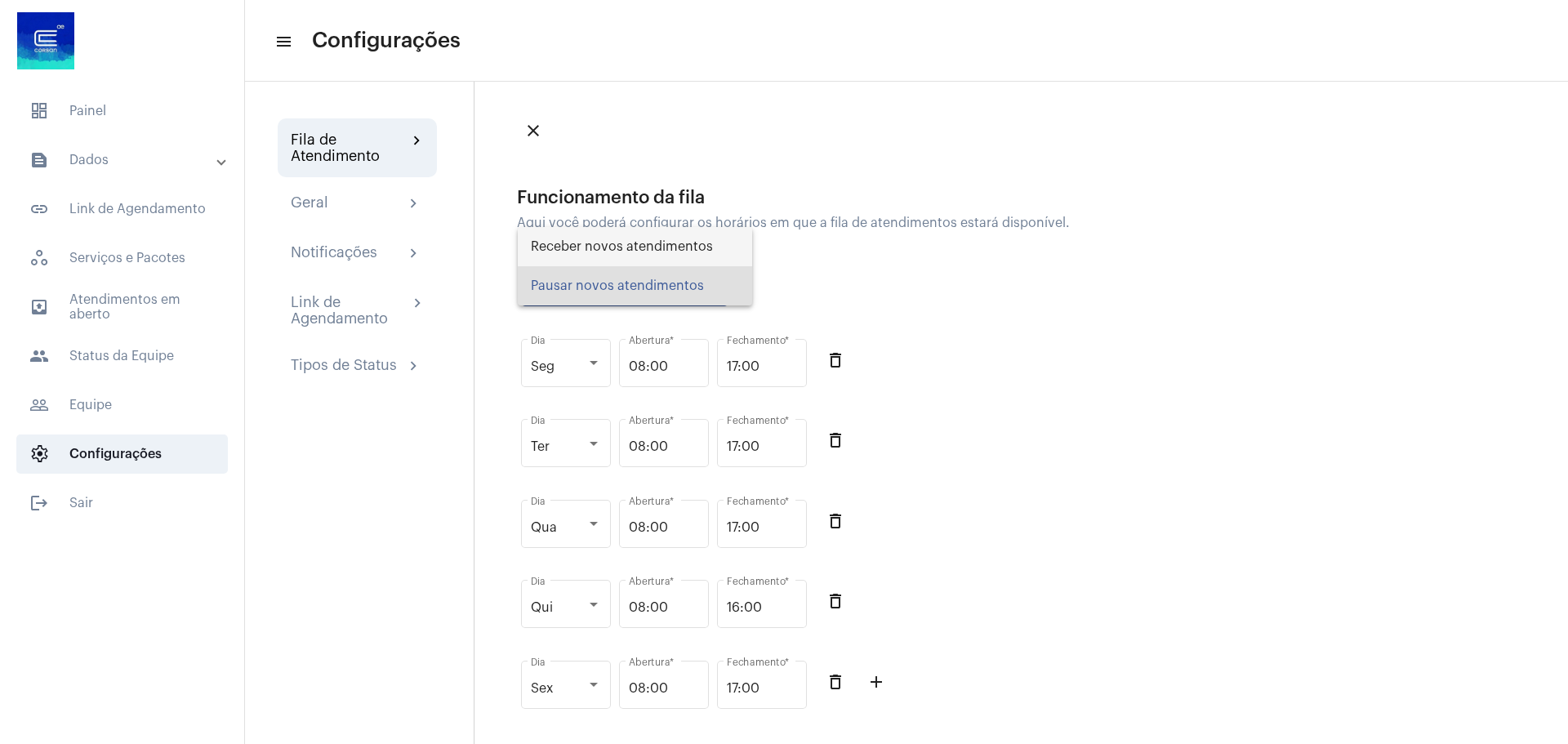click on "Receber novos atendimentos" at bounding box center (635, 247) 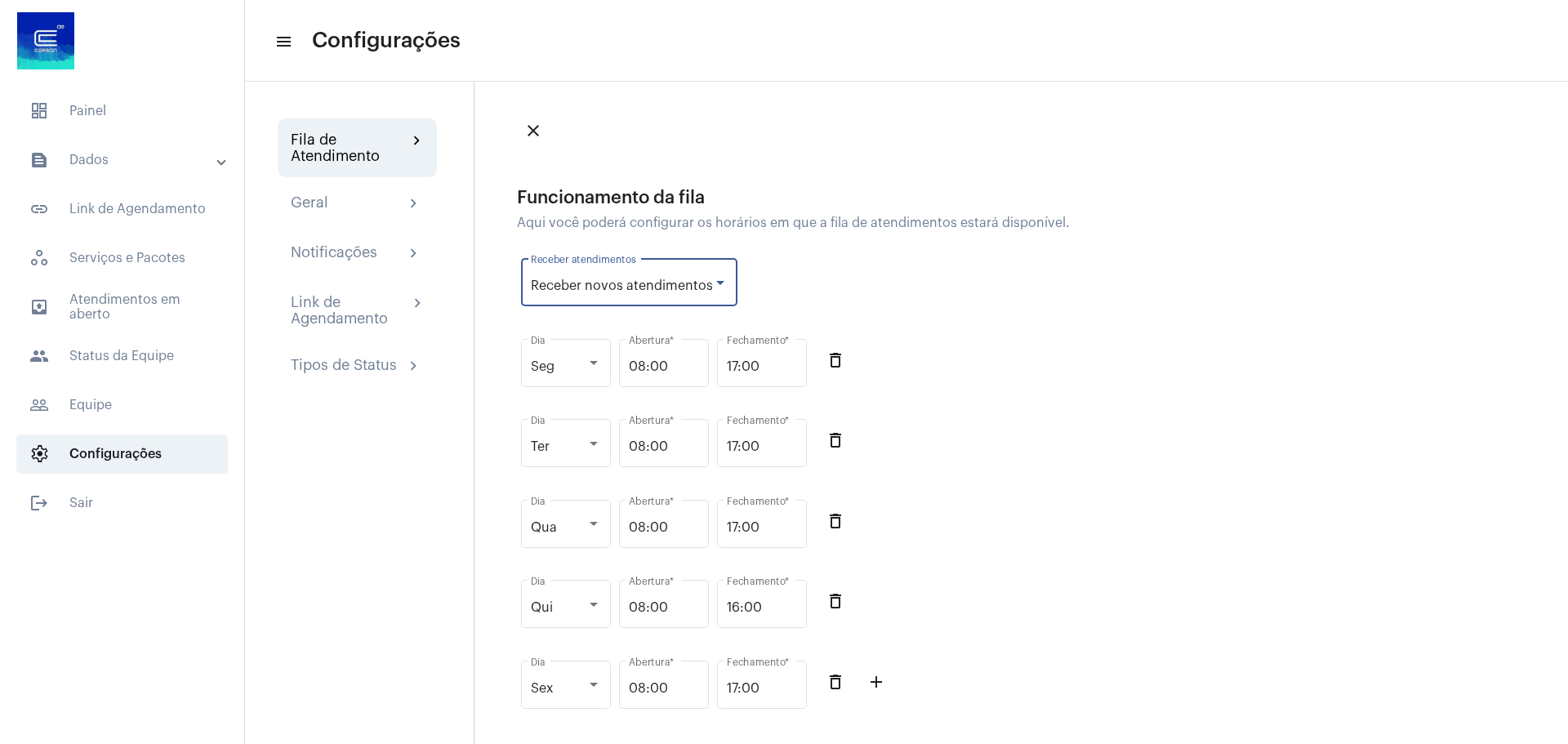 click on "Receber novos atendimentos" at bounding box center [621, 286] 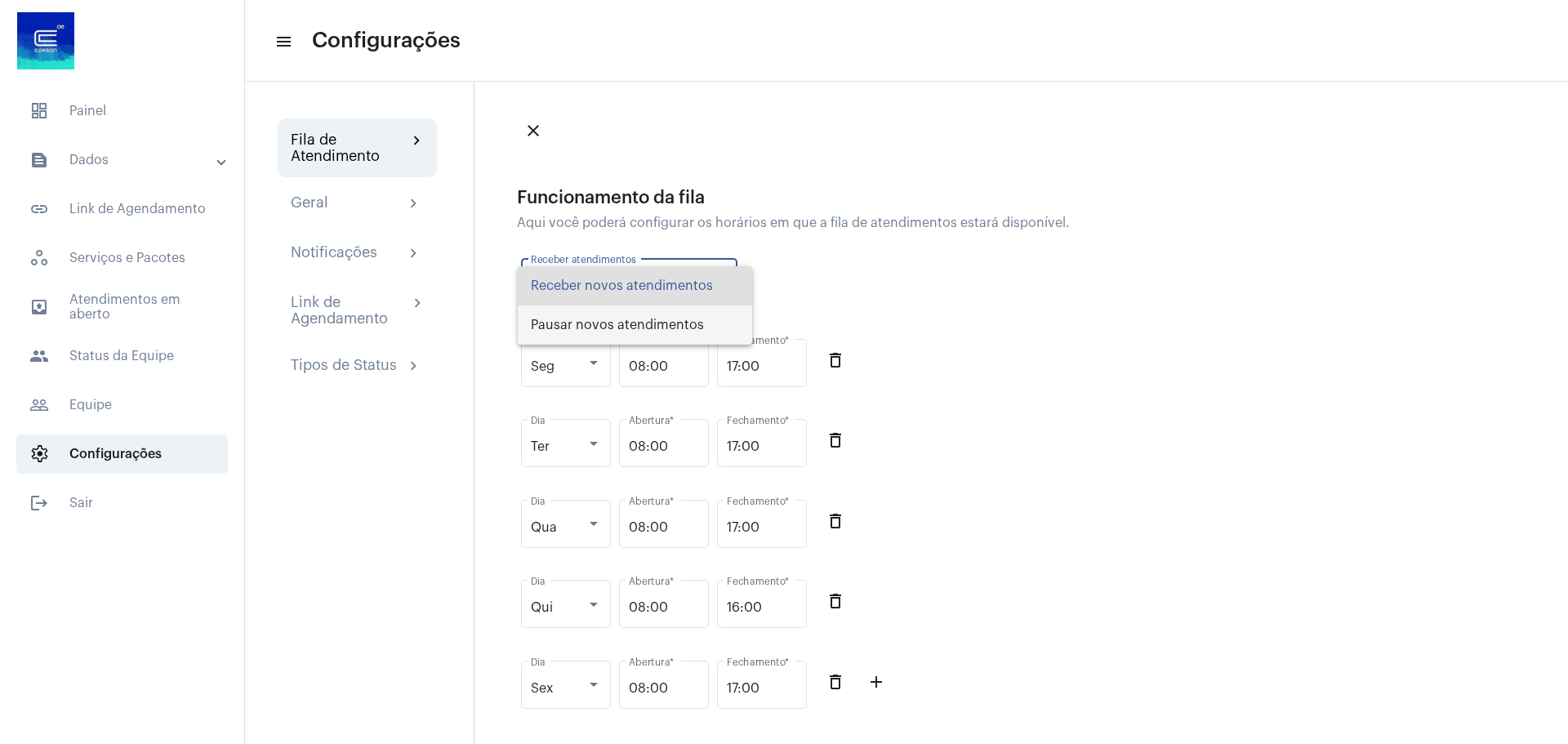 click on "Pausar novos atendimentos" at bounding box center [635, 325] 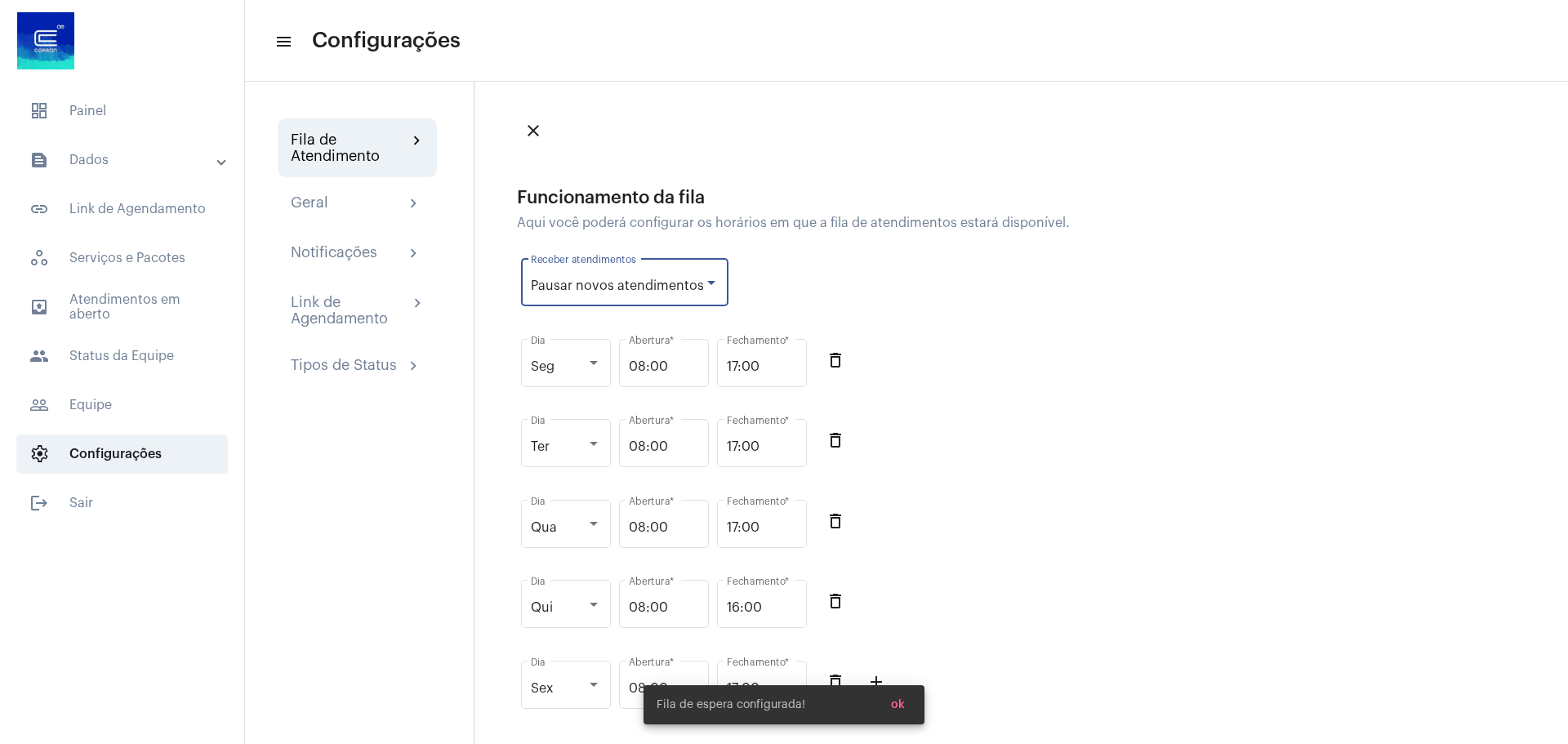 click on "Funcionamento da fila  Aqui você poderá configurar os horários em que a fila de atendimentos estará disponível.  Pausar novos atendimentos Receber atendimentos Seg Dia 08:00 Abertura  * 17:00 Fechamento  * delete_outline Ter Dia 08:00 Abertura  * 17:00 Fechamento  * delete_outline Qua Dia 08:00 Abertura  * 17:00 Fechamento  * delete_outline Qui Dia 08:00 Abertura  * 16:00 Fechamento  * delete_outline Sex Dia 08:00 Abertura  * 17:00 Fechamento  * delete_outline add_outline" 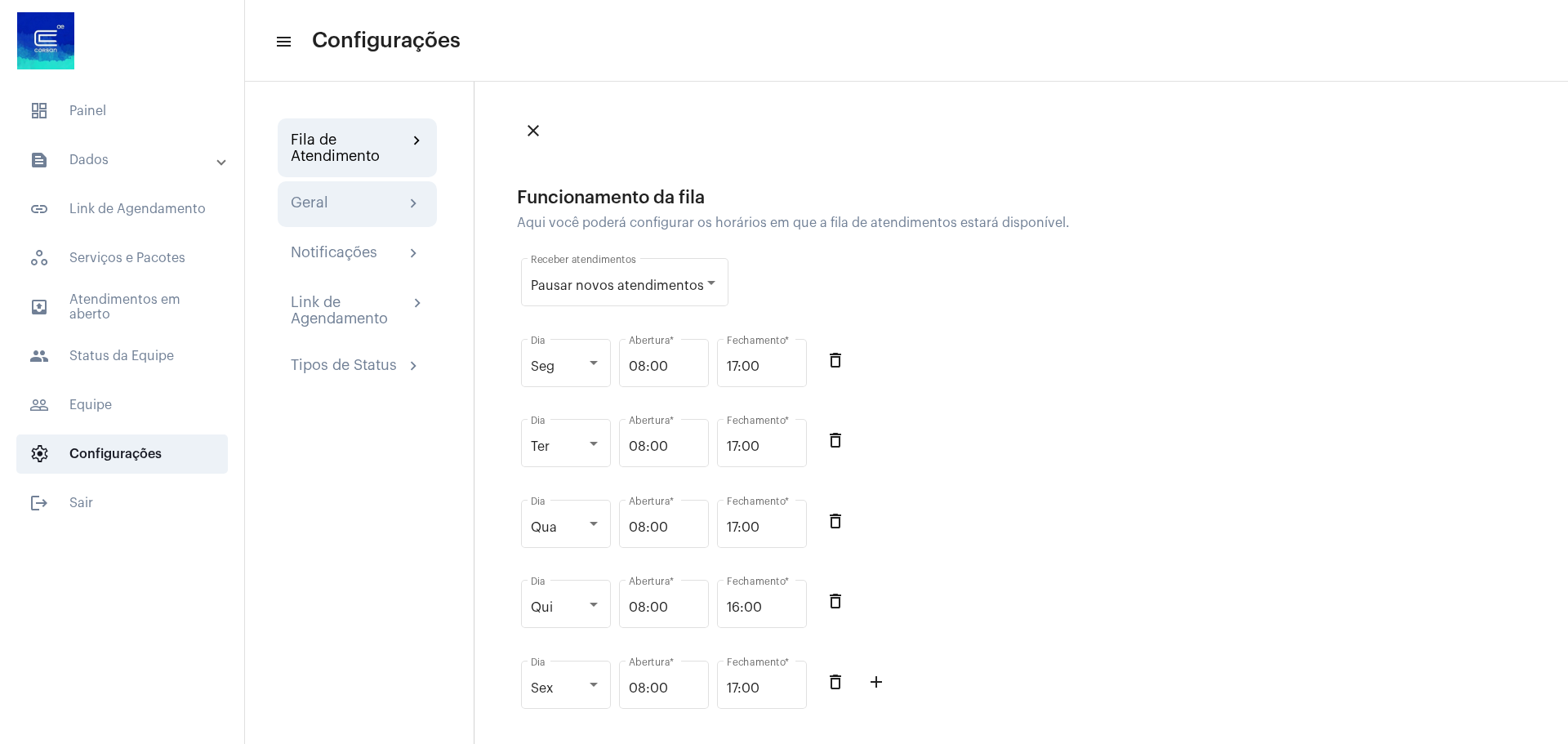 click on "Geral chevron_right" 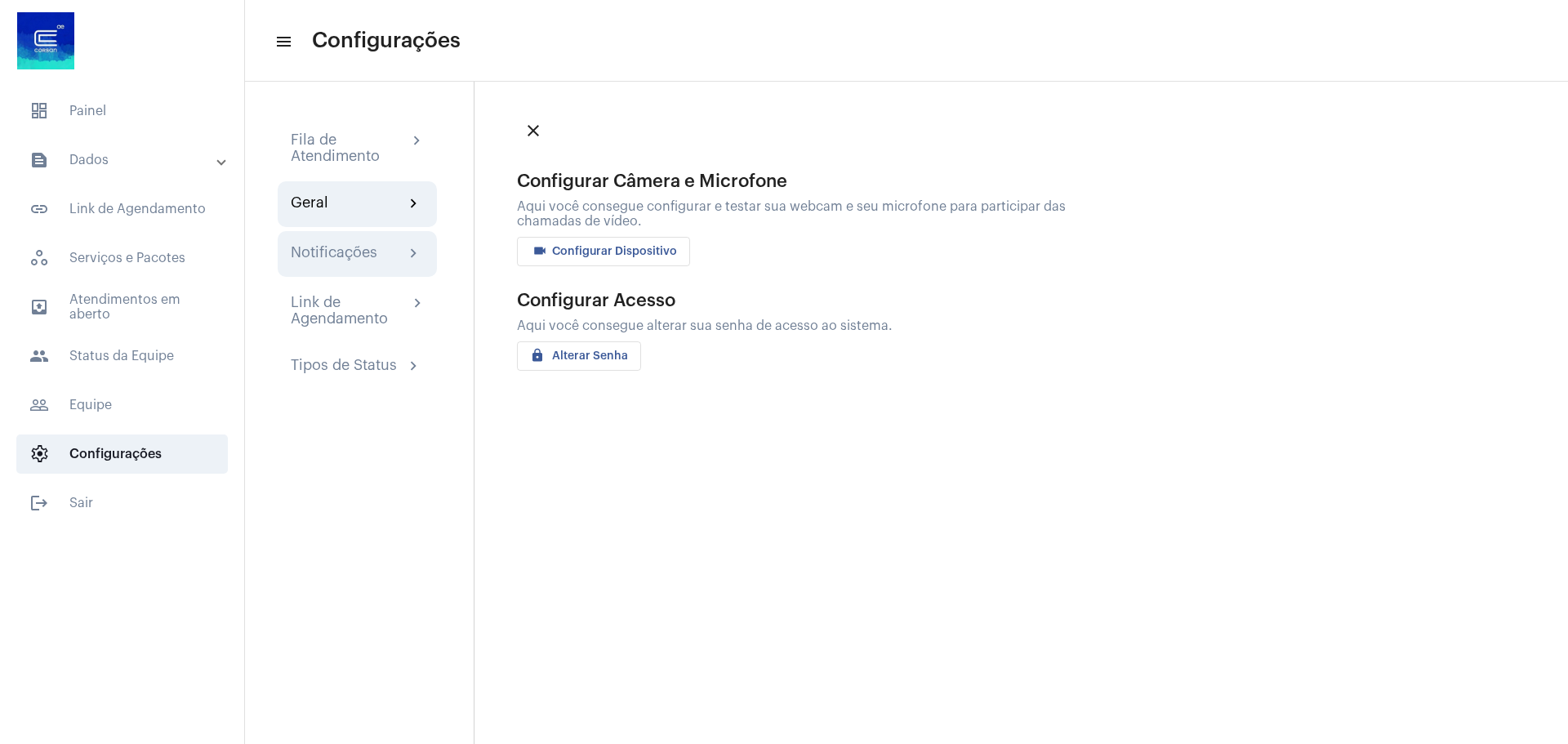 click on "Notificações" 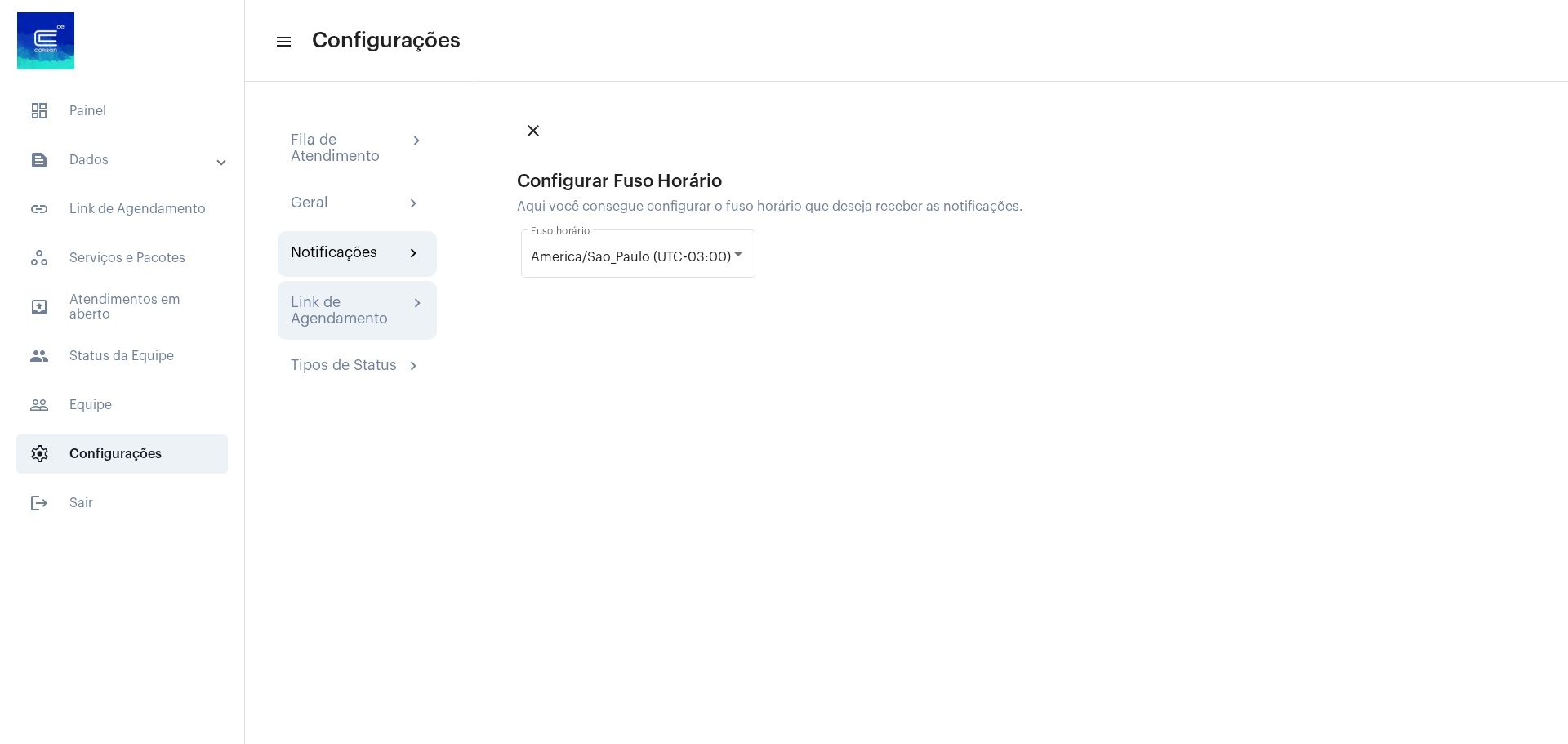 click on "Link de Agendamento" 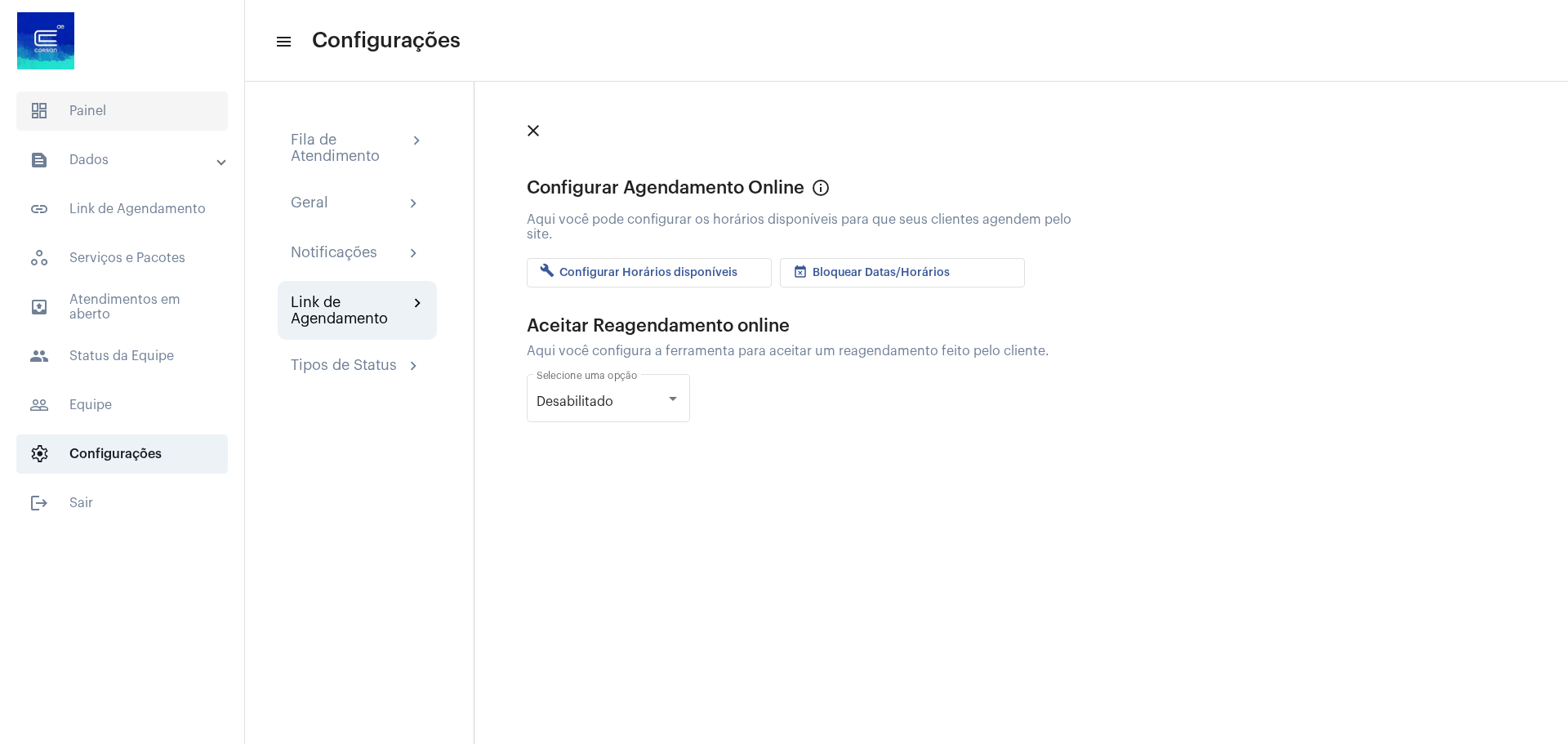 click on "dashboard   Painel" 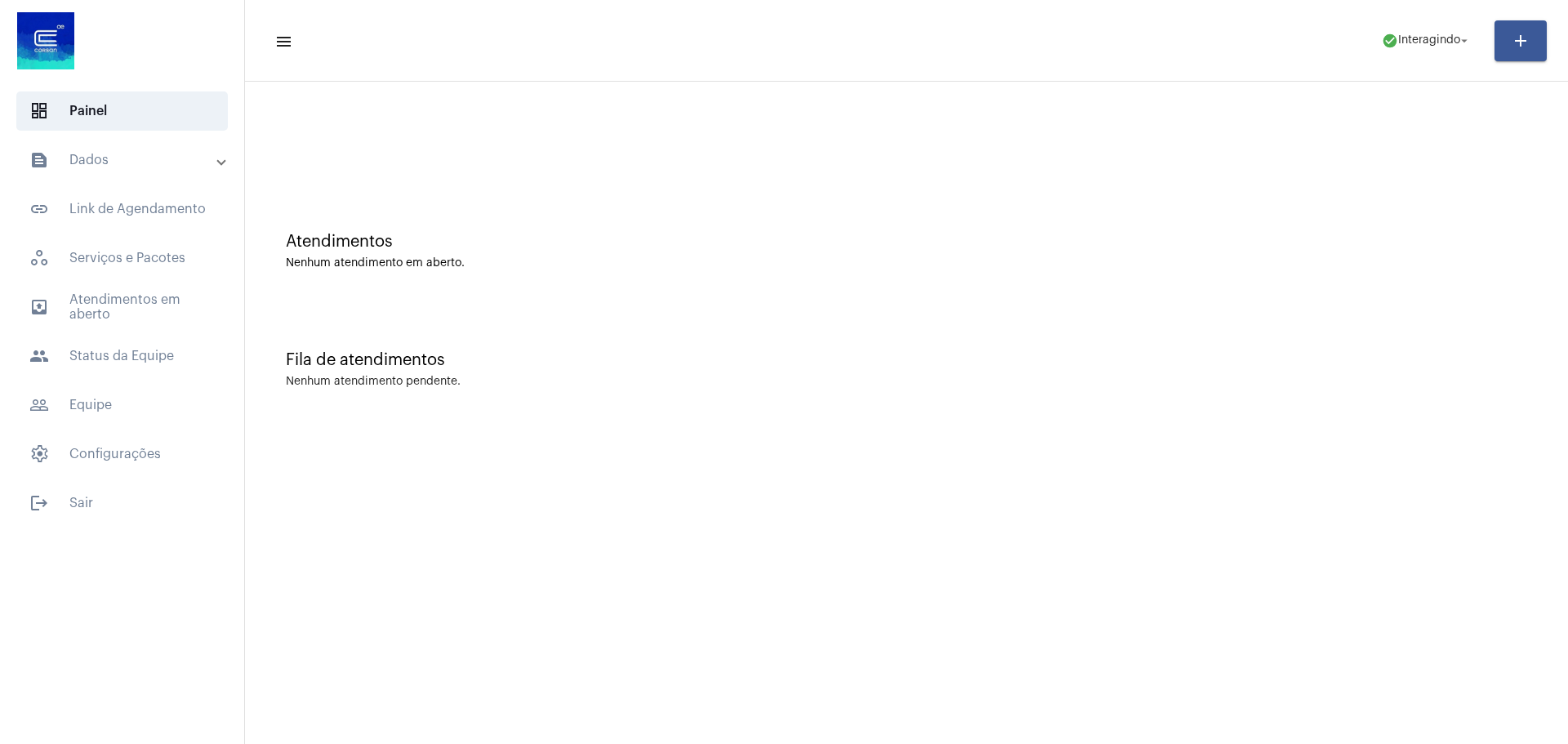click on "text_snippet_outlined  Dados" at bounding box center (123, 160) 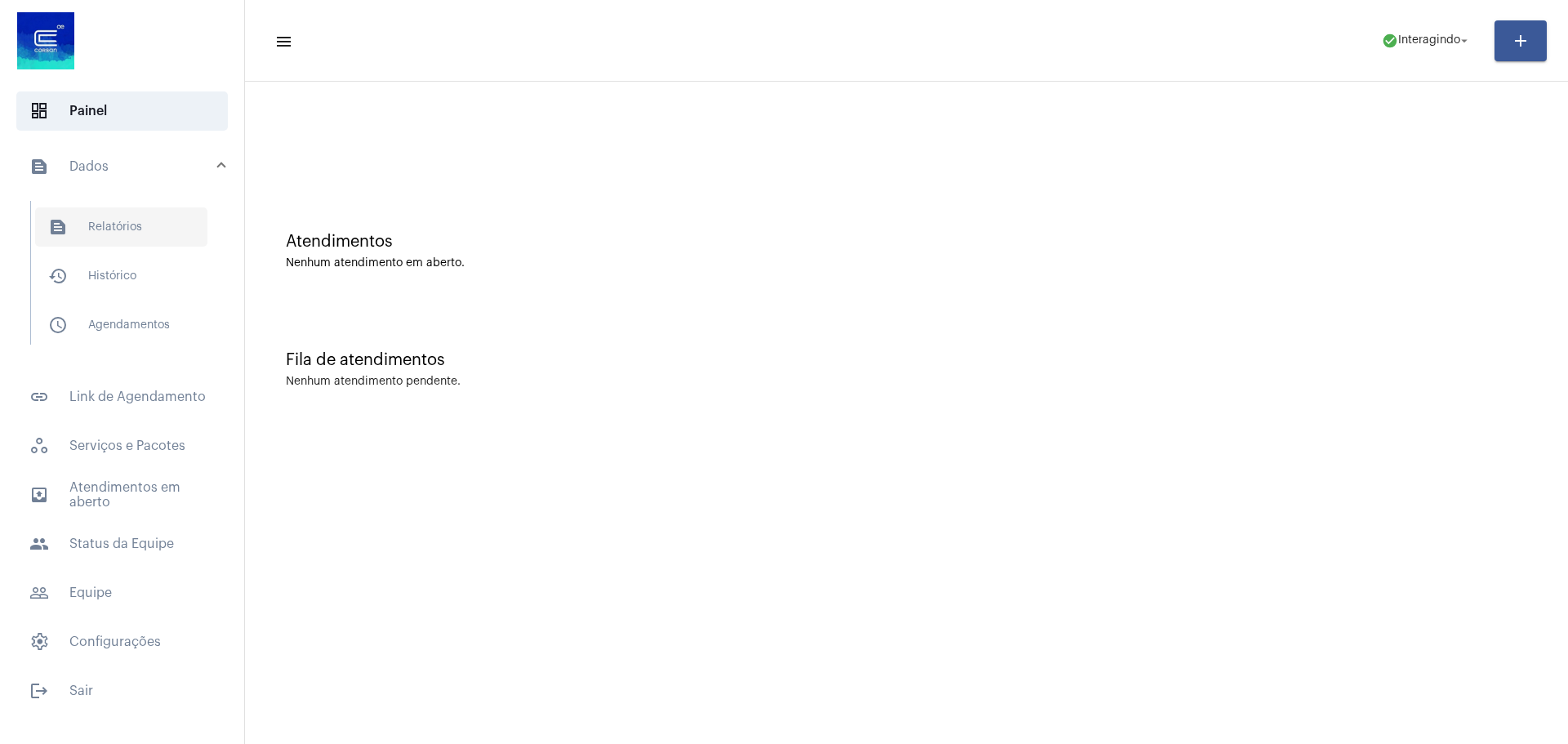 click on "text_snippet_outlined  Relatórios" at bounding box center (121, 227) 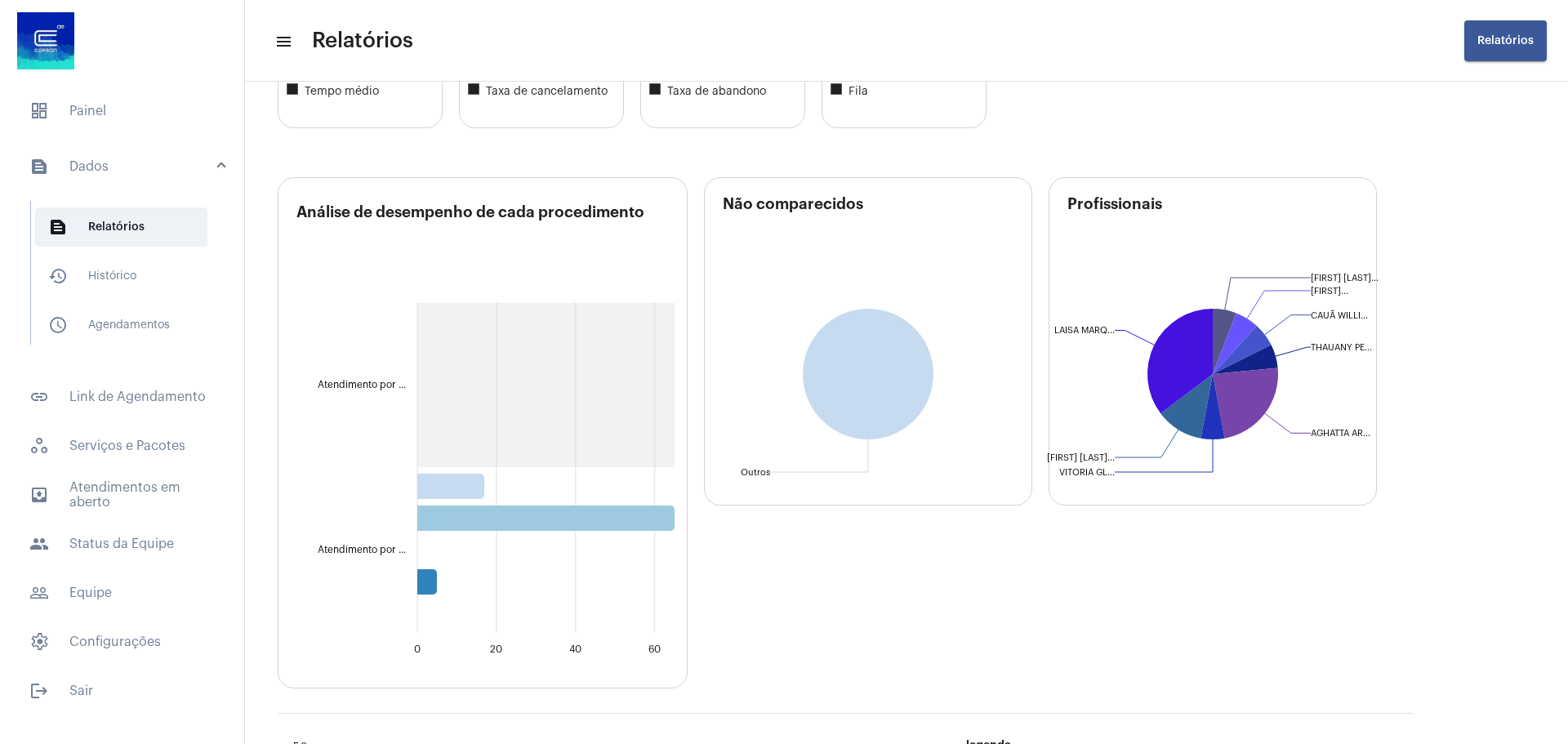 scroll, scrollTop: 490, scrollLeft: 0, axis: vertical 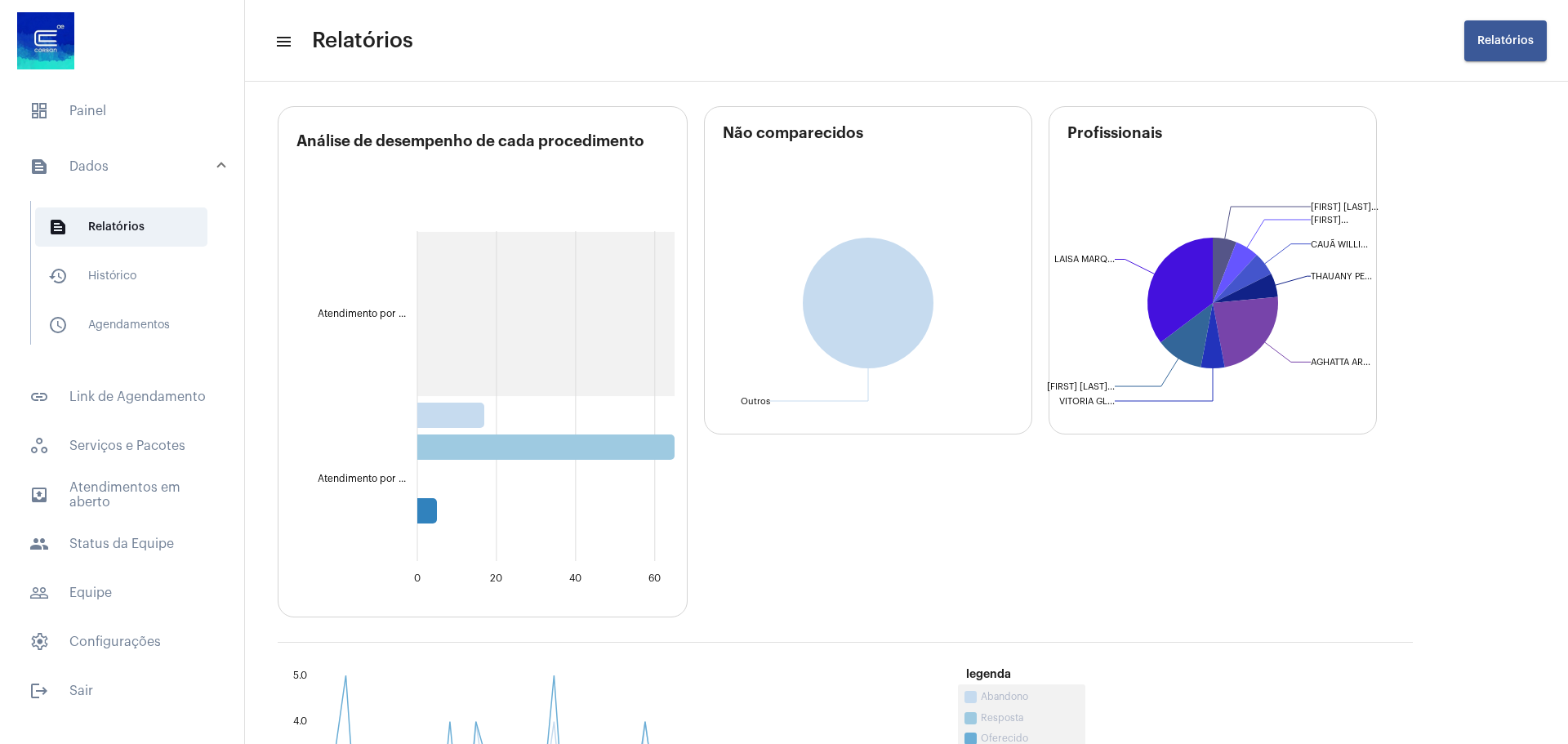 click on "[FIRST] [LAST] [LAST] [LAST]" 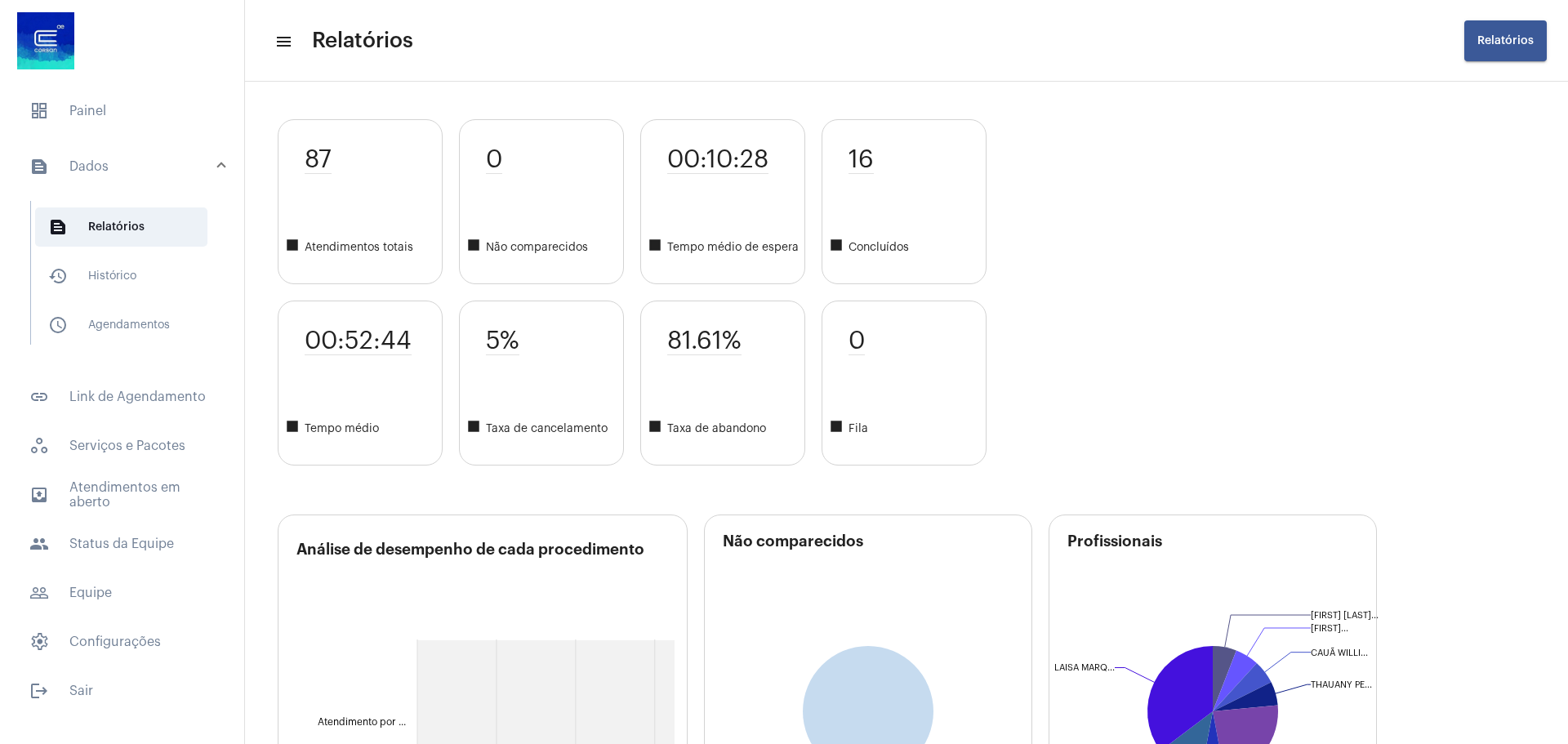 scroll, scrollTop: 0, scrollLeft: 0, axis: both 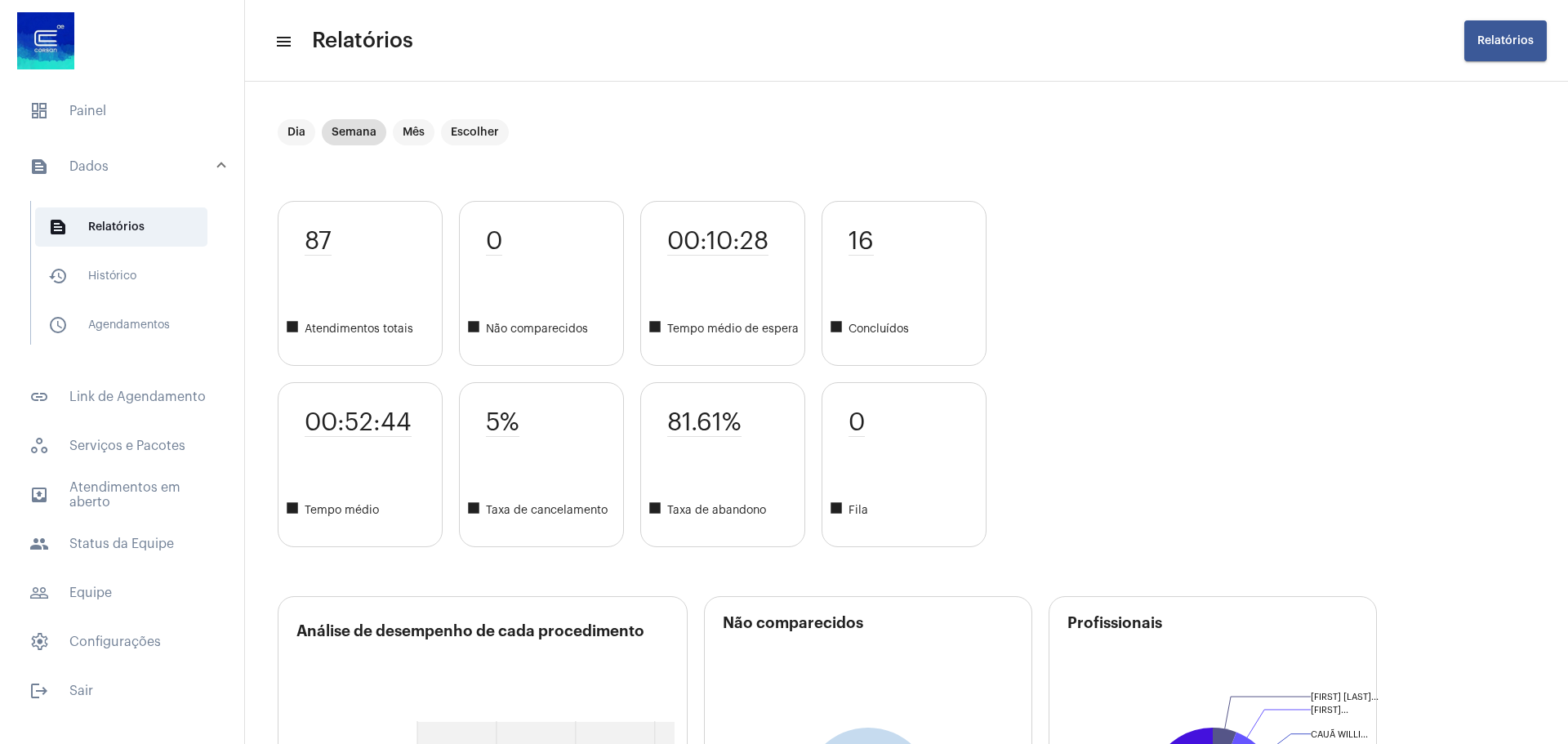 click on "[NUMBER]  square Atendimentos totais [TIME]  square Tempo médio [NUMBER]  square Não comparecidos [NUMBER]%  square Taxa de cancelamento [TIME]  square Tempo médio de espera [NUMBER]%  square Taxa de abandono [NUMBER]  square Concluídos [NUMBER]  square Fila" 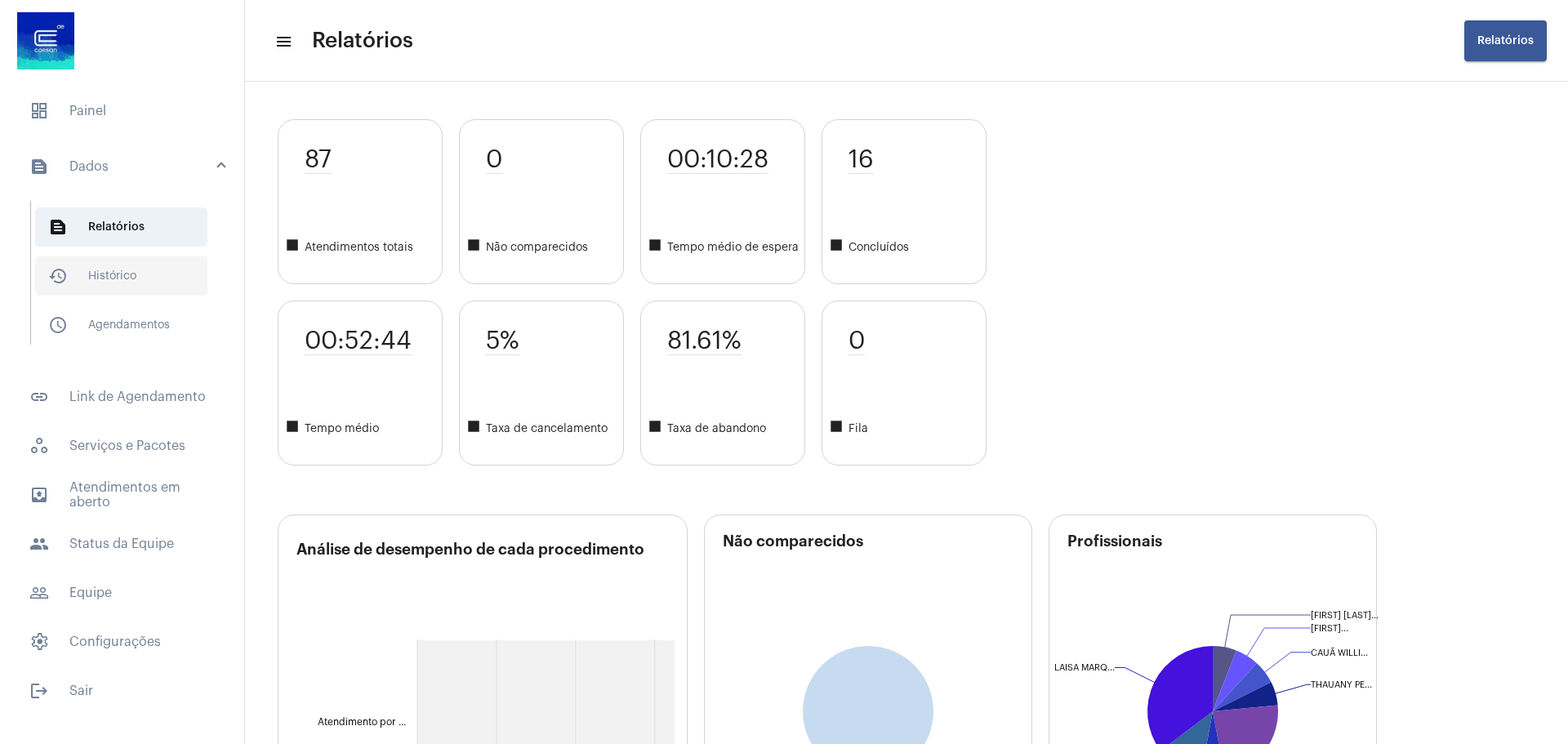 click on "history_outlined  Histórico" at bounding box center [121, 276] 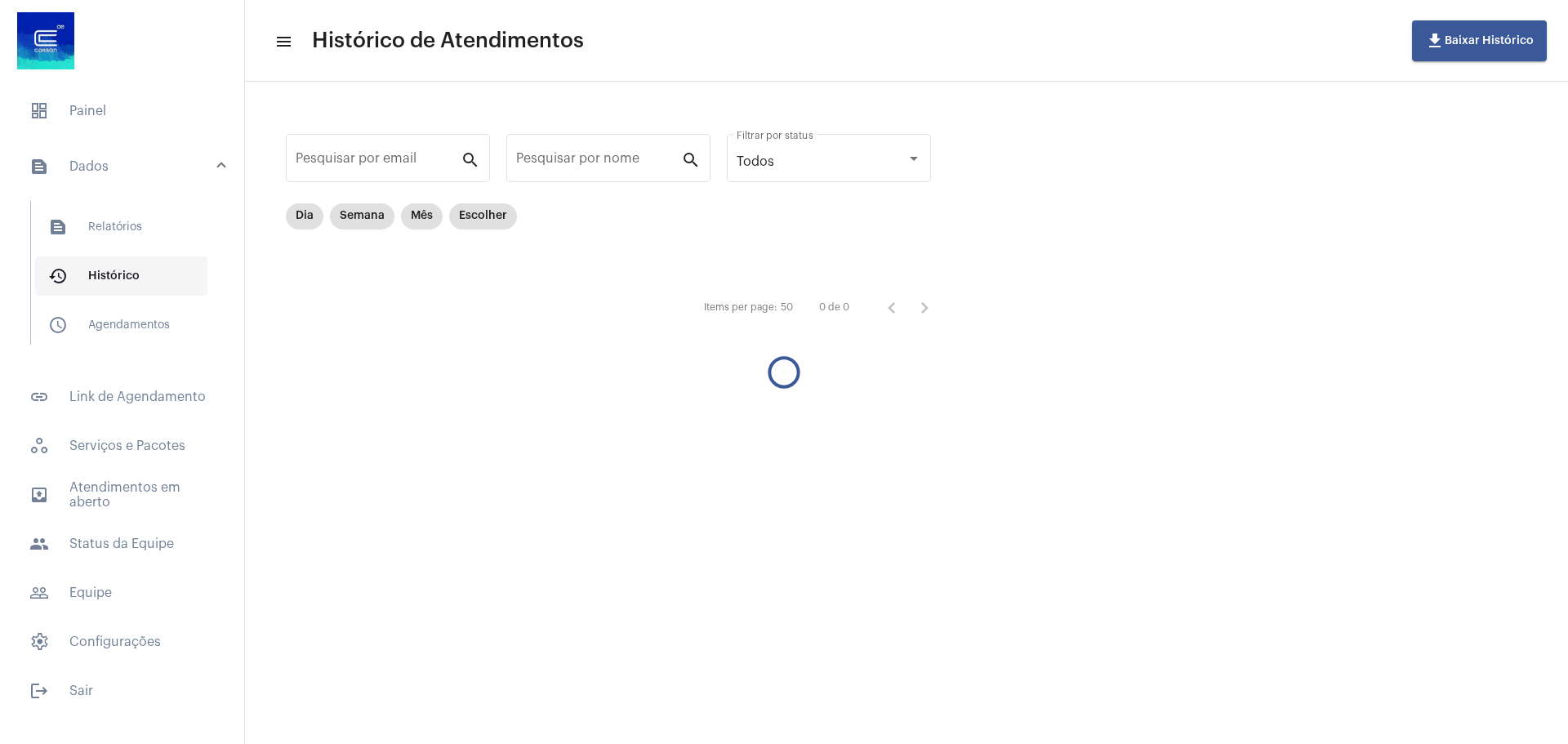 scroll, scrollTop: 0, scrollLeft: 0, axis: both 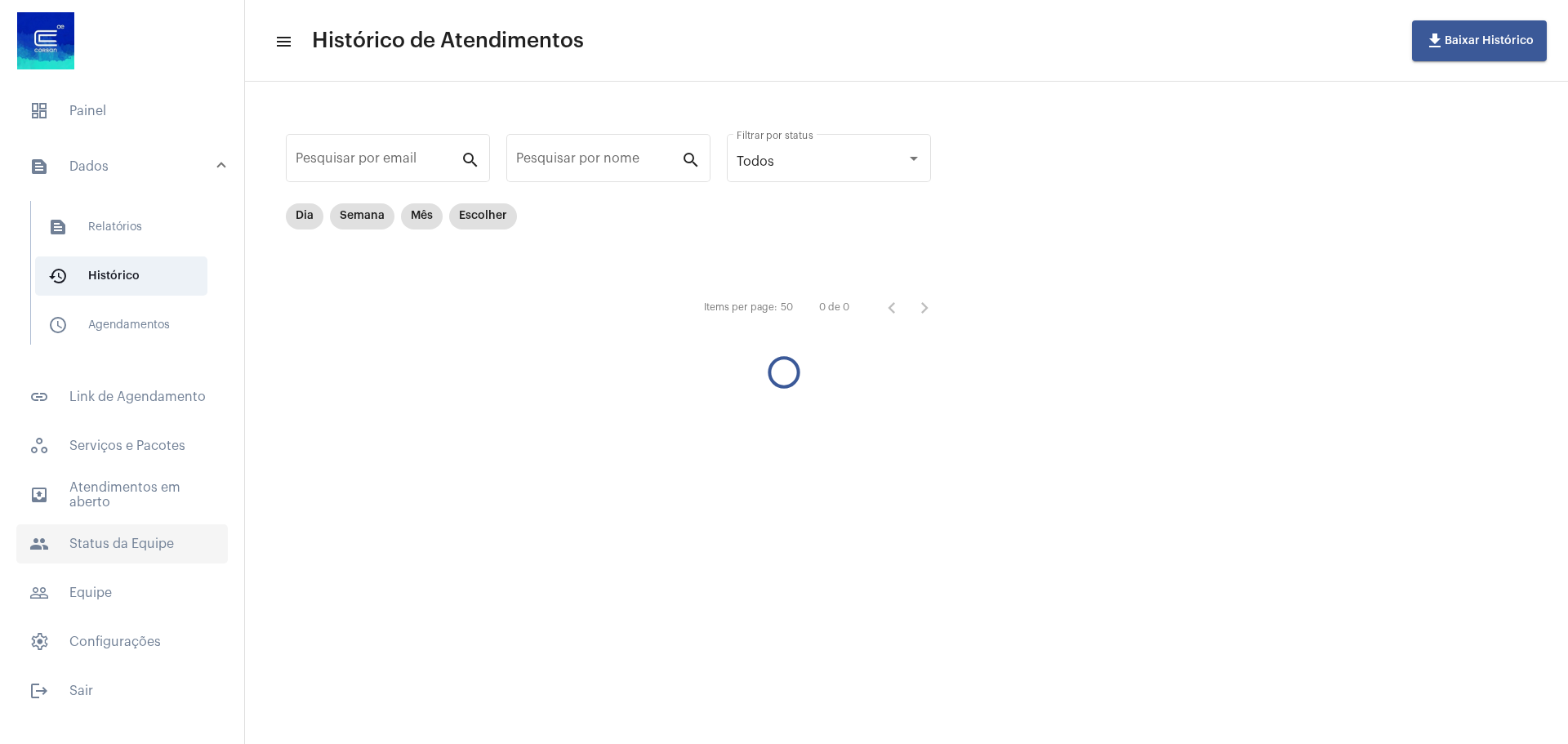 click on "people  Status da Equipe" 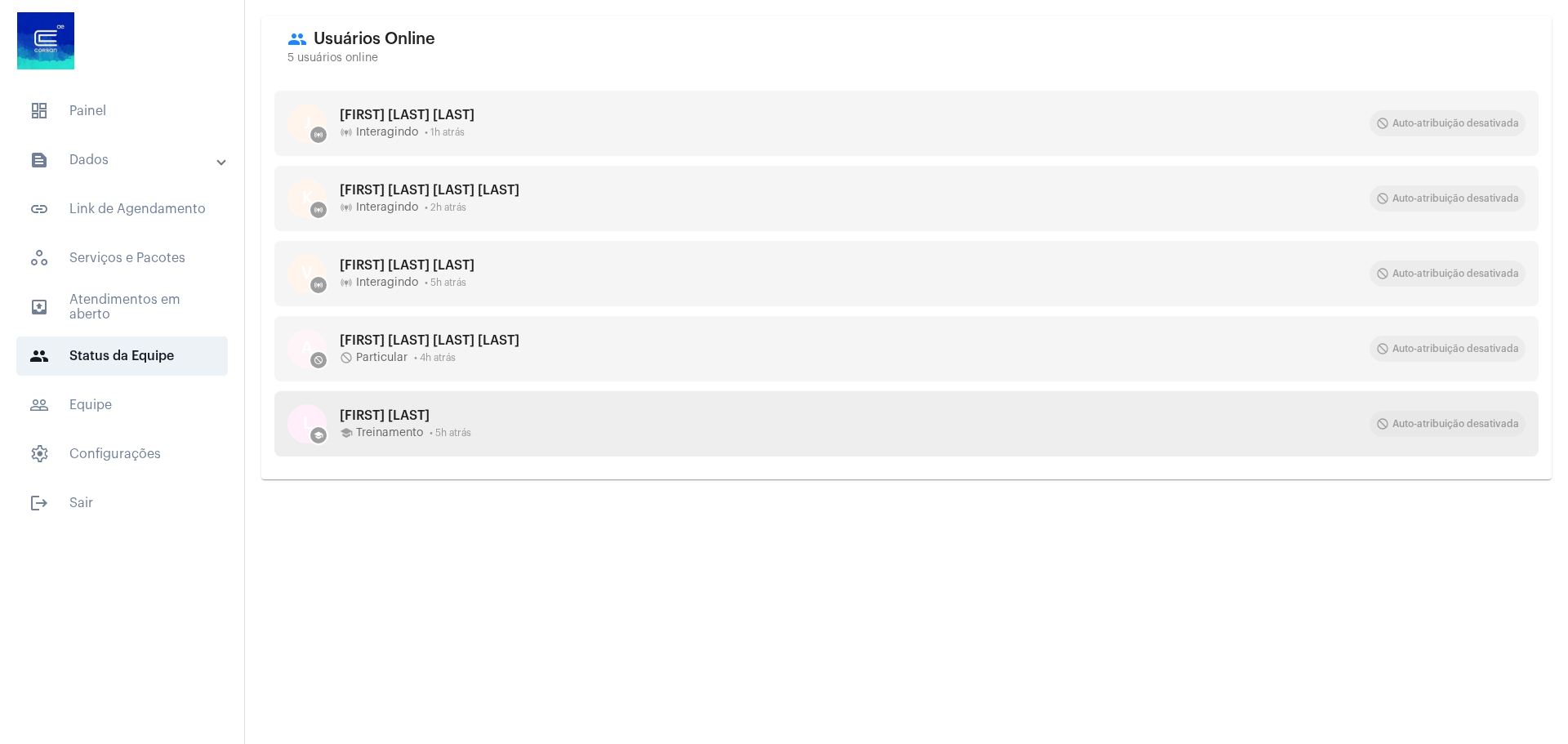 click on "do_not_disturb  Auto-atribuição desativada" at bounding box center (1447, 424) 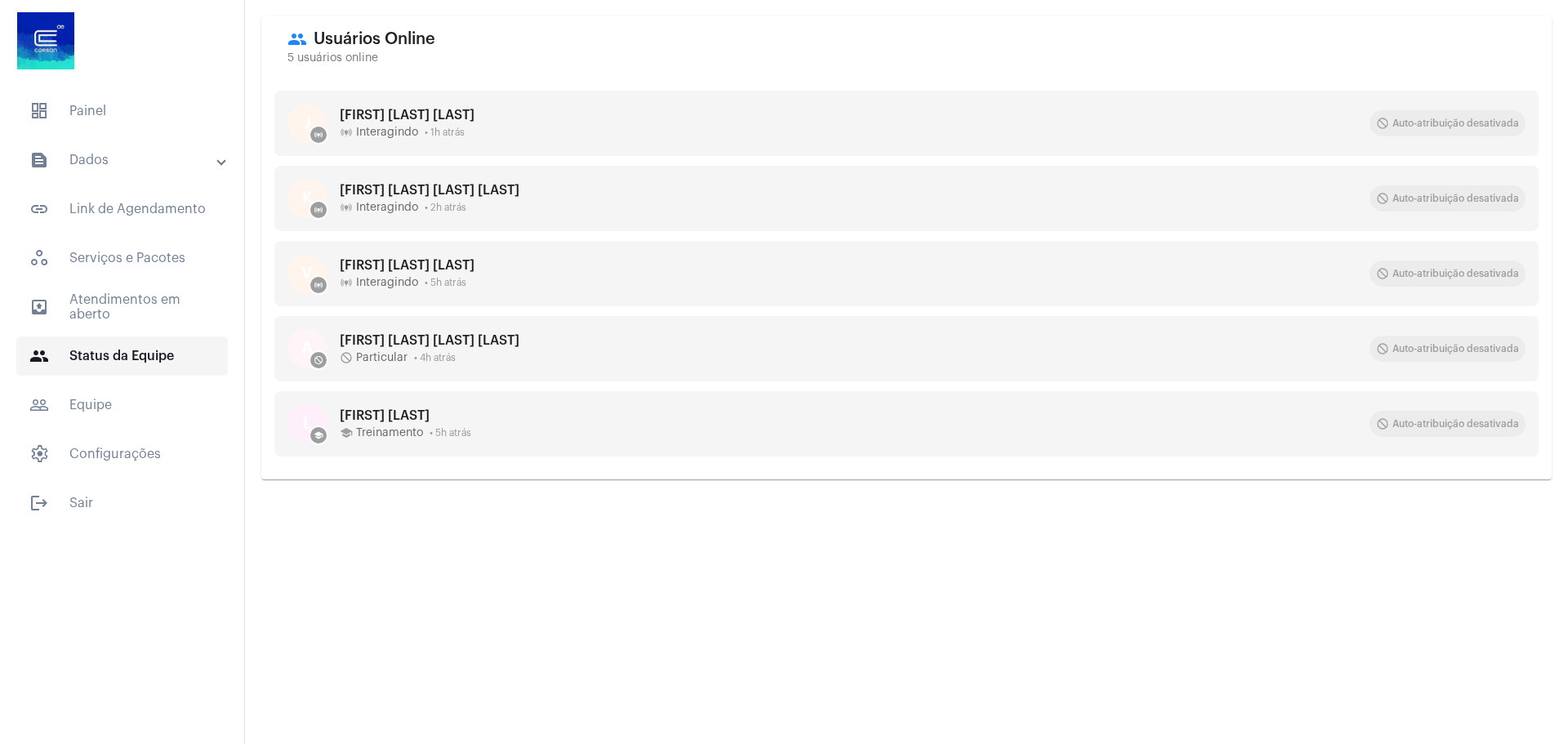 click on "people  Status da Equipe" 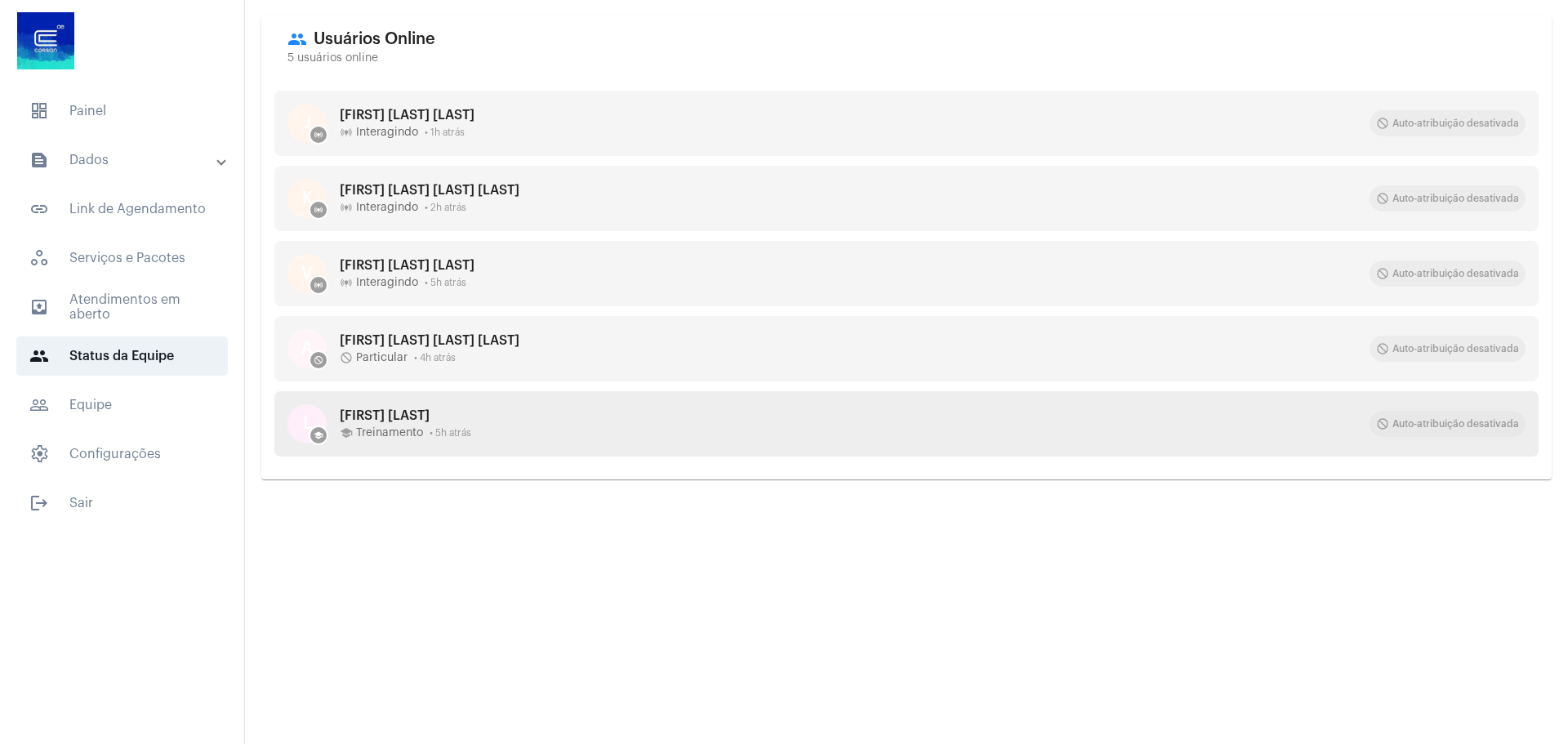 click on "[FIRST] [TIME]" 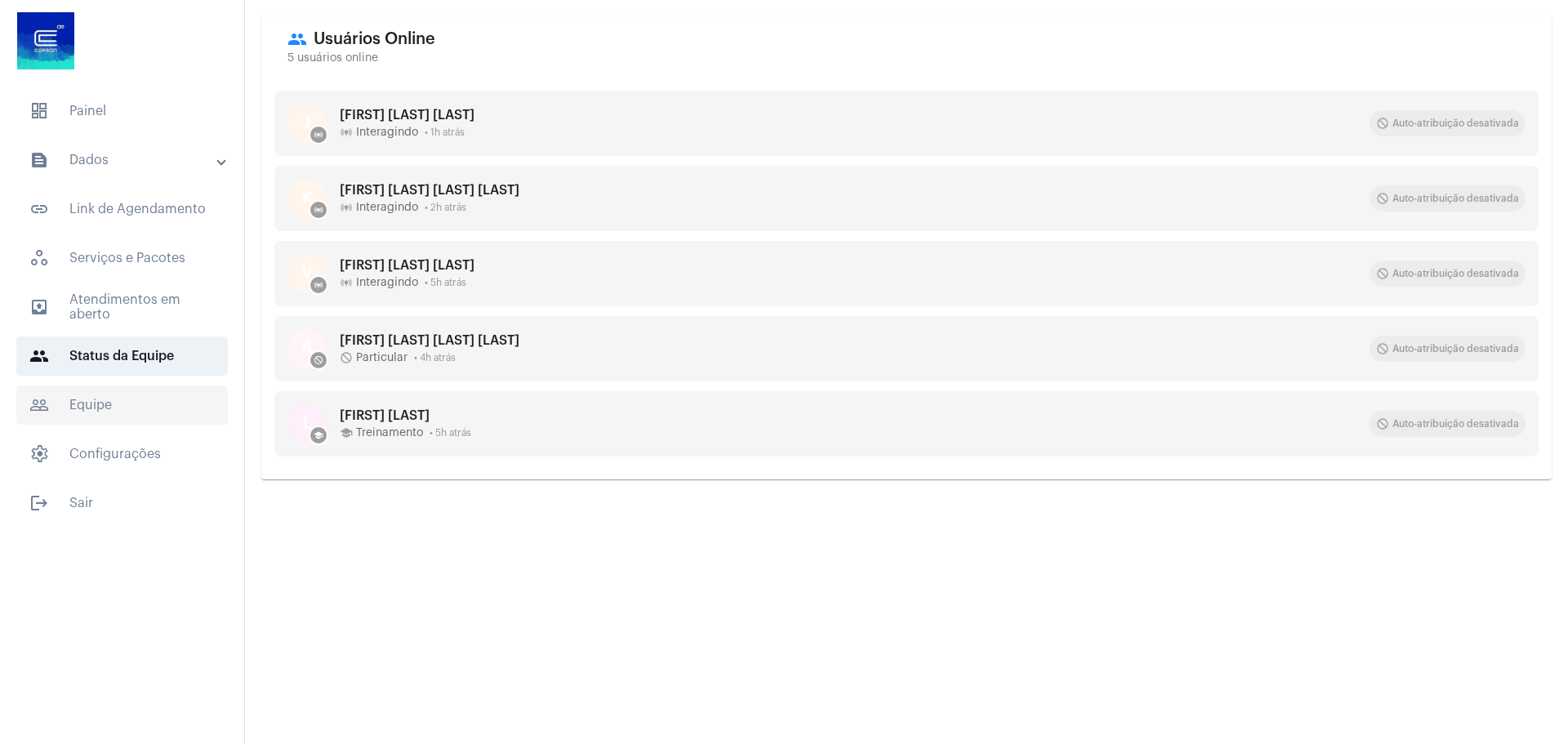 click on "people_outline  Equipe" 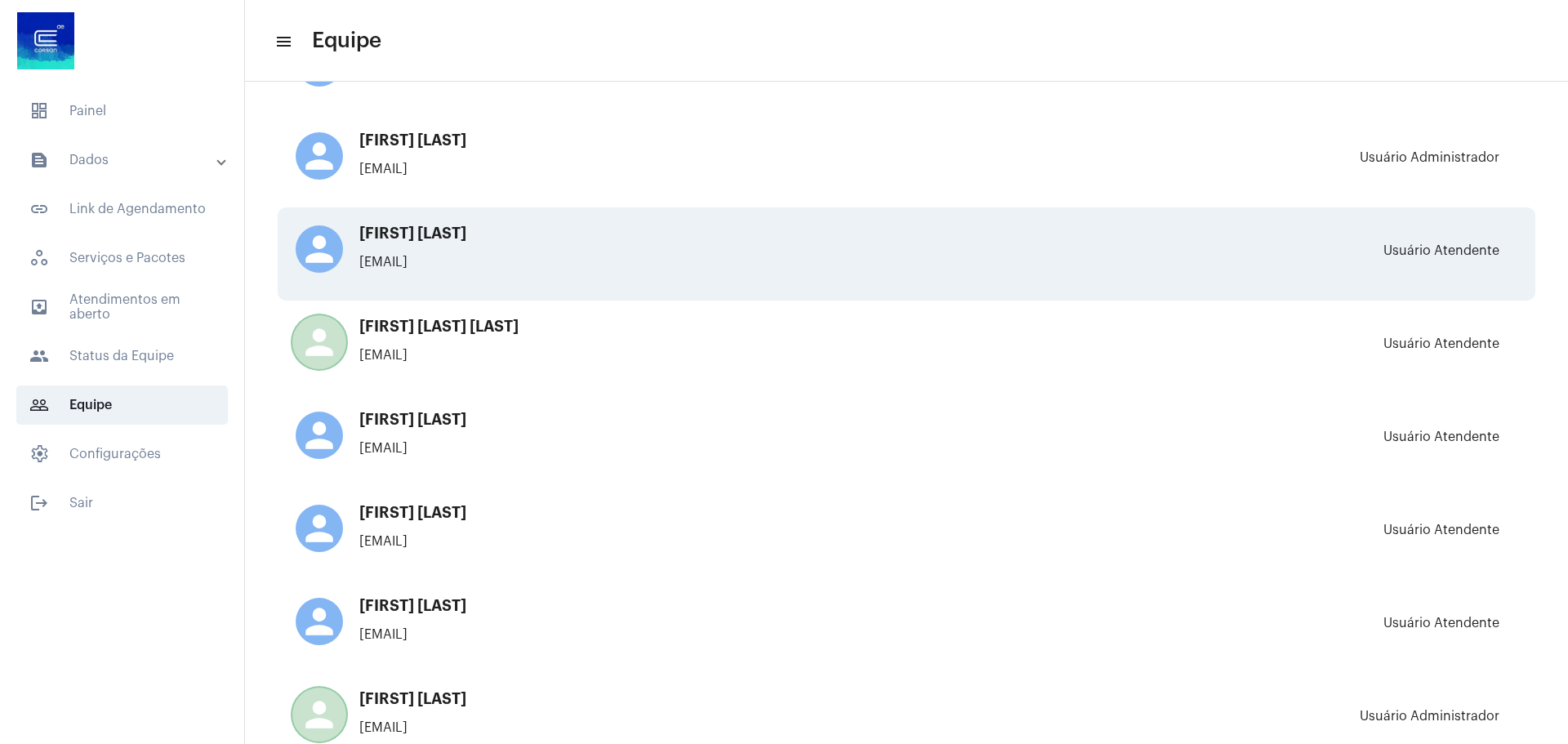 scroll, scrollTop: 5920, scrollLeft: 0, axis: vertical 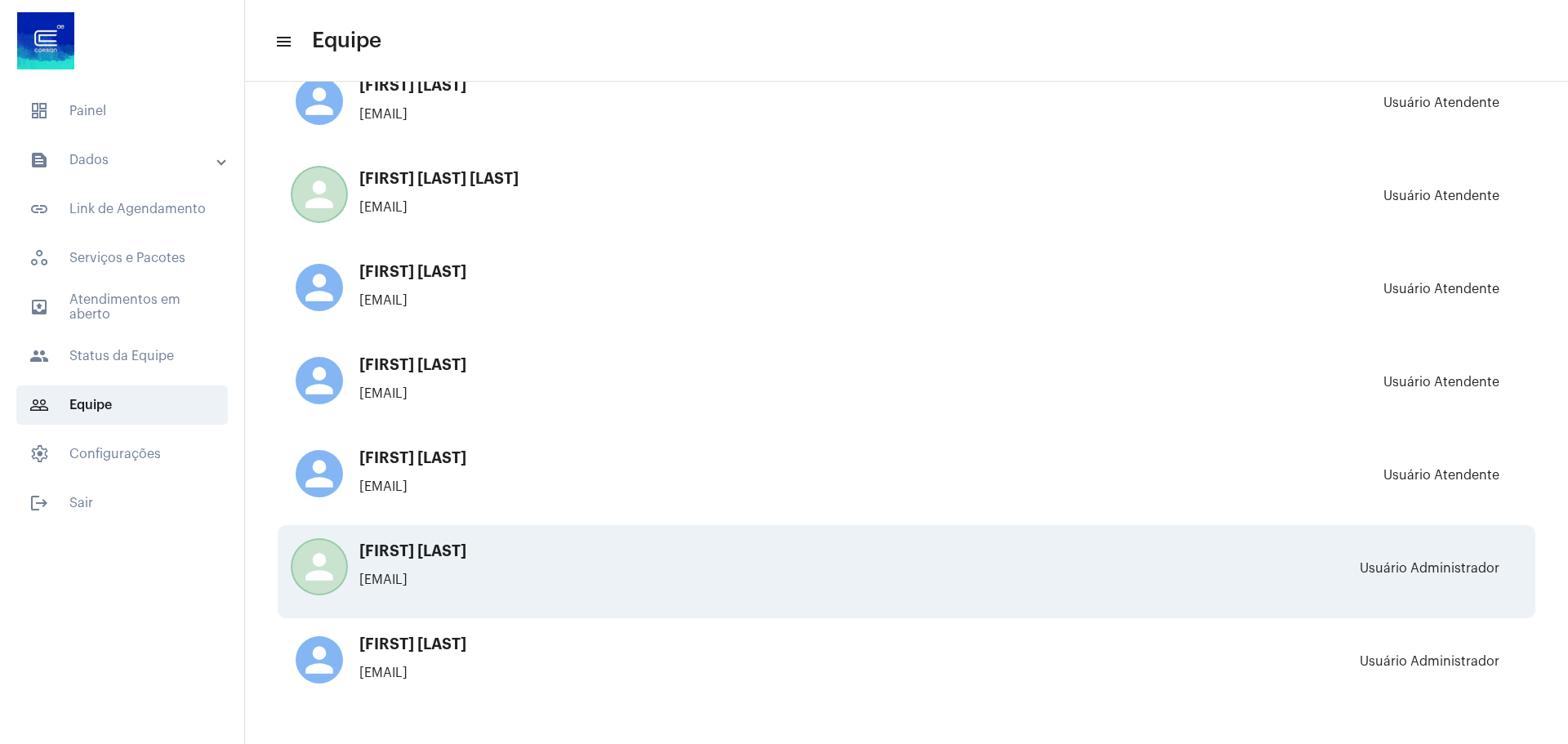 click on "person [FIRST] [LAST] [EMAIL]" 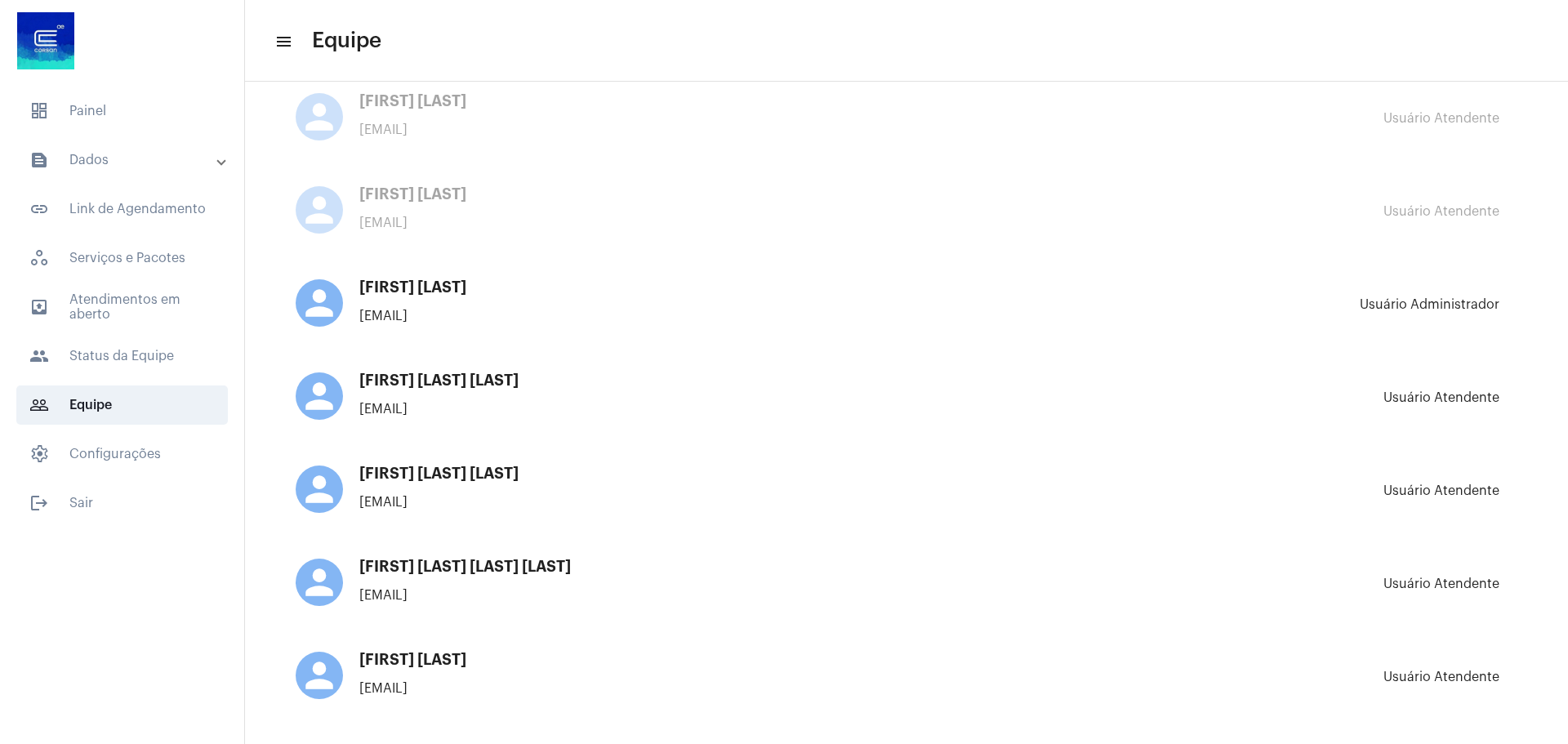 scroll, scrollTop: 0, scrollLeft: 0, axis: both 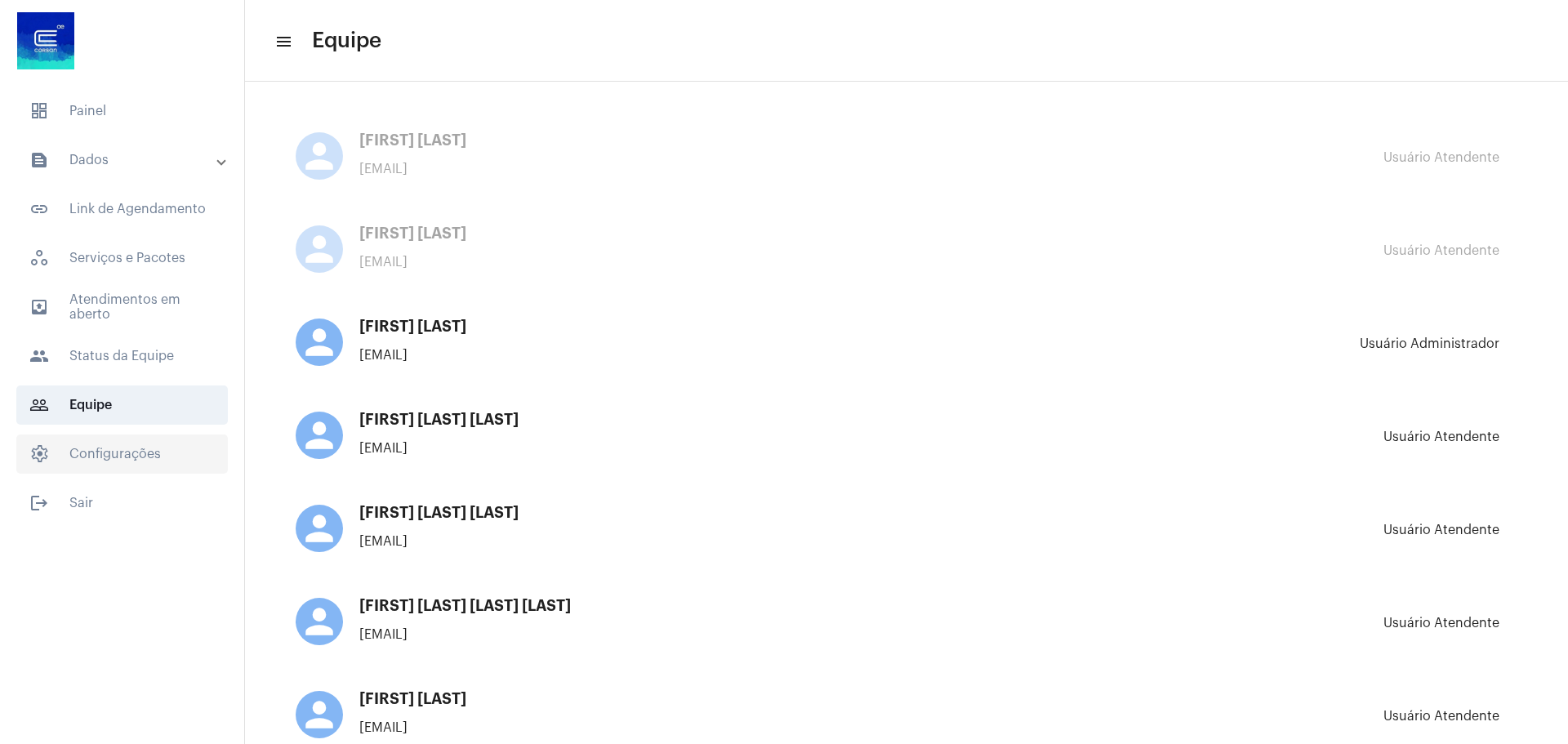click on "settings   Configurações" 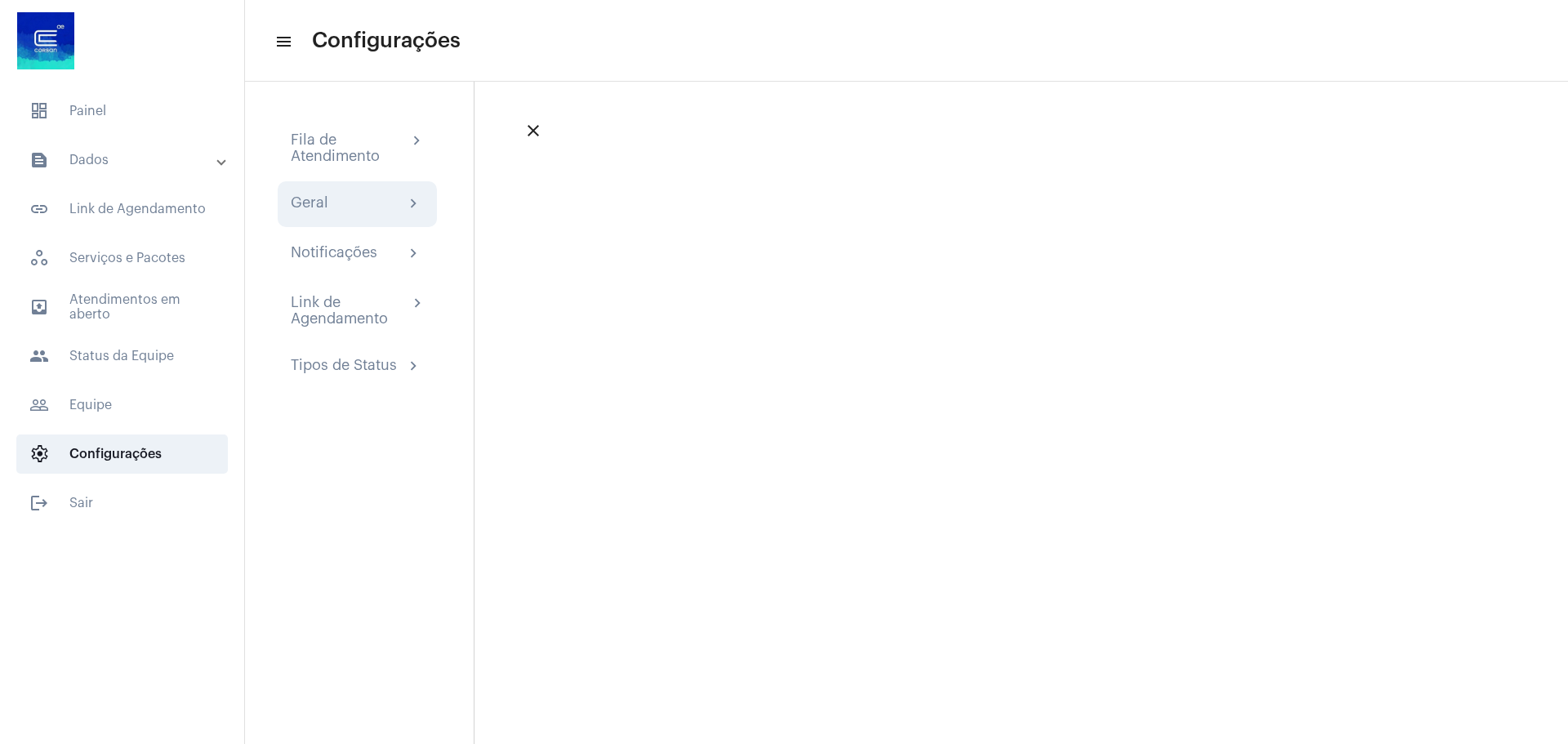 click on "Geral chevron_right" 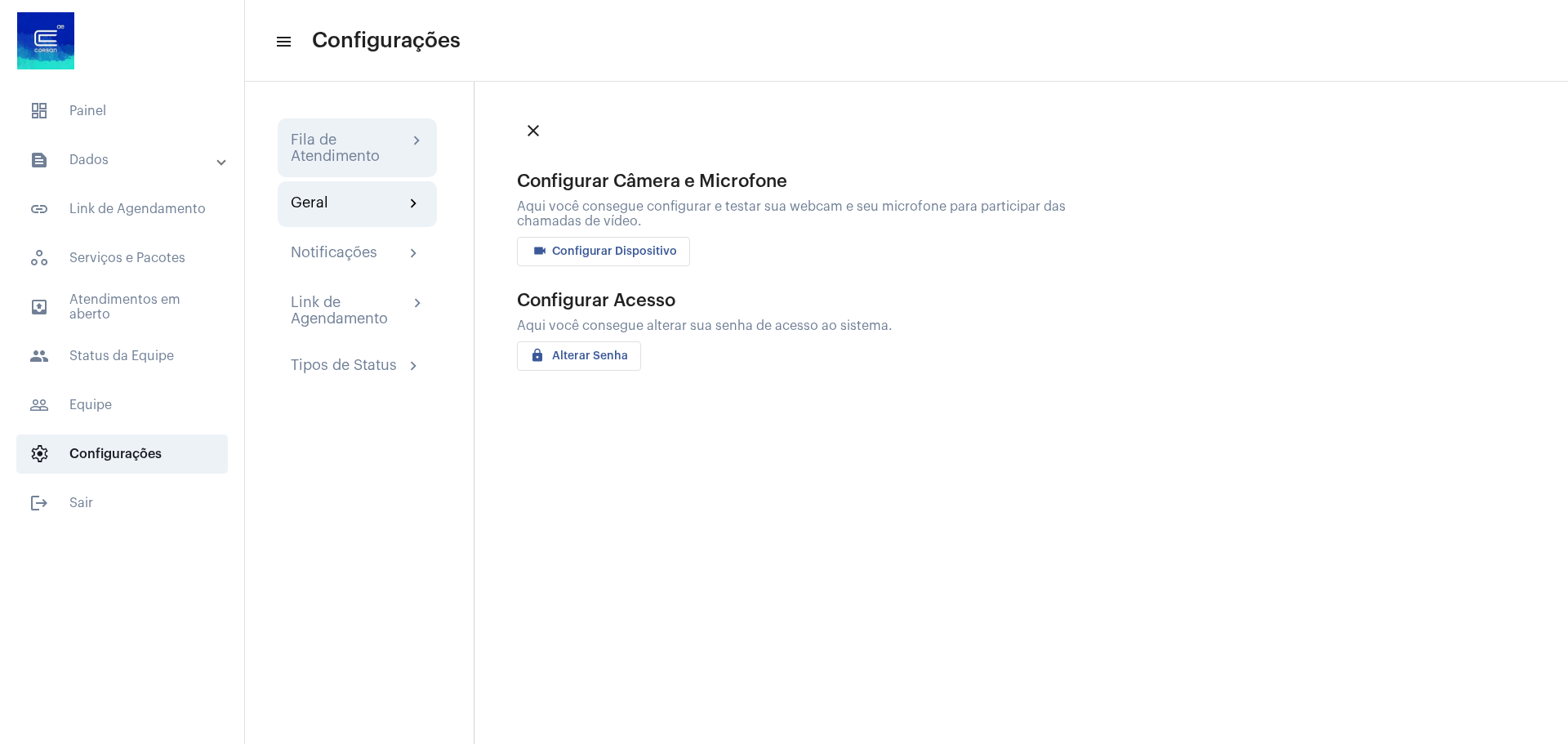 click on "chevron_right" 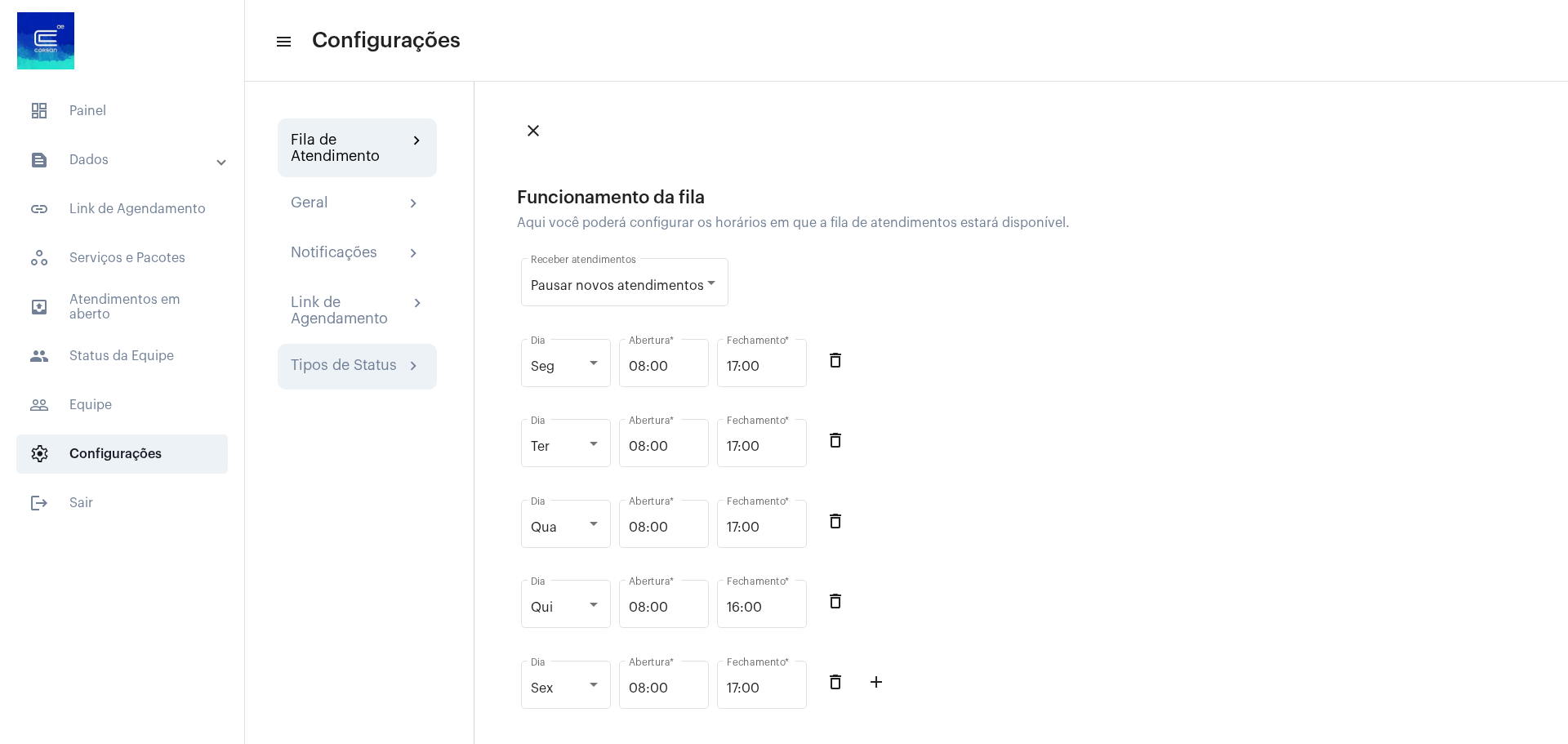 click on "Tipos de Status chevron_right" 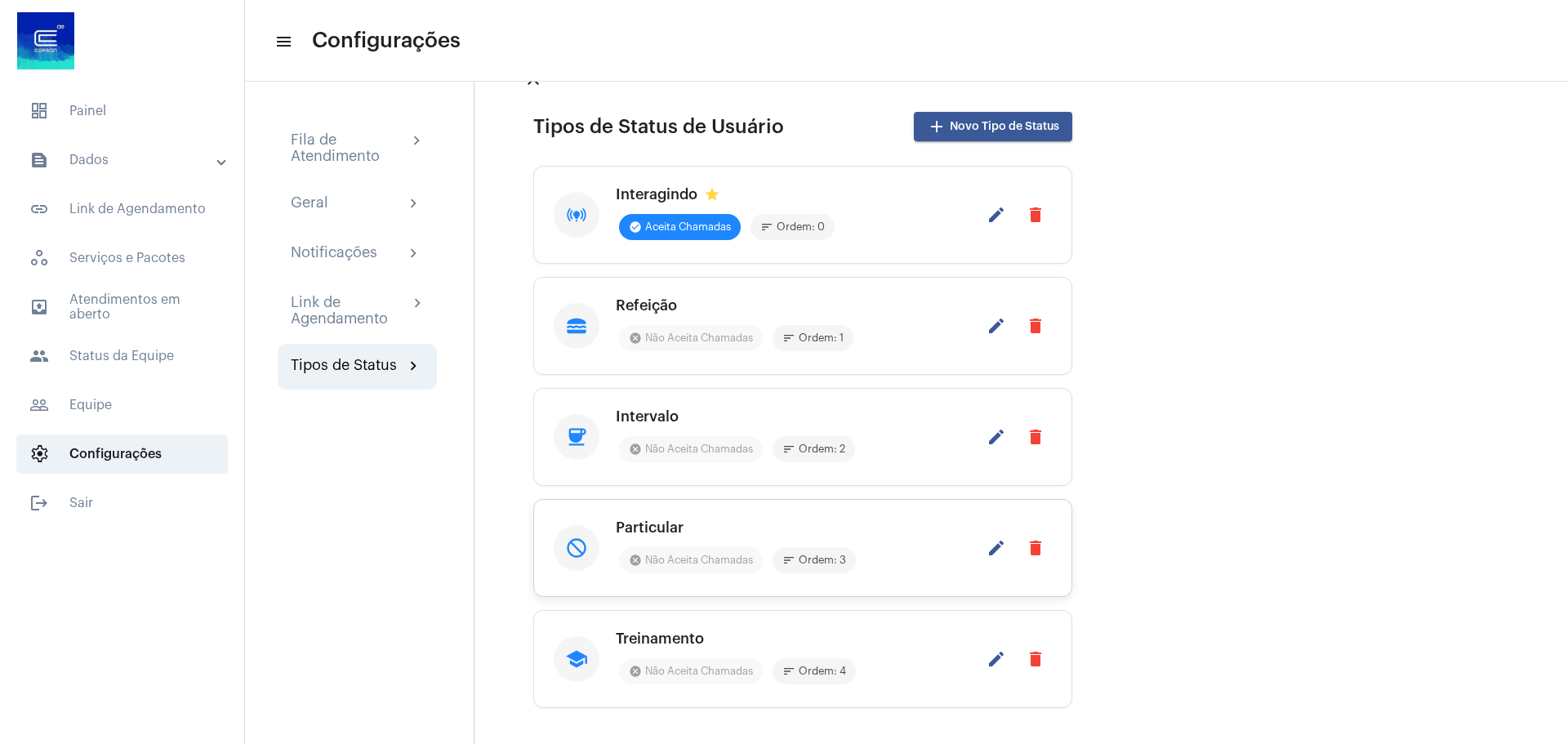 scroll, scrollTop: 78, scrollLeft: 0, axis: vertical 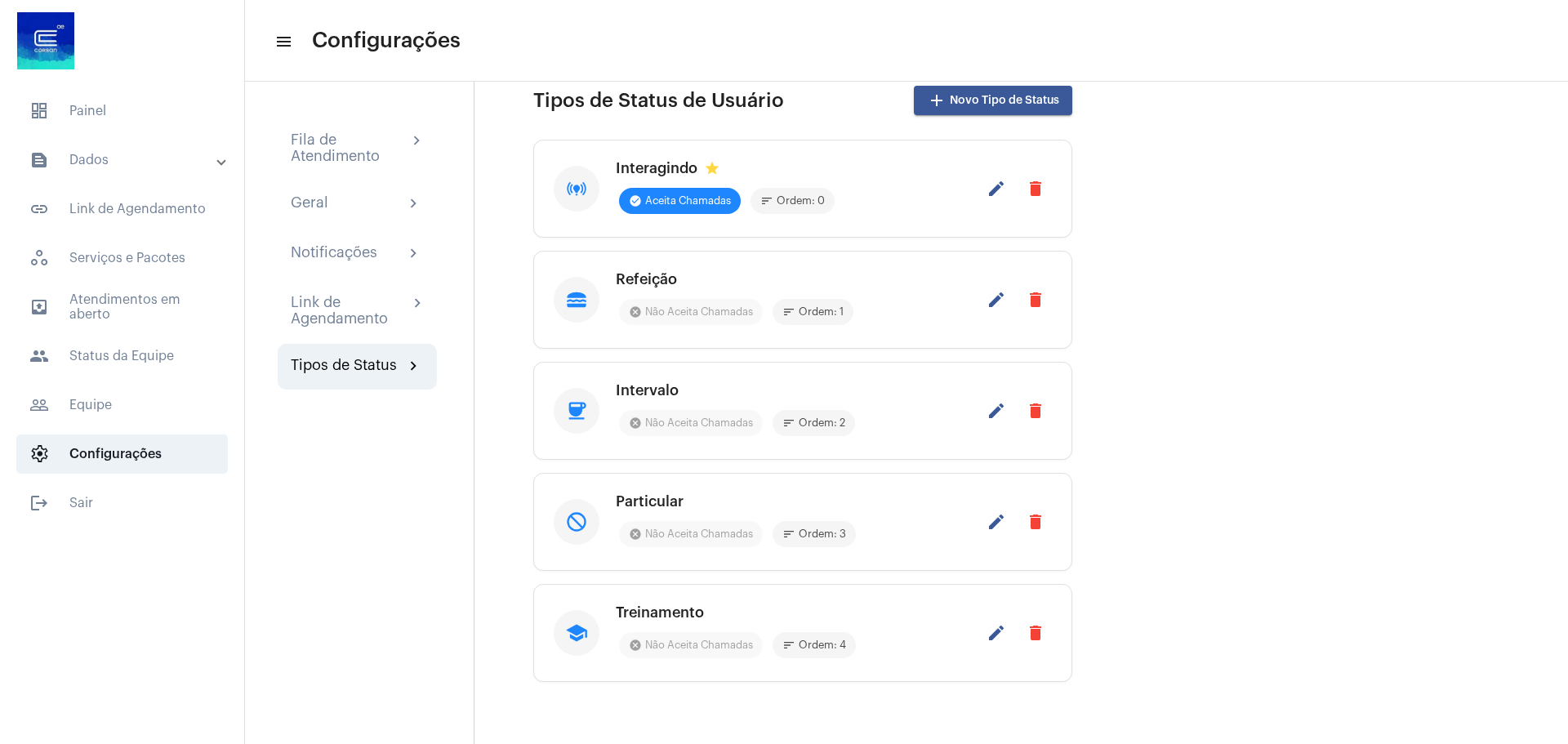 click on "[FIRST] [LAST]" 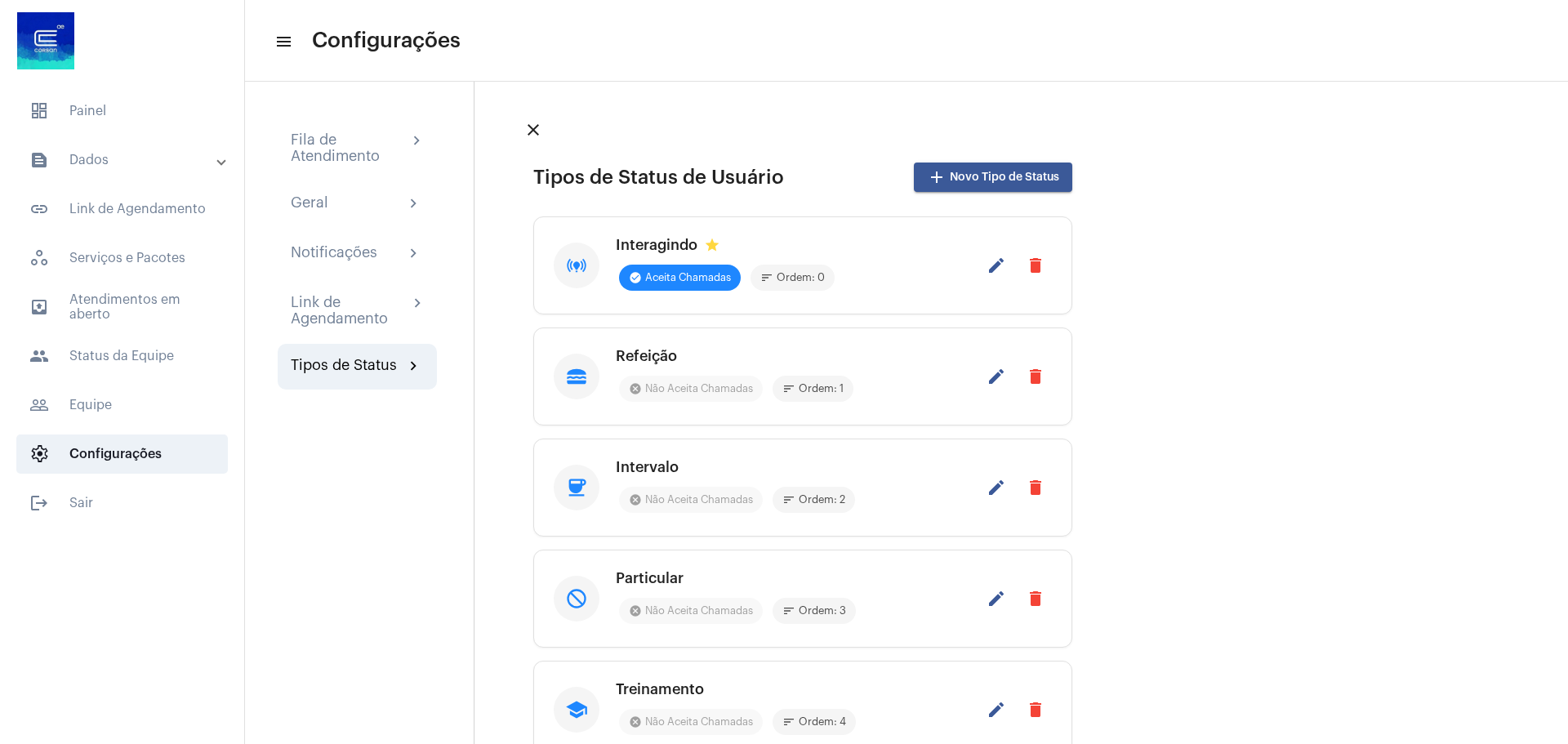 scroll, scrollTop: 0, scrollLeft: 0, axis: both 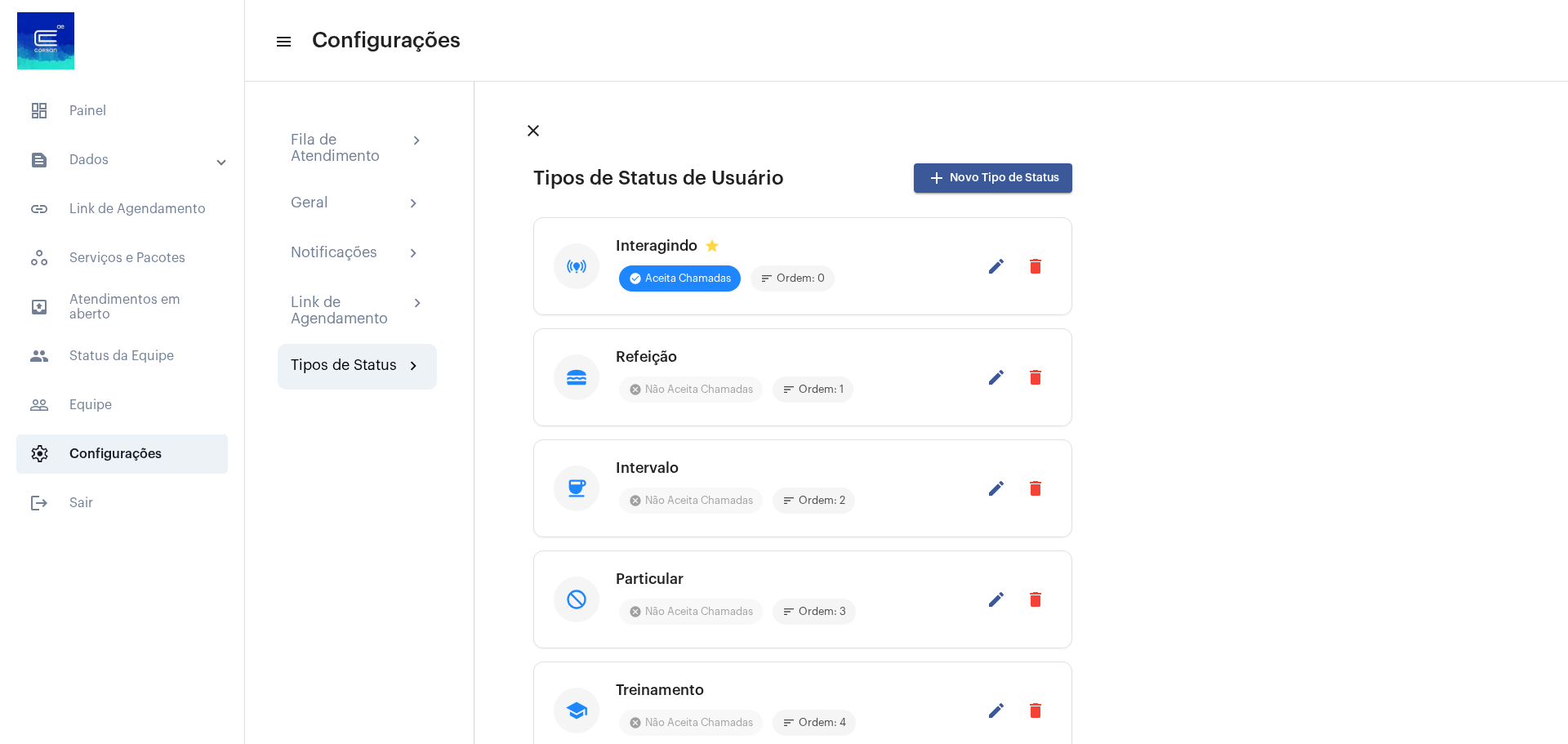 click on "[FIRST] [LAST]" 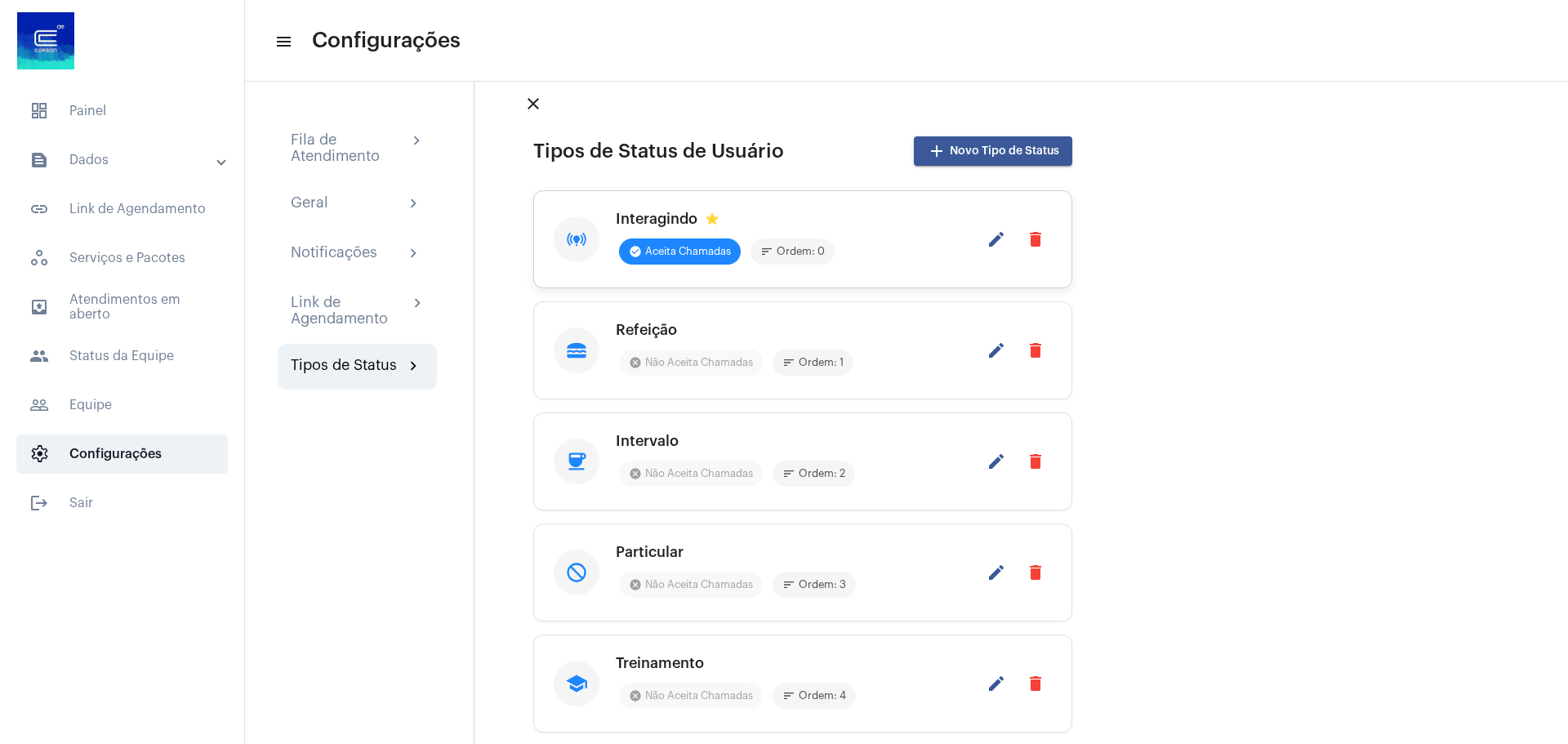 scroll, scrollTop: 0, scrollLeft: 0, axis: both 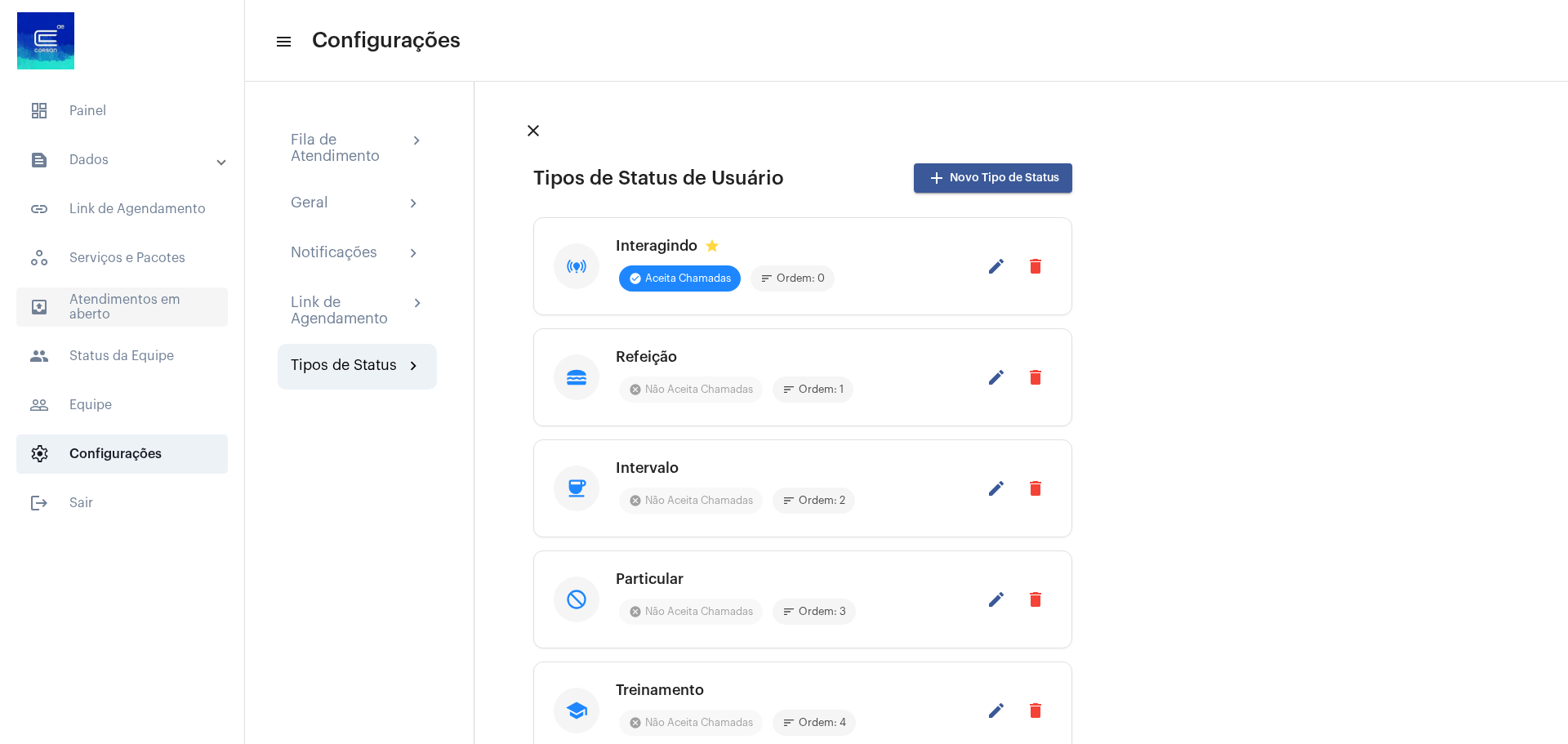 click on "outbox_outline  Atendimentos em aberto" 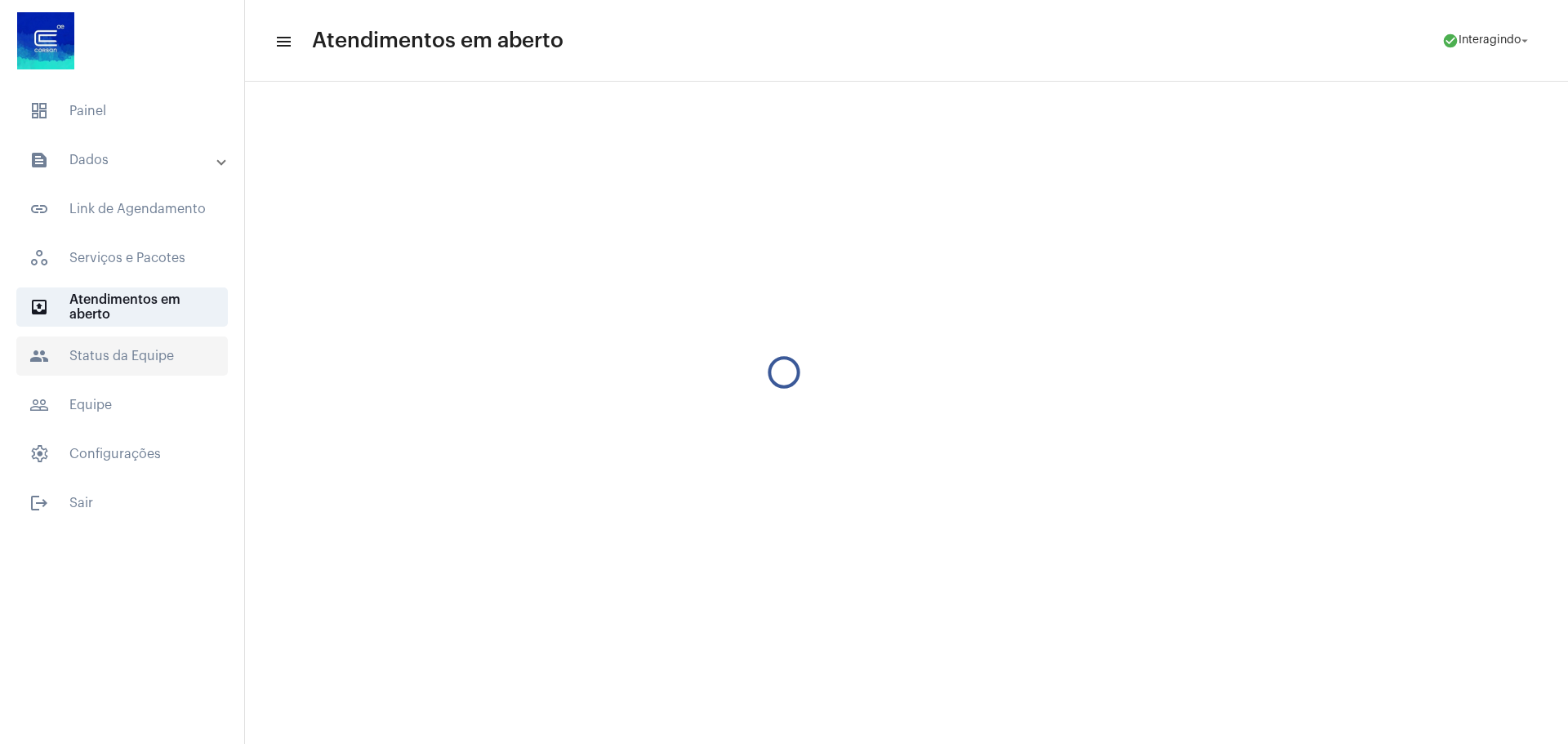 click on "people  Status da Equipe" 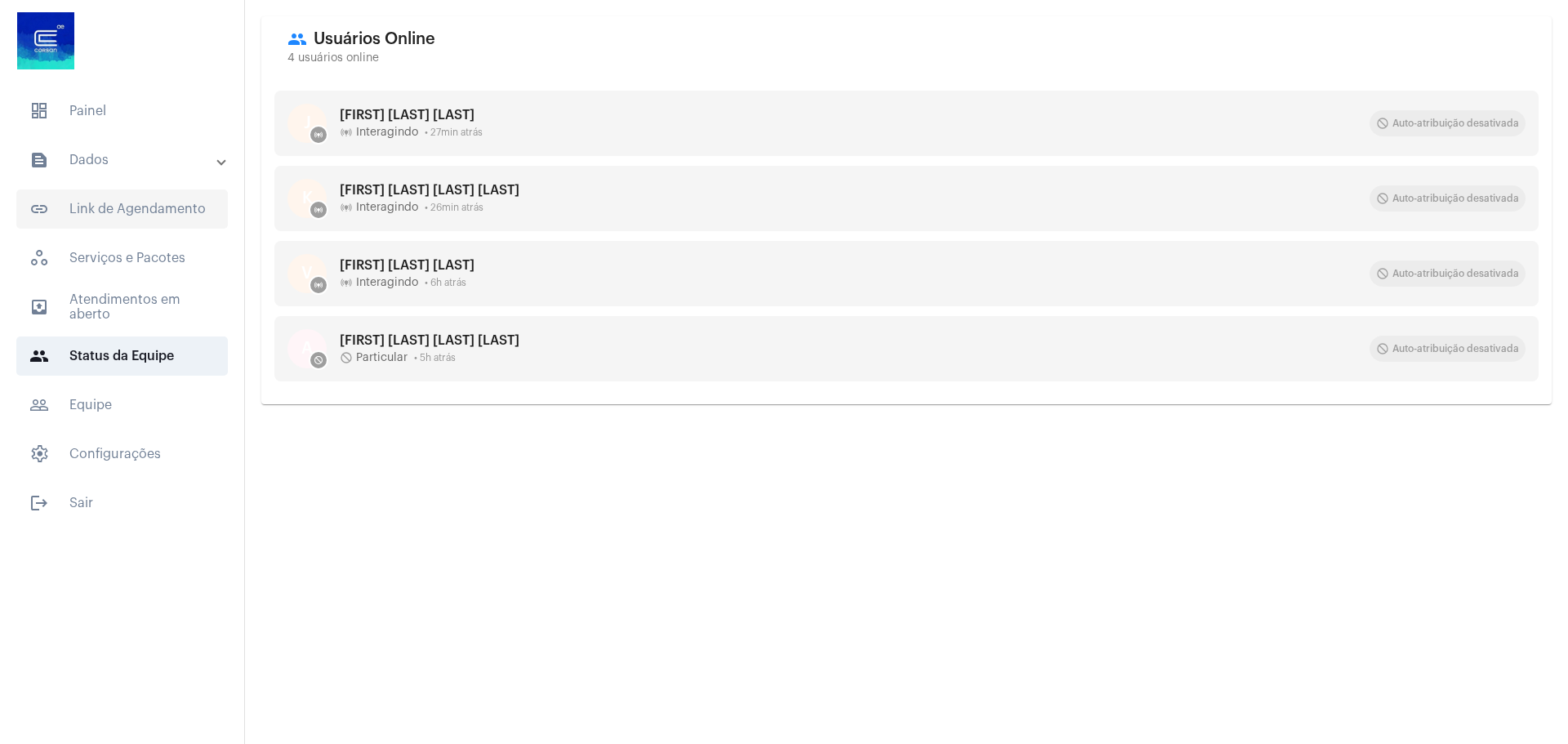 click on "link_outlined  Link de Agendamento" 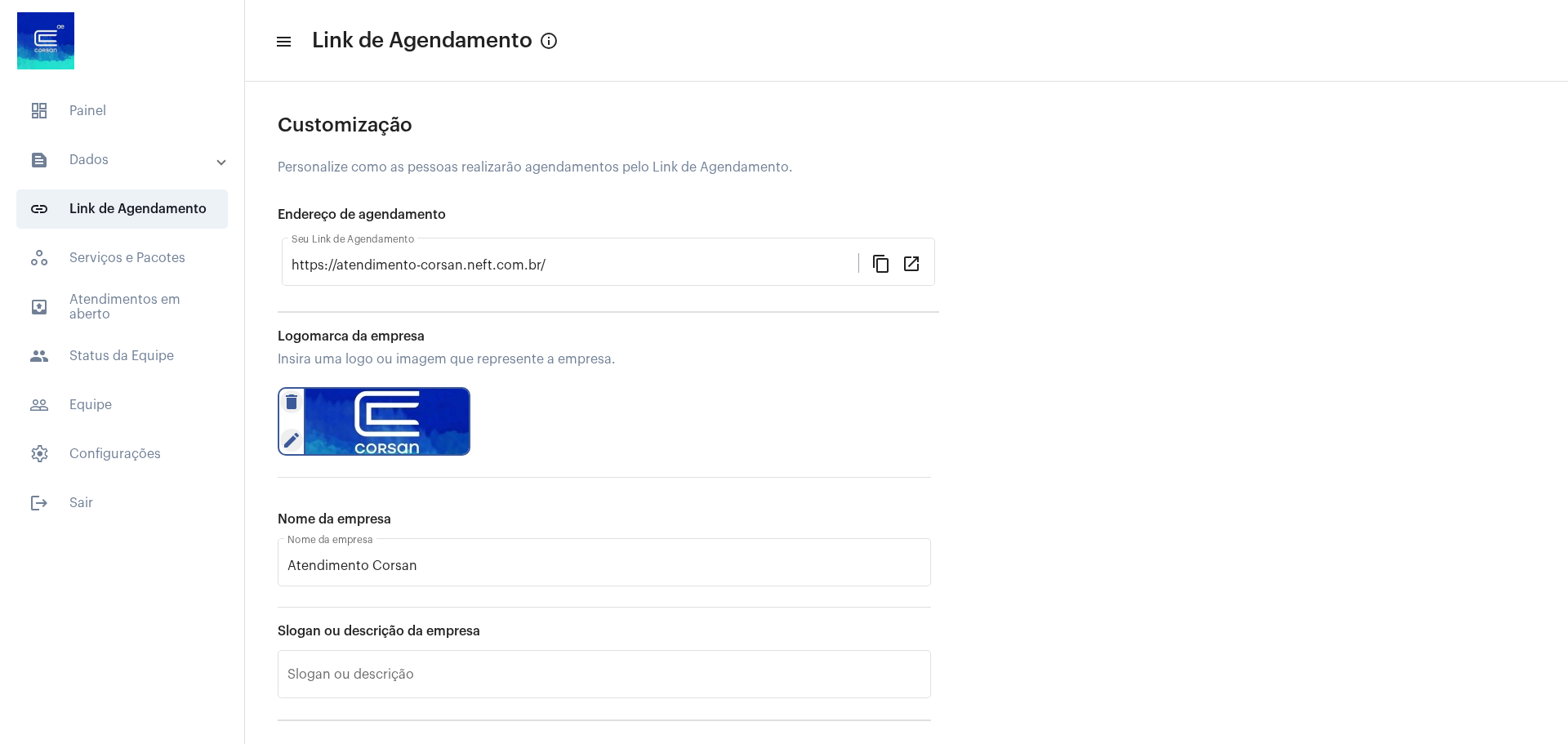 click on "text_snippet_outlined  Dados" at bounding box center (123, 160) 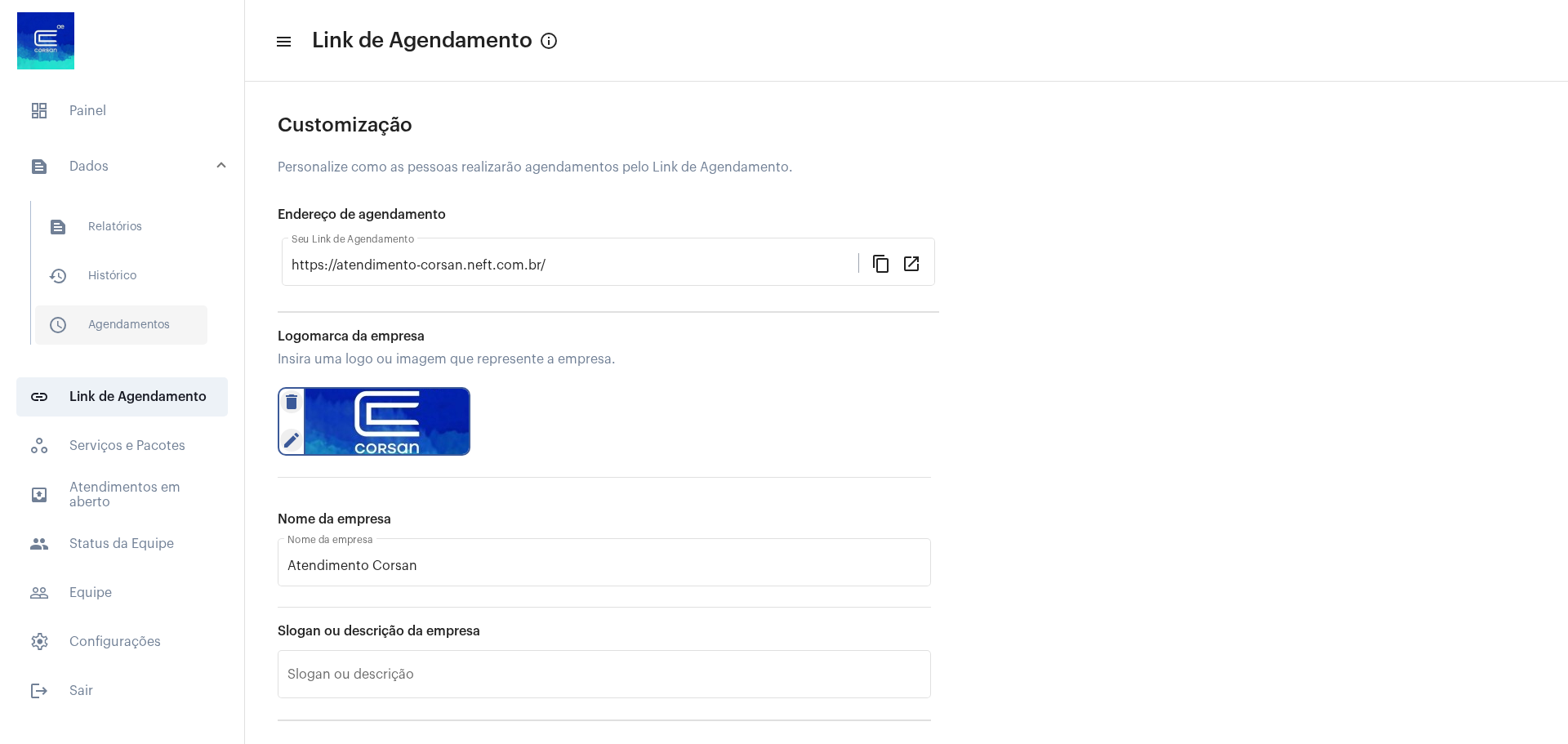 click on "schedule_outlined  Agendamentos" at bounding box center [121, 325] 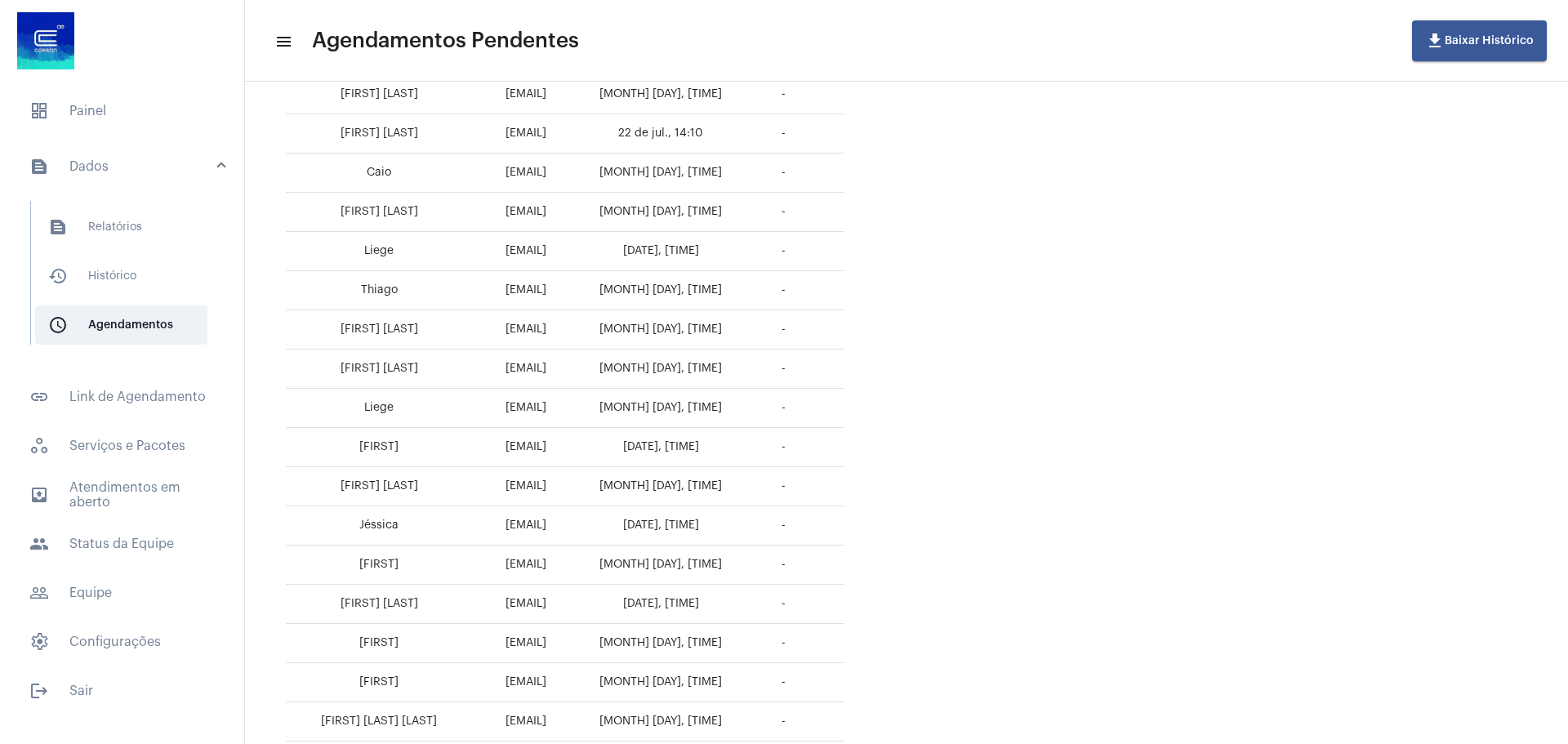 scroll, scrollTop: 457, scrollLeft: 0, axis: vertical 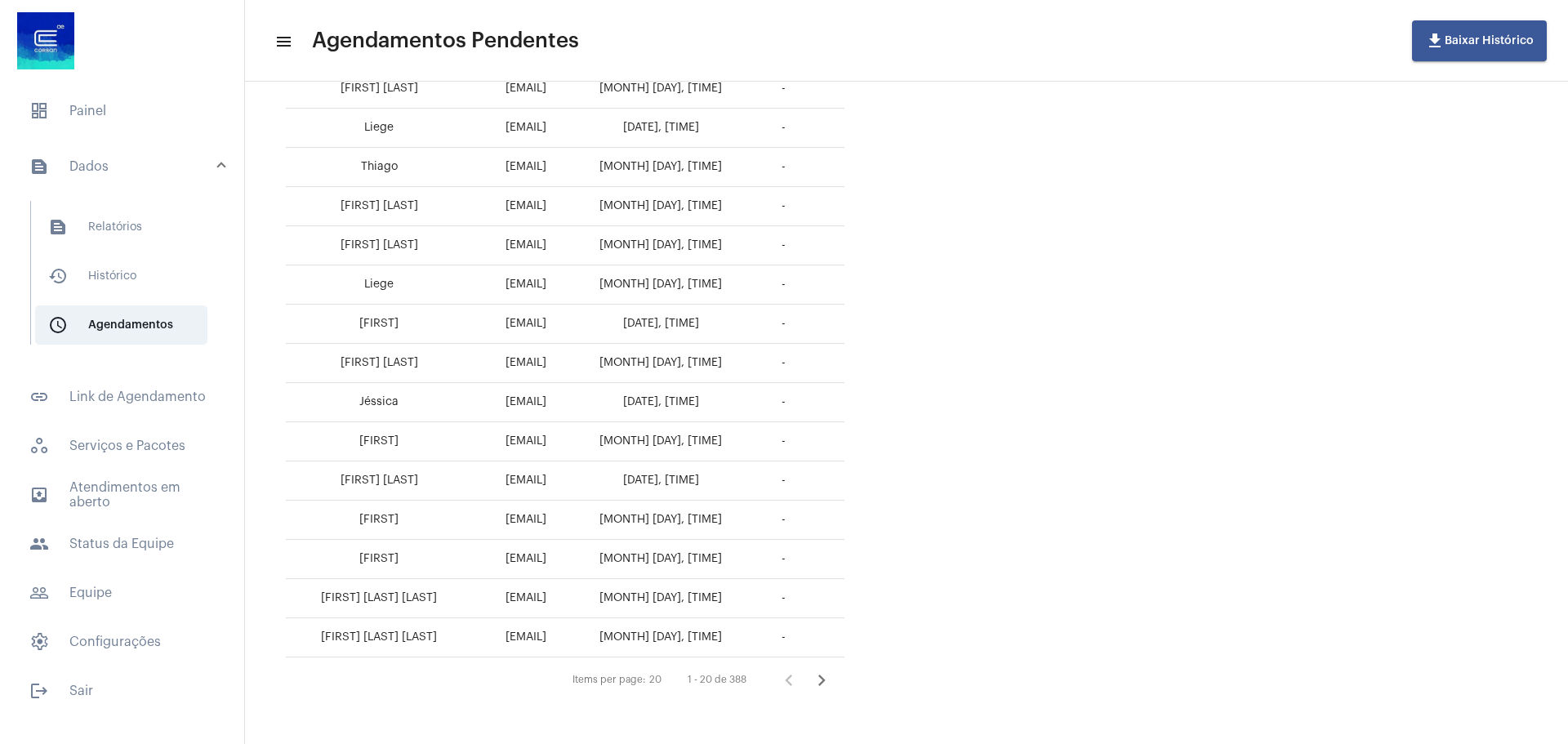 click 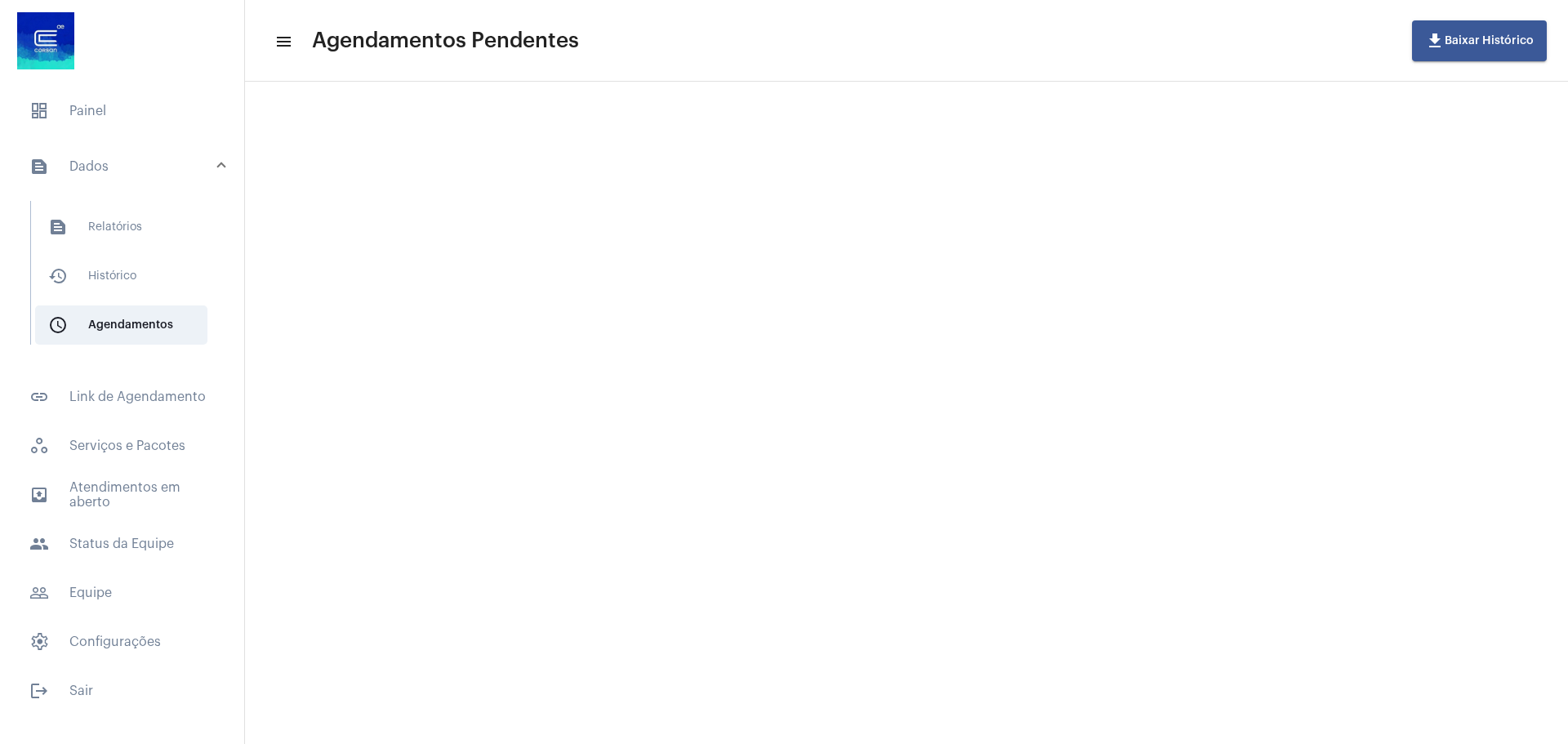 scroll, scrollTop: 0, scrollLeft: 0, axis: both 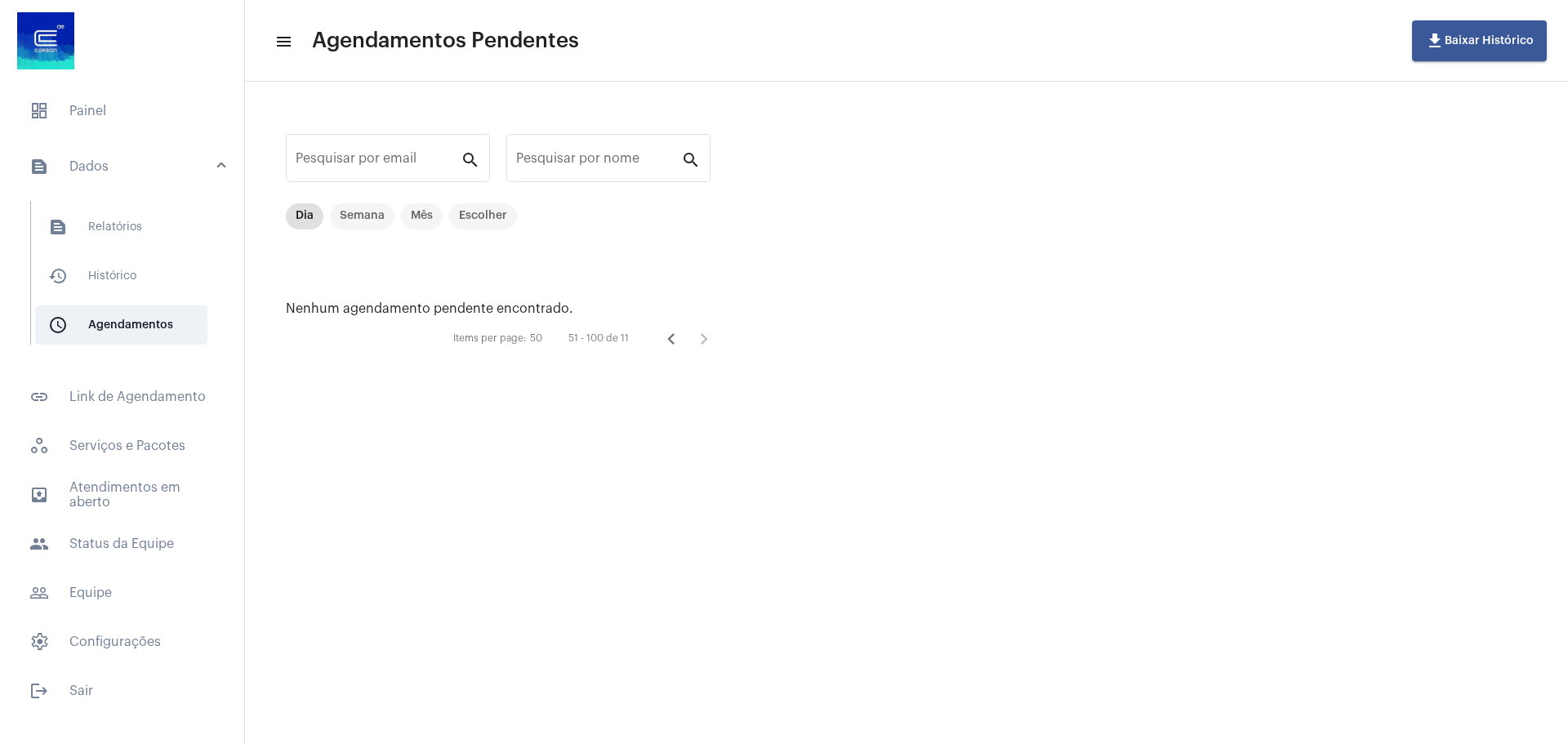 click 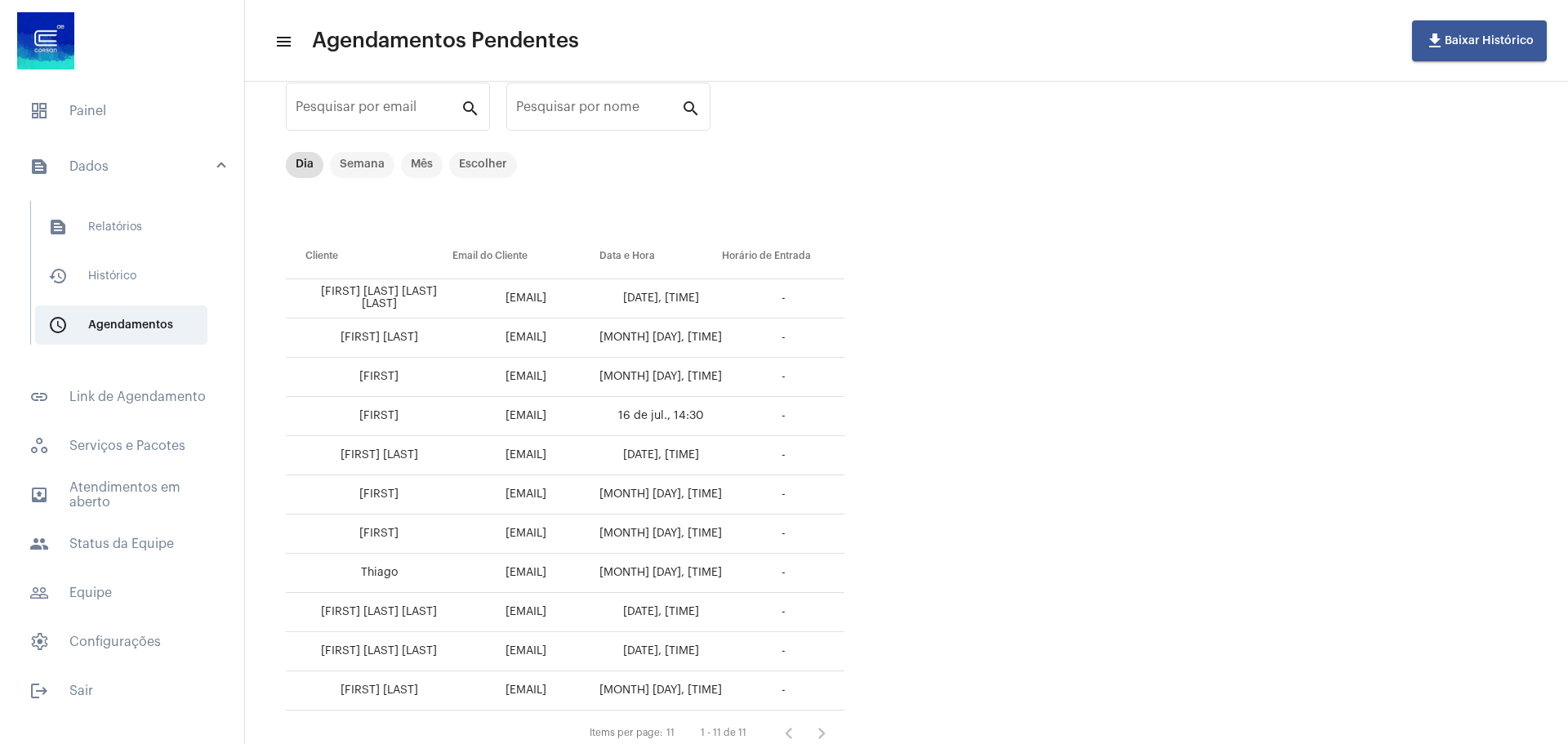 scroll, scrollTop: 105, scrollLeft: 0, axis: vertical 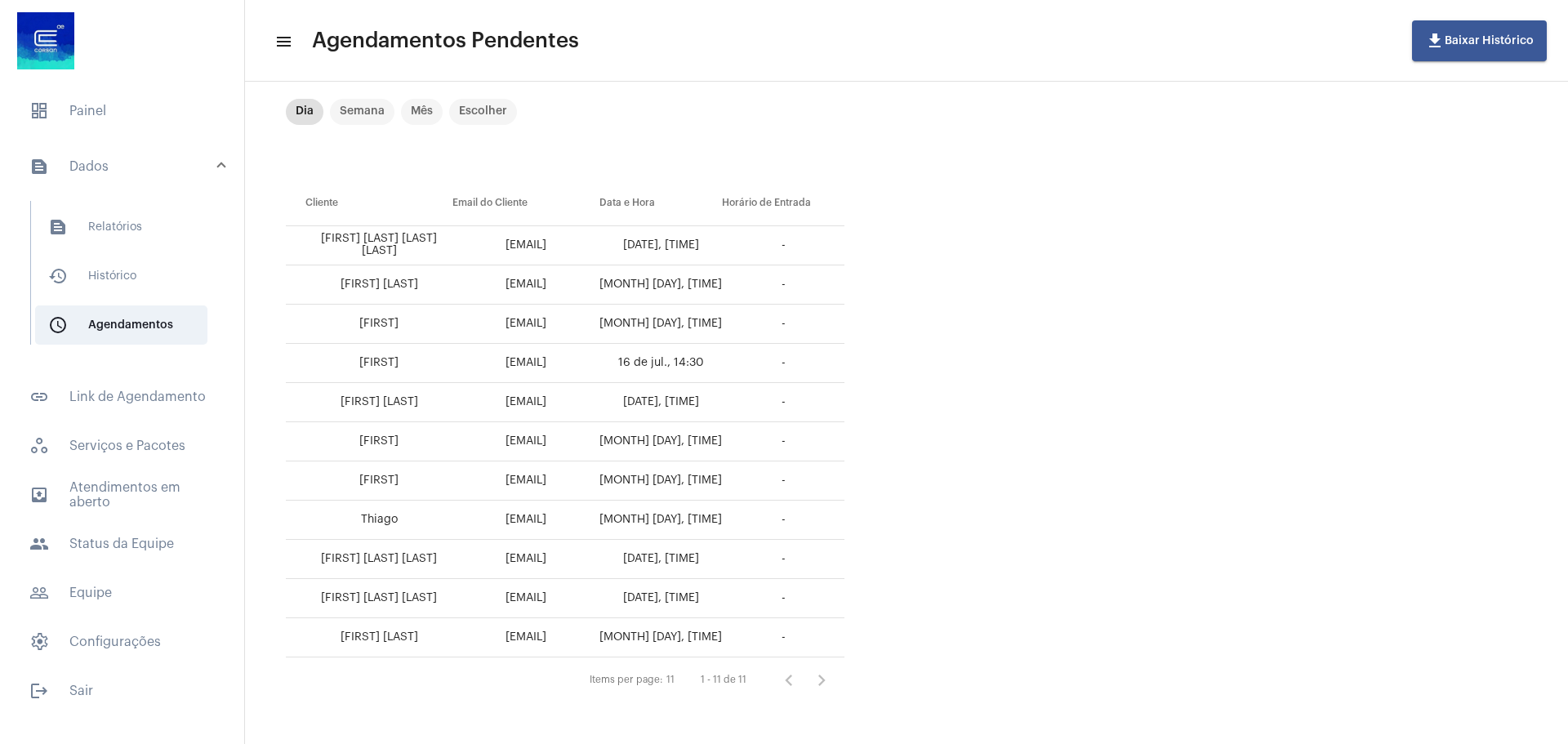 click on "Escolher  Cliente   Email do Cliente   Data e Hora   Horário de Entrada   [FIRST] [LAST] [LAST] [LAST]   [EMAIL]   [DATE], [TIME]   -   [FIRST] [LAST]   [EMAIL]   [DATE], [TIME]   -   [FIRST]    [EMAIL]   [DATE], [TIME]   -   [FIRST]    [EMAIL]   [DATE], [TIME]   -   [FIRST] [LAST] [LAST]    [EMAIL]   [DATE], [TIME]   -   [FIRST]   [EMAIL]   [DATE], [TIME]   -   [FIRST]   [EMAIL]   [DATE], [TIME]   -   [FIRST]   [EMAIL]   [DATE], [TIME]   -   [FIRST] [LAST] [LAST]   [EMAIL]   [DATE], [TIME]   -   [FIRST] [LAST] [LAST]   [EMAIL]   [DATE], [TIME]   -   [FIRST] [LAST]   [EMAIL]   [DATE], [TIME]   -   Items per page:  11  1 - 11 de 11" 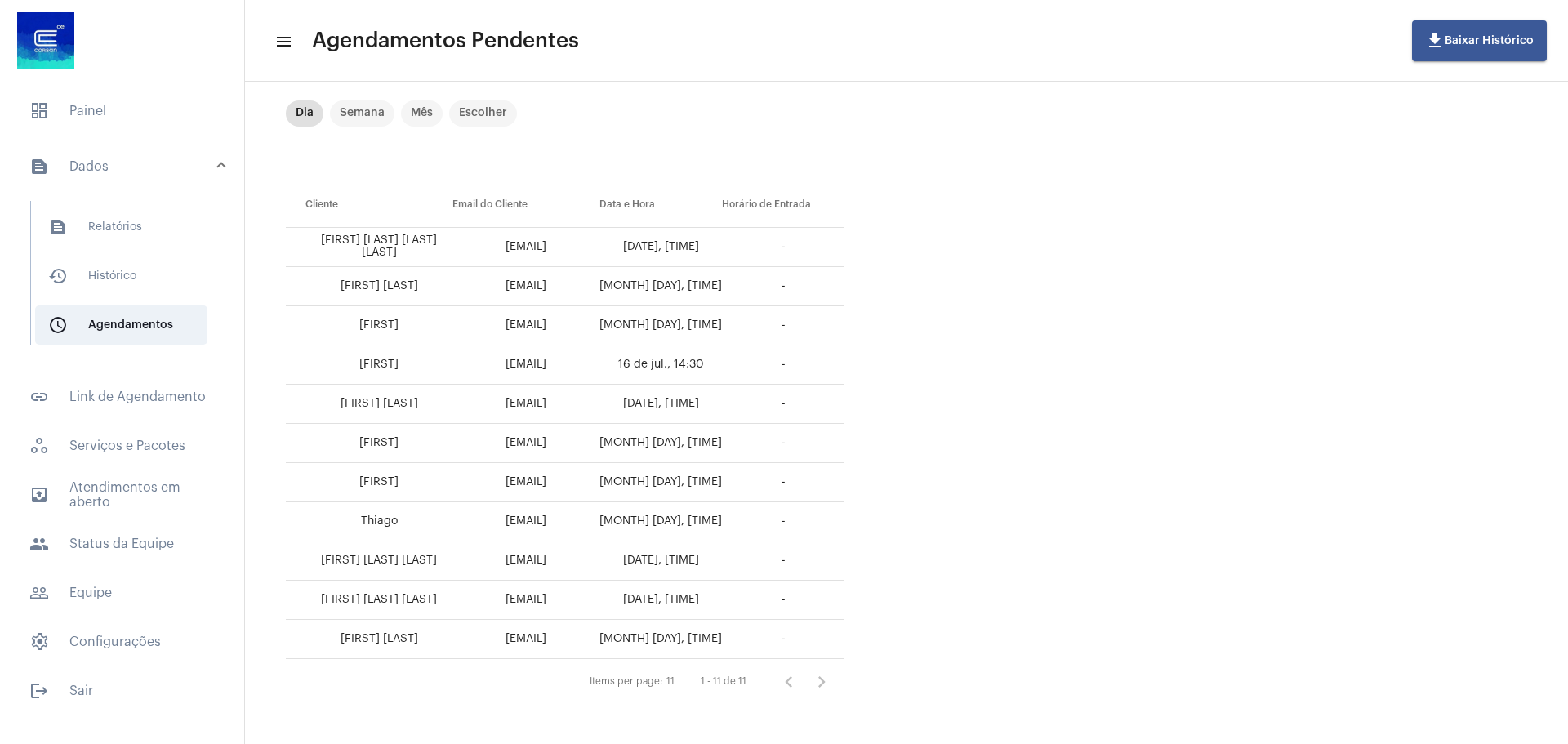 scroll, scrollTop: 105, scrollLeft: 0, axis: vertical 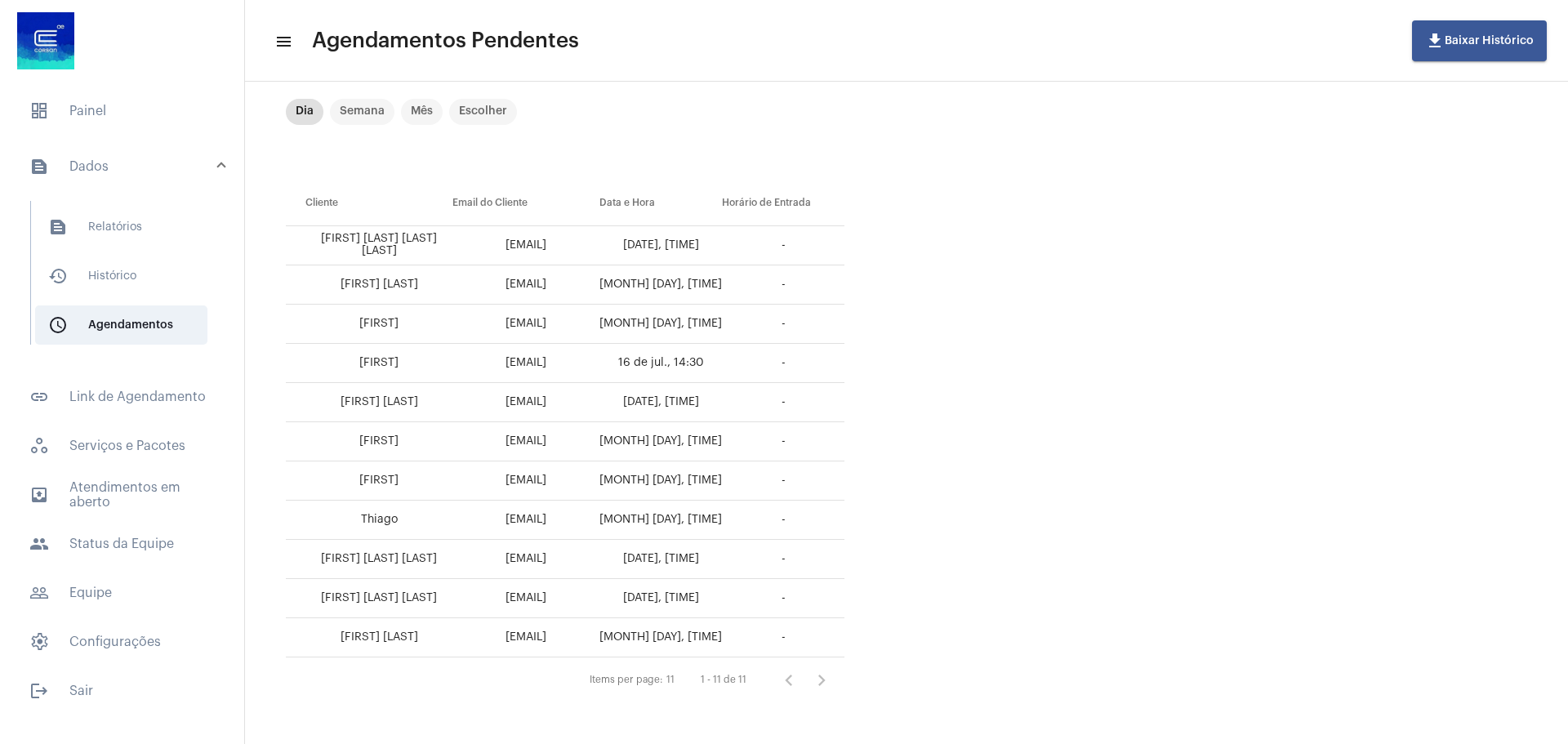 click on "1 - 11 de 11" 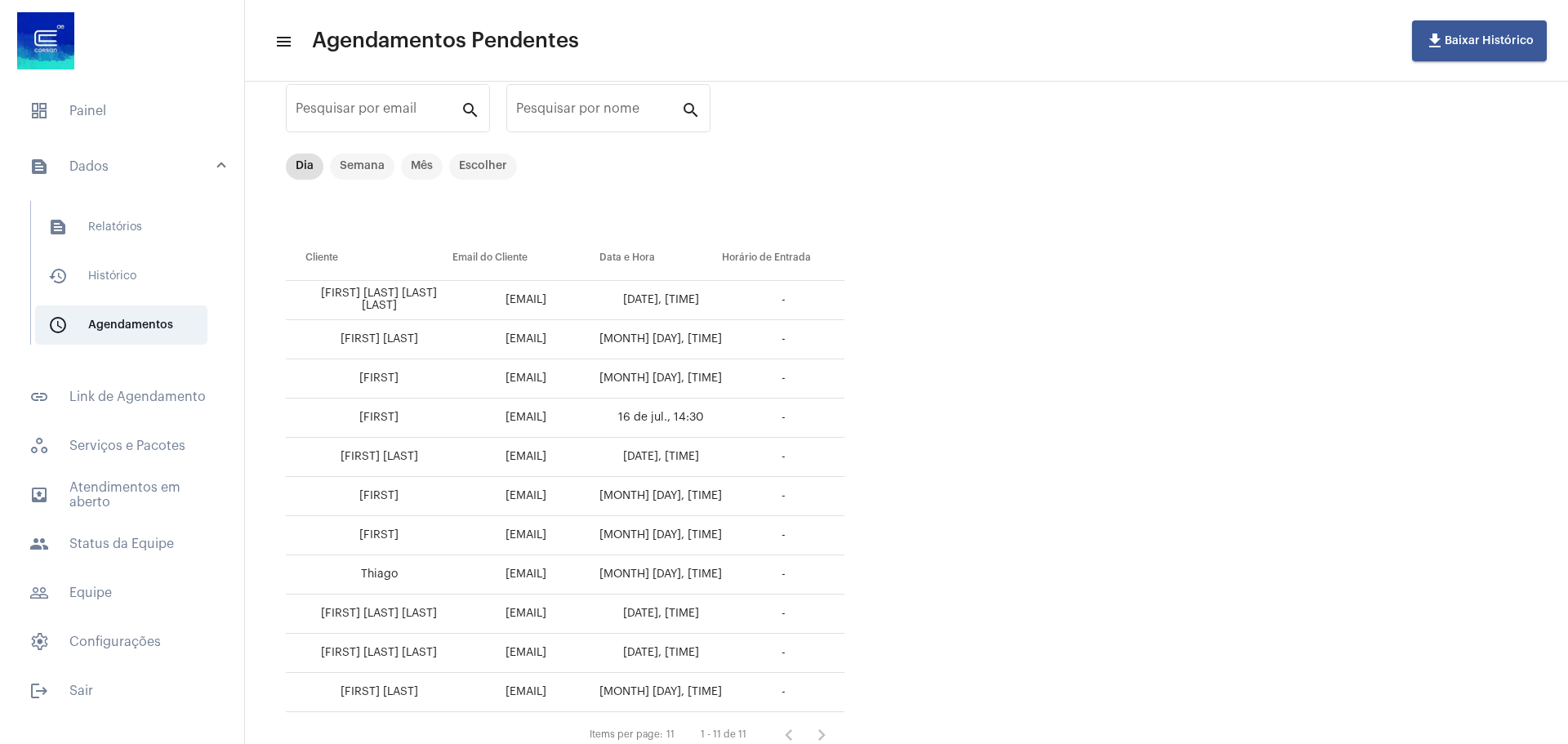 scroll, scrollTop: 0, scrollLeft: 0, axis: both 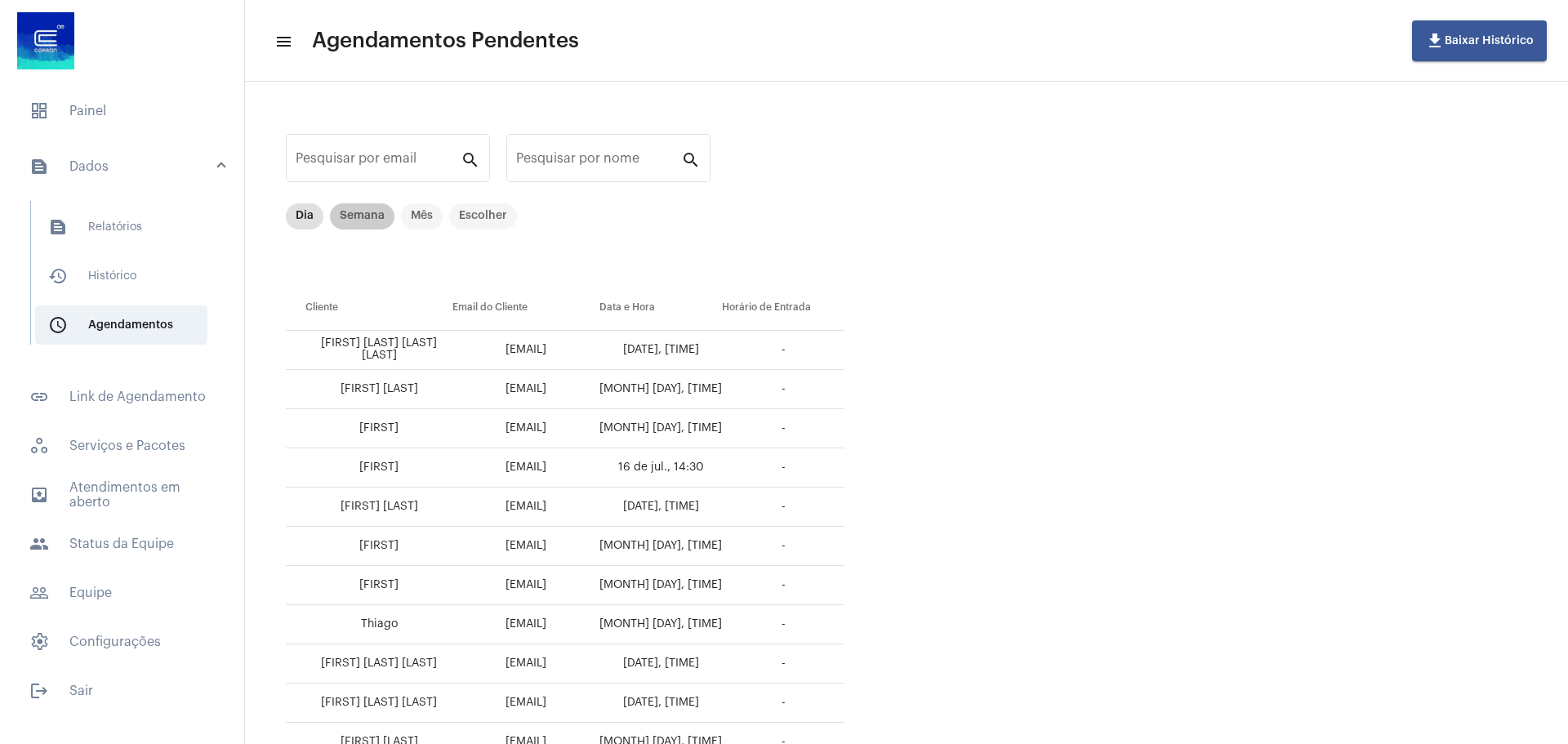 click on "Semana" at bounding box center [362, 216] 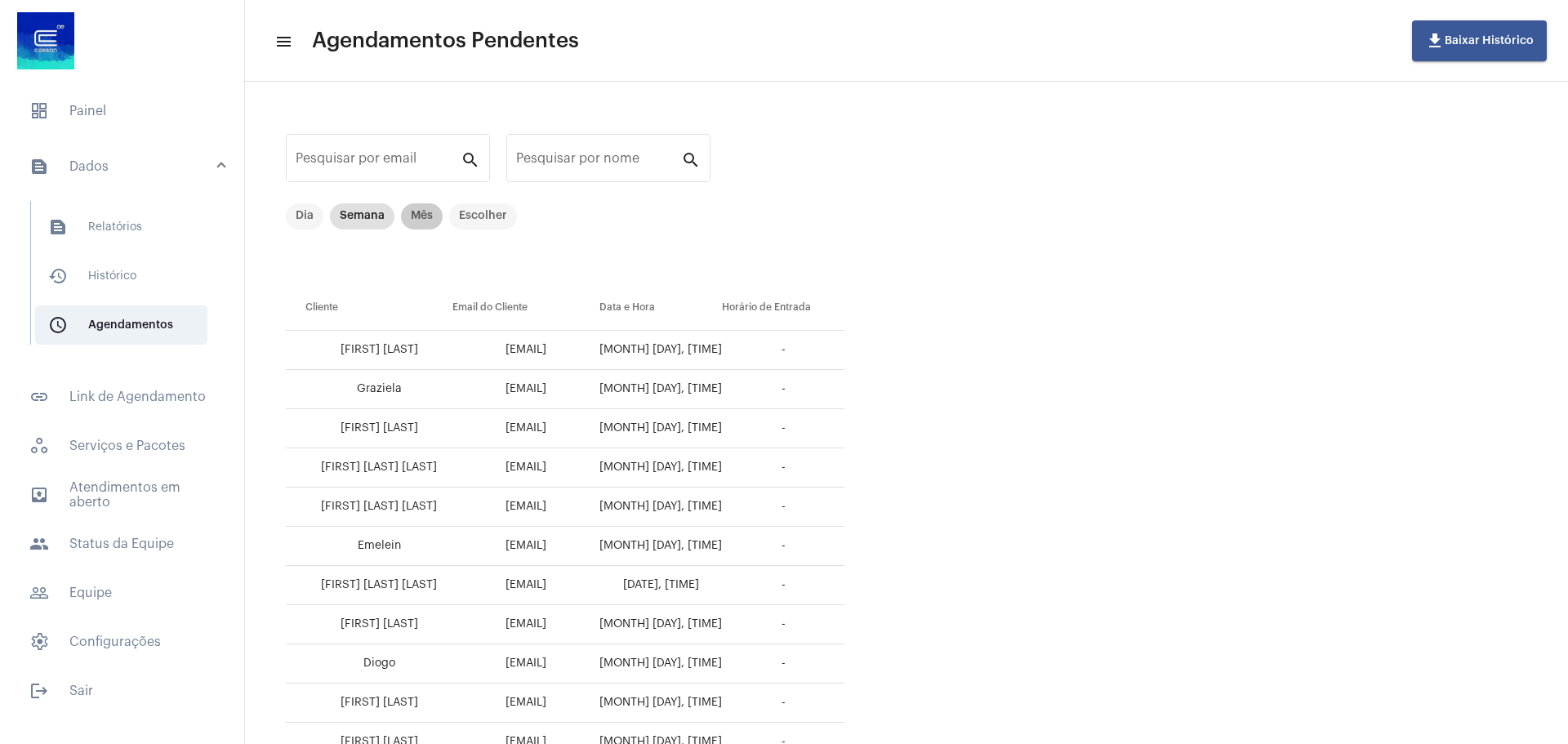 click on "Mês" at bounding box center [421, 216] 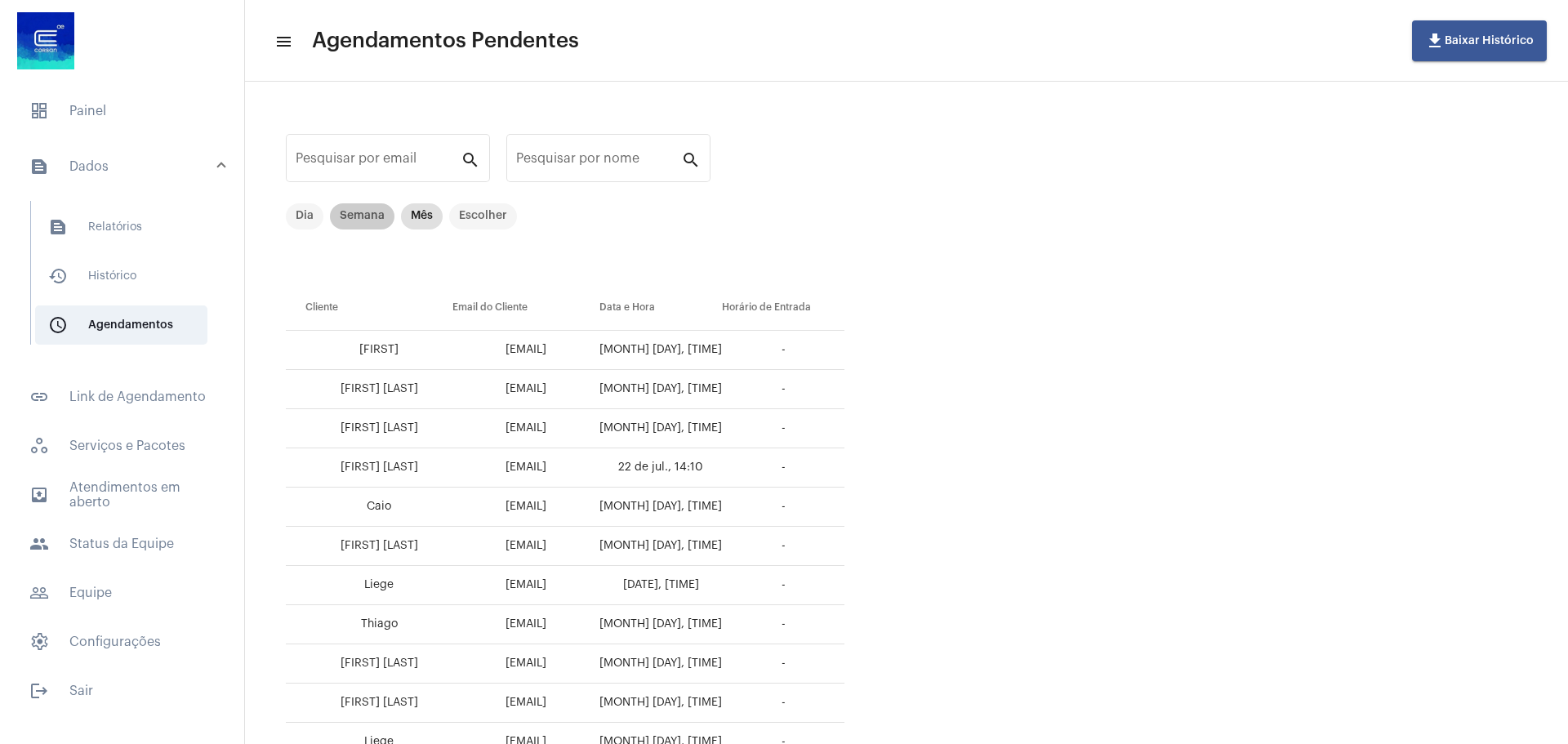 click on "Semana" at bounding box center [362, 216] 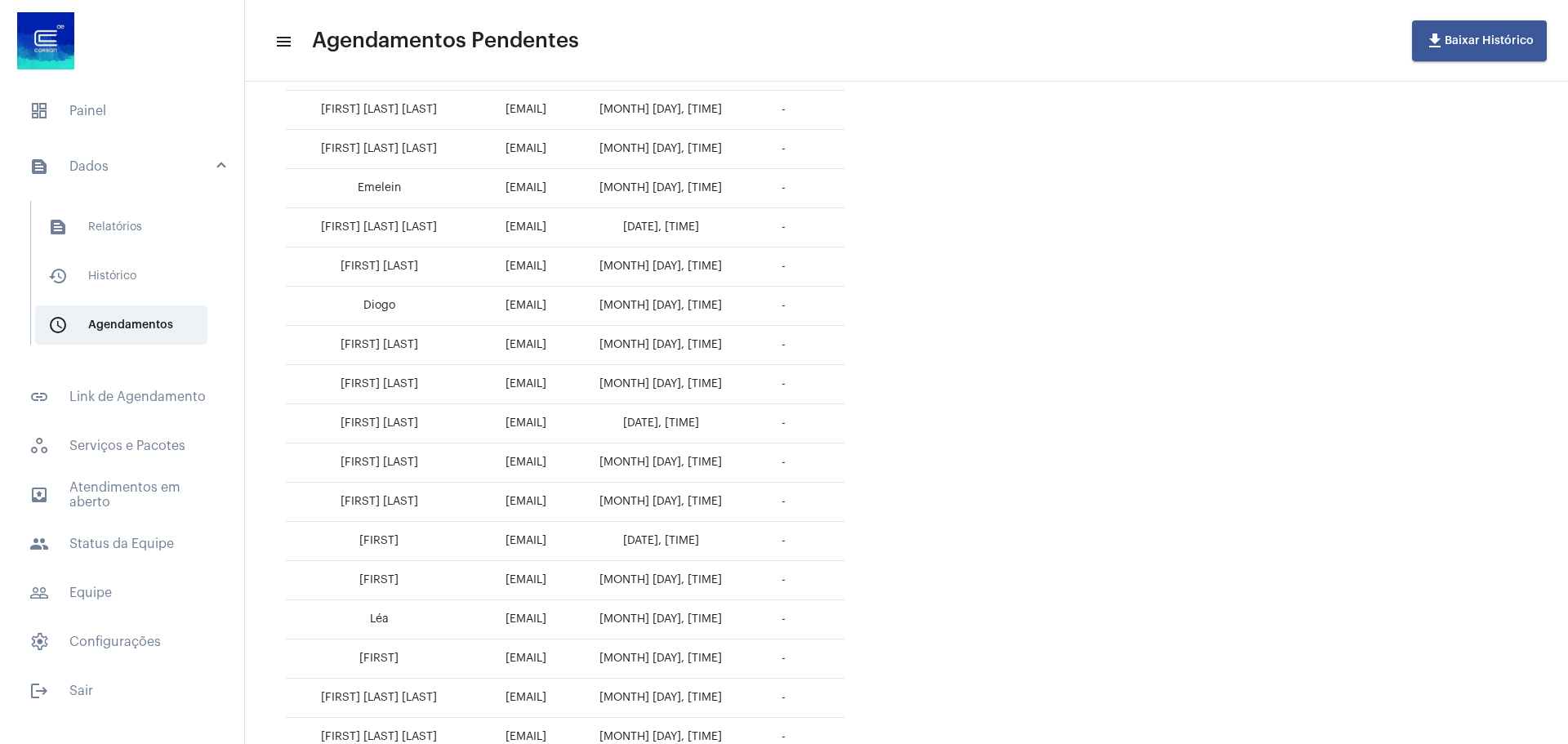 scroll, scrollTop: 457, scrollLeft: 0, axis: vertical 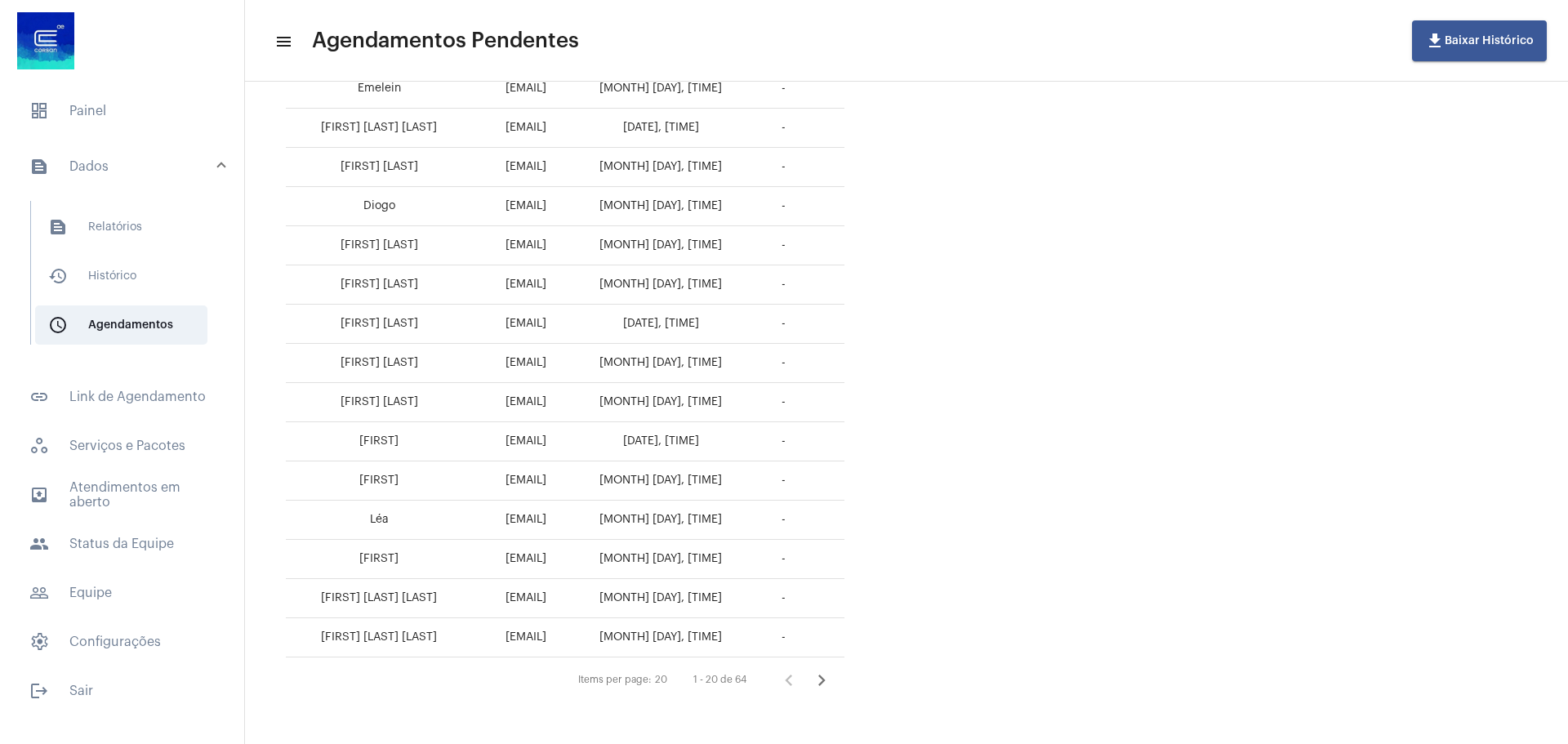 click 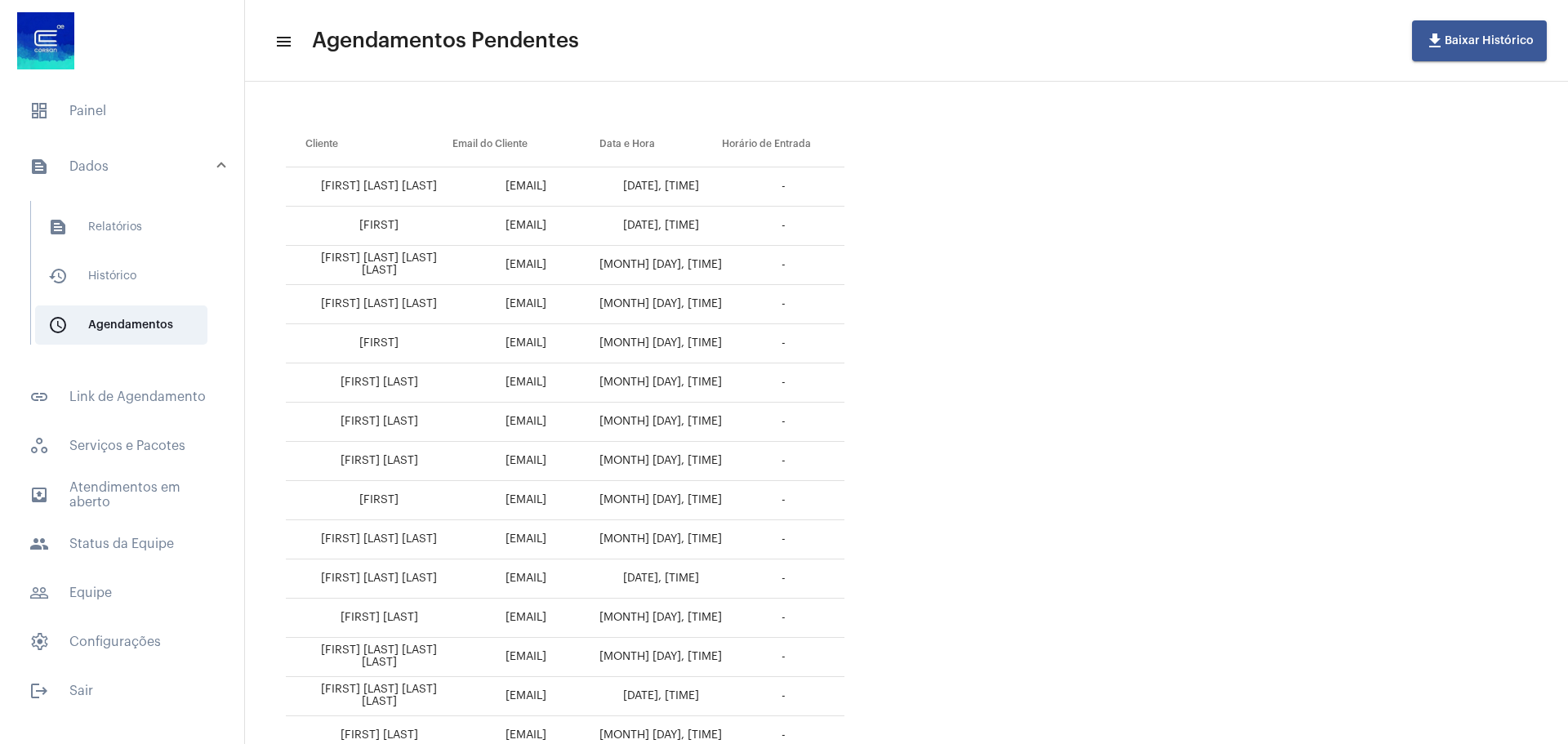 scroll, scrollTop: 457, scrollLeft: 0, axis: vertical 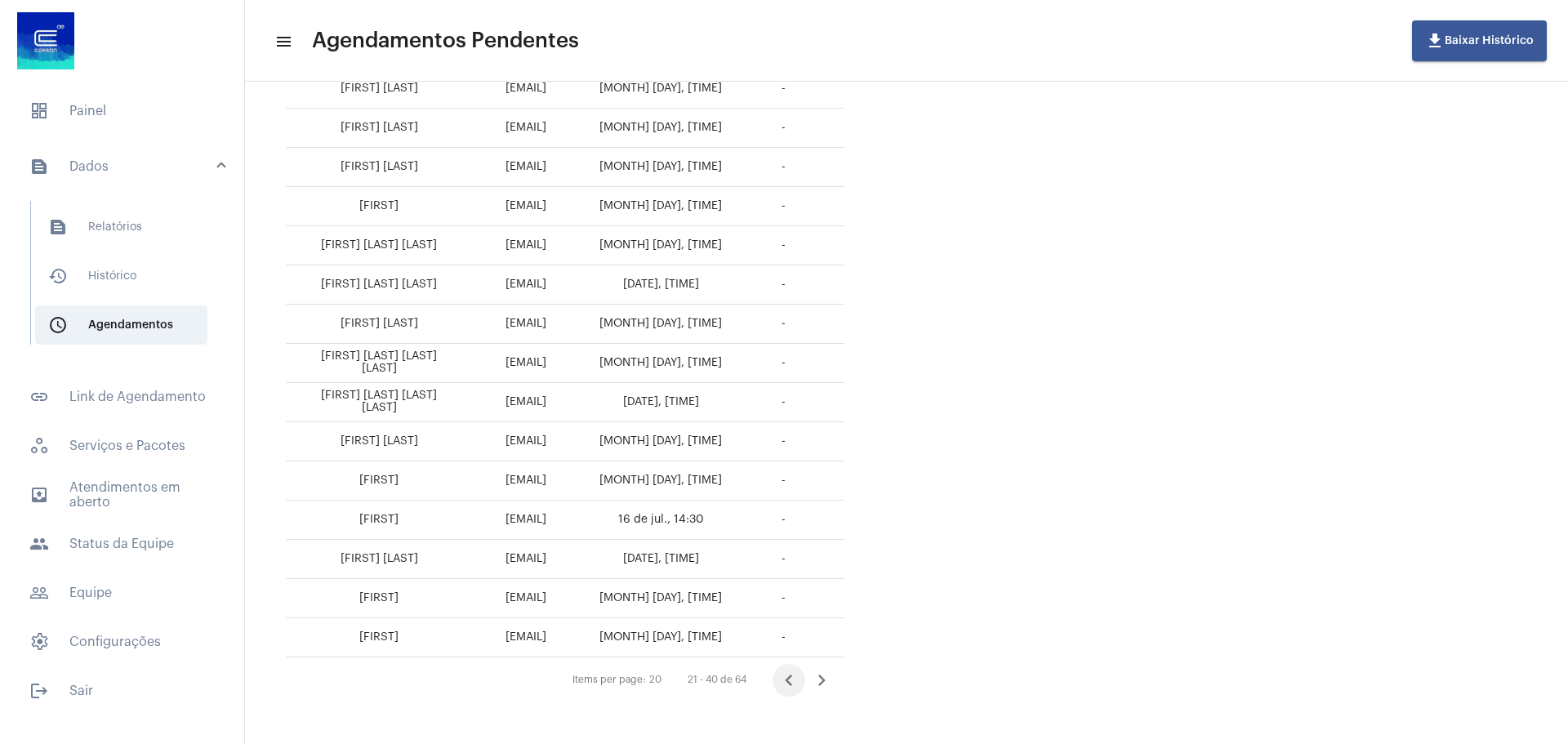 click 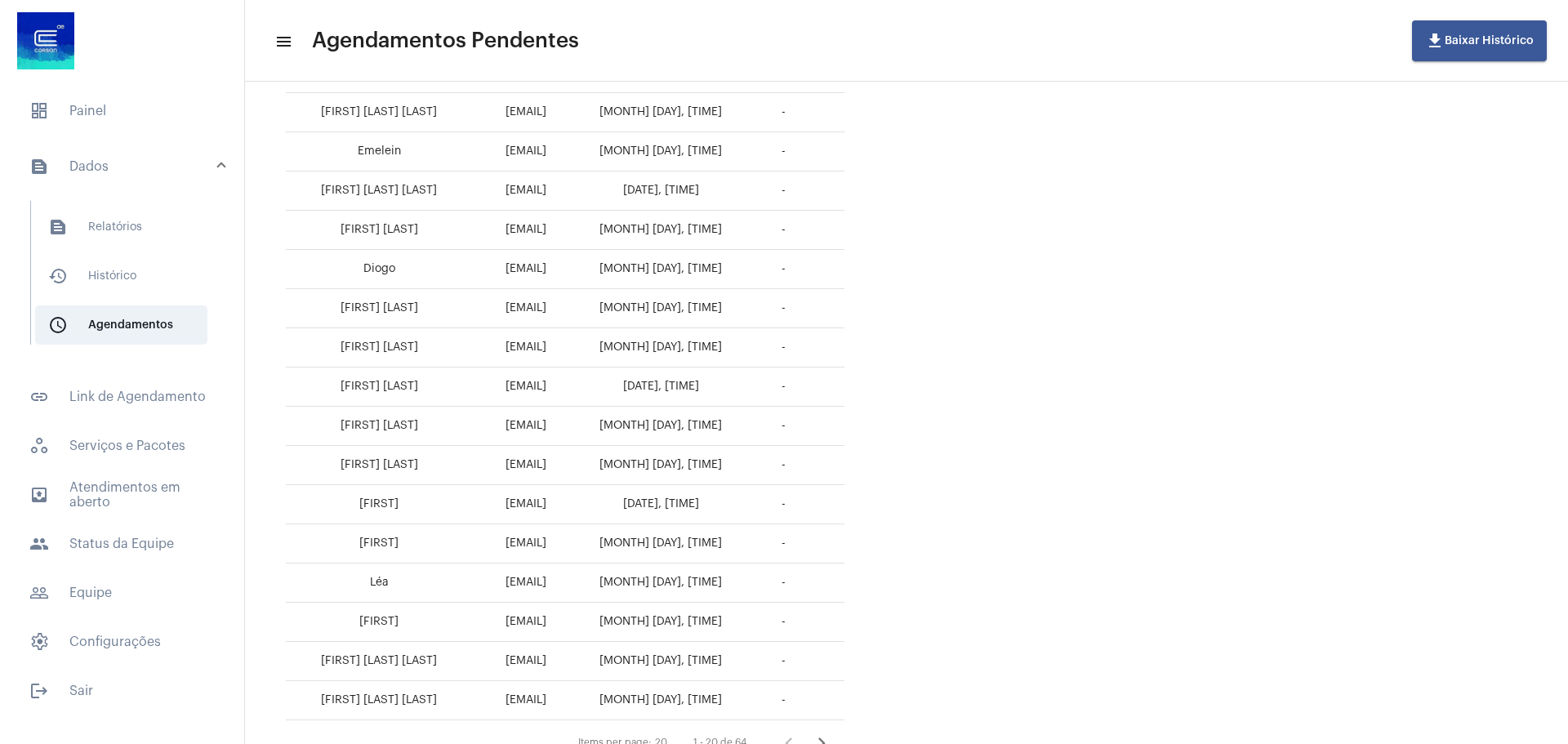 scroll, scrollTop: 457, scrollLeft: 0, axis: vertical 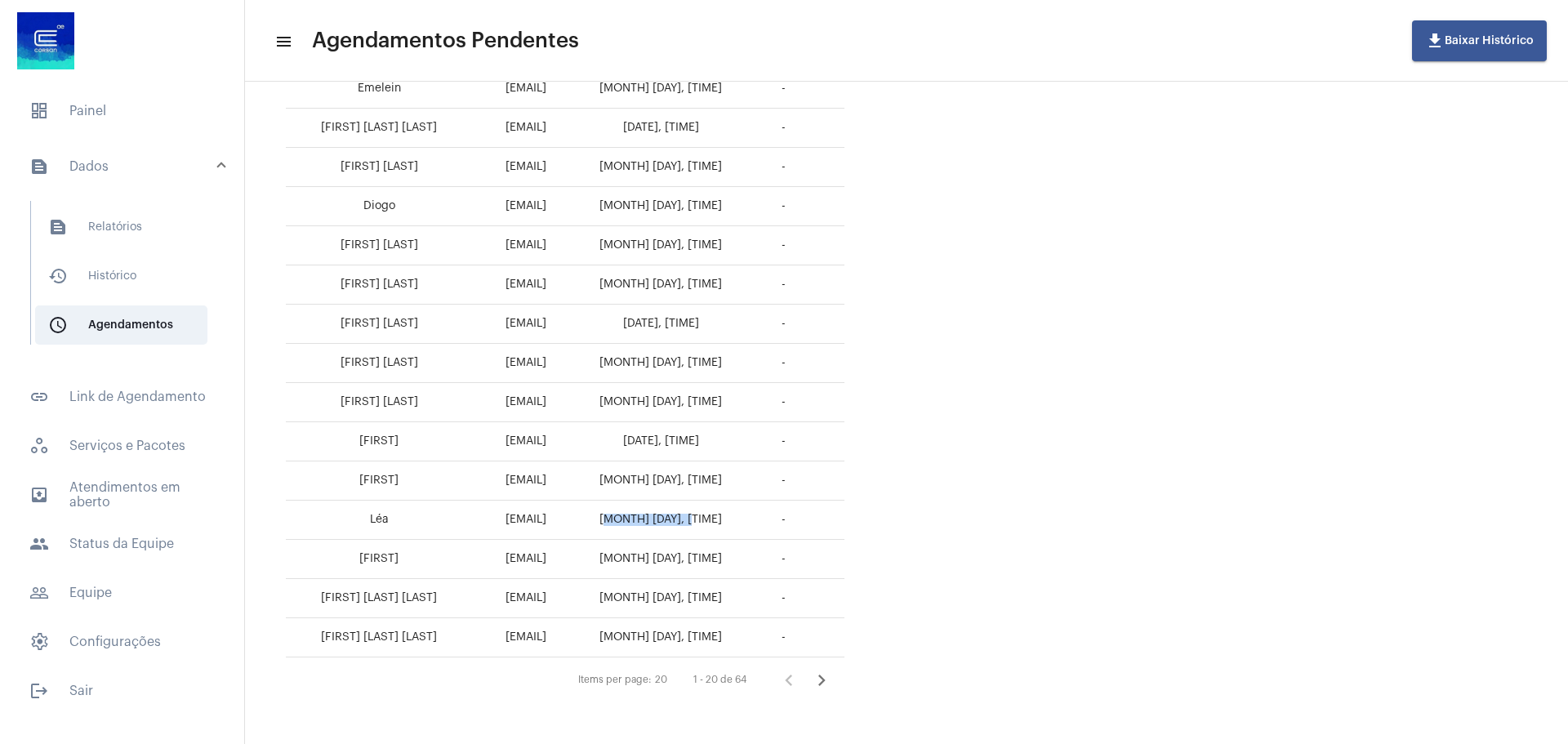 drag, startPoint x: 667, startPoint y: 520, endPoint x: 745, endPoint y: 513, distance: 78.31347 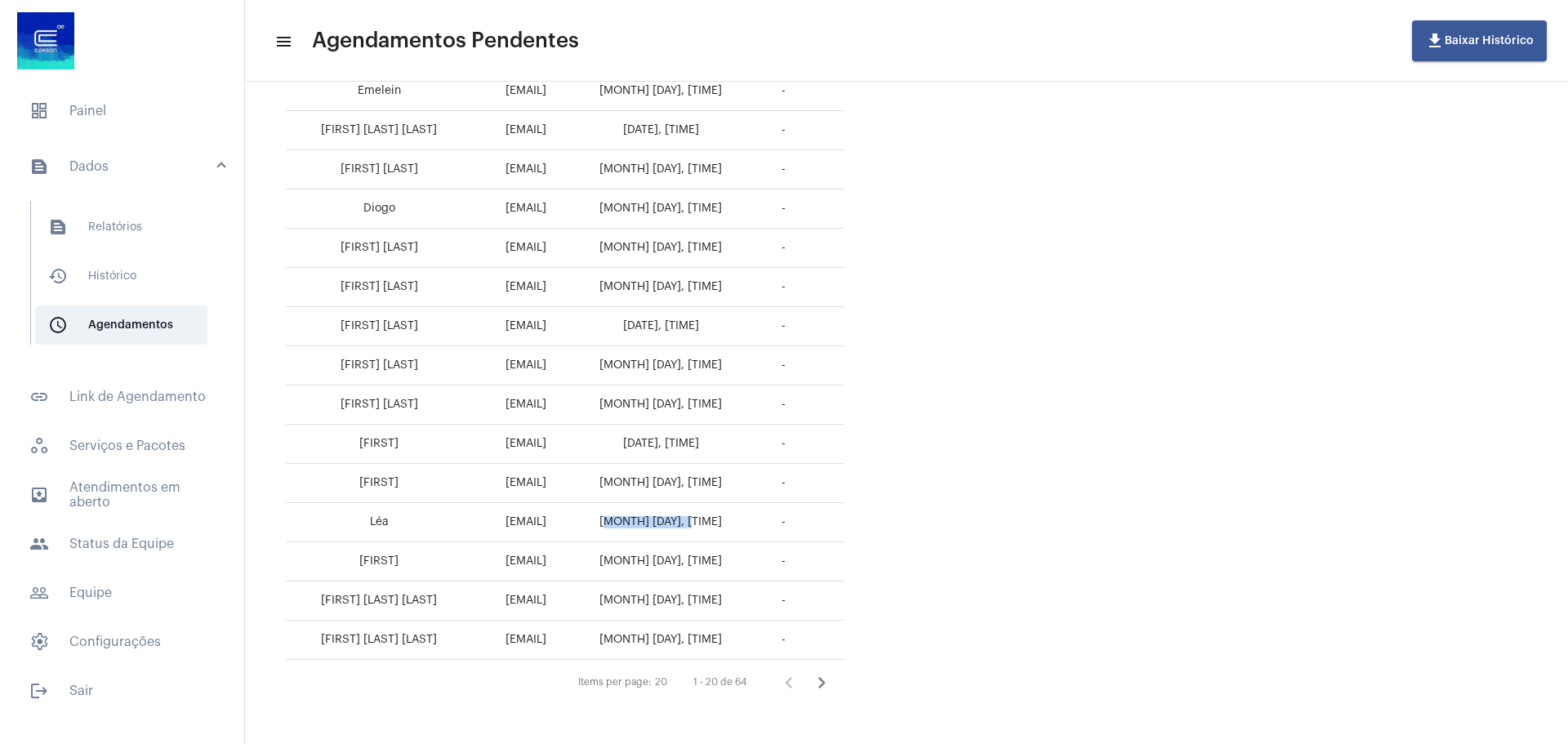 scroll, scrollTop: 457, scrollLeft: 0, axis: vertical 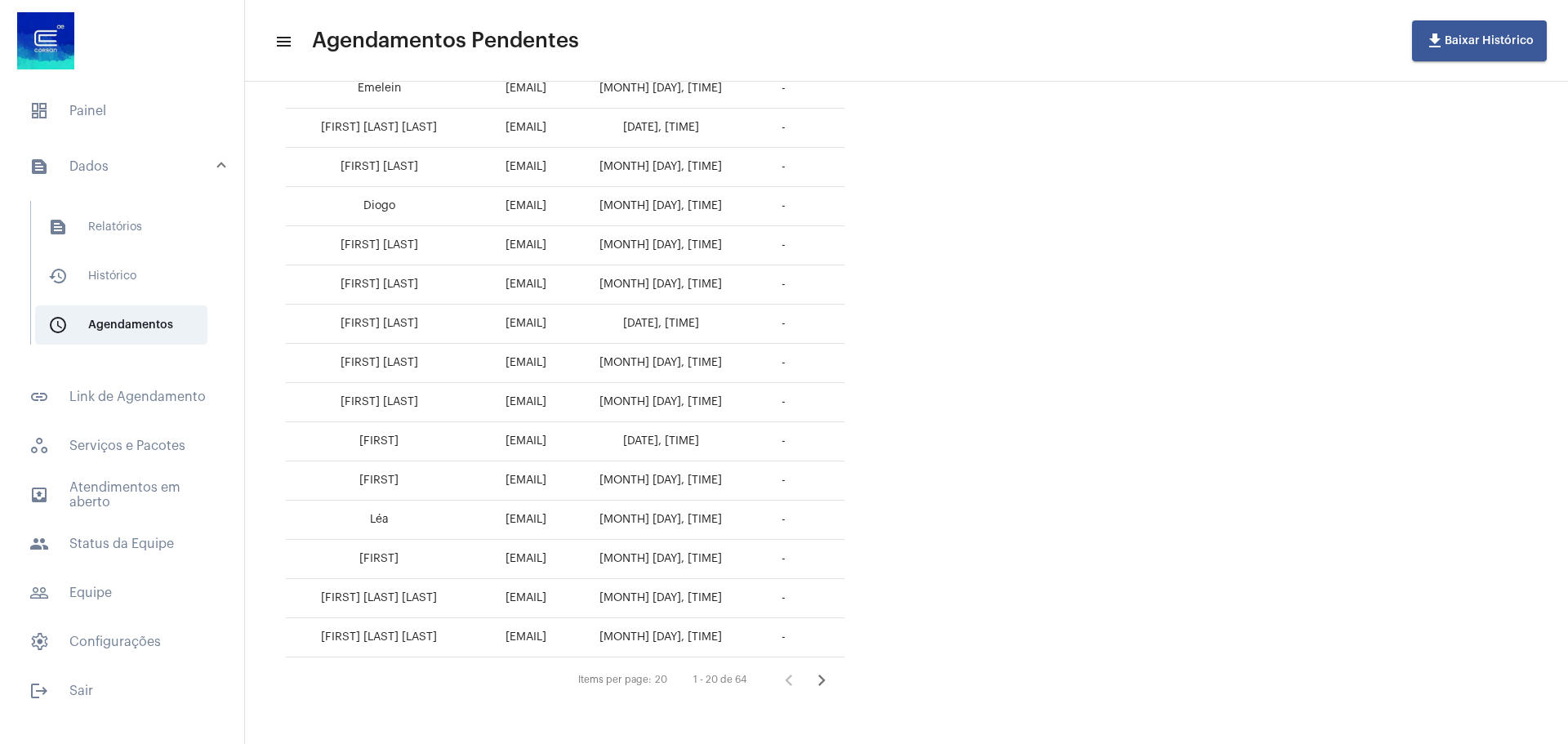 click on "Pesquisar por email search Pesquisar por nome search Dia Semana Mês Escolher  Cliente   [EMAIL]   [MONTH] [DAY], [TIME]   -   Graziela    [EMAIL]   [MONTH] [DAY], [TIME]   -   Maitê Machado   [EMAIL]   [MONTH] [DAY], [TIME]   -   Marilene Landgraf da Fonseca   [EMAIL]   [MONTH] [DAY], [TIME]   -   Alice de Oliveira Correa   [EMAIL]   [MONTH] [DAY], [TIME]   -   Emelein   [EMAIL]   [MONTH] [DAY], [TIME]   -   Gerson Roberto de Souza   [EMAIL]   [MONTH] [DAY], [TIME]   -   caroline marques    [EMAIL]   [MONTH] [DAY], [TIME]   -   Diogo    [EMAIL]   [MONTH] [DAY], [TIME]   -   Cristiane da silva   [EMAIL]   [MONTH] [DAY], [TIME]   -   Cristiane da silva   [EMAIL]   [MONTH] [DAY], [TIME]   -   mauro pedrotti   [EMAIL]   [MONTH] [DAY], [TIME]   -   Daniela borges    -   -" 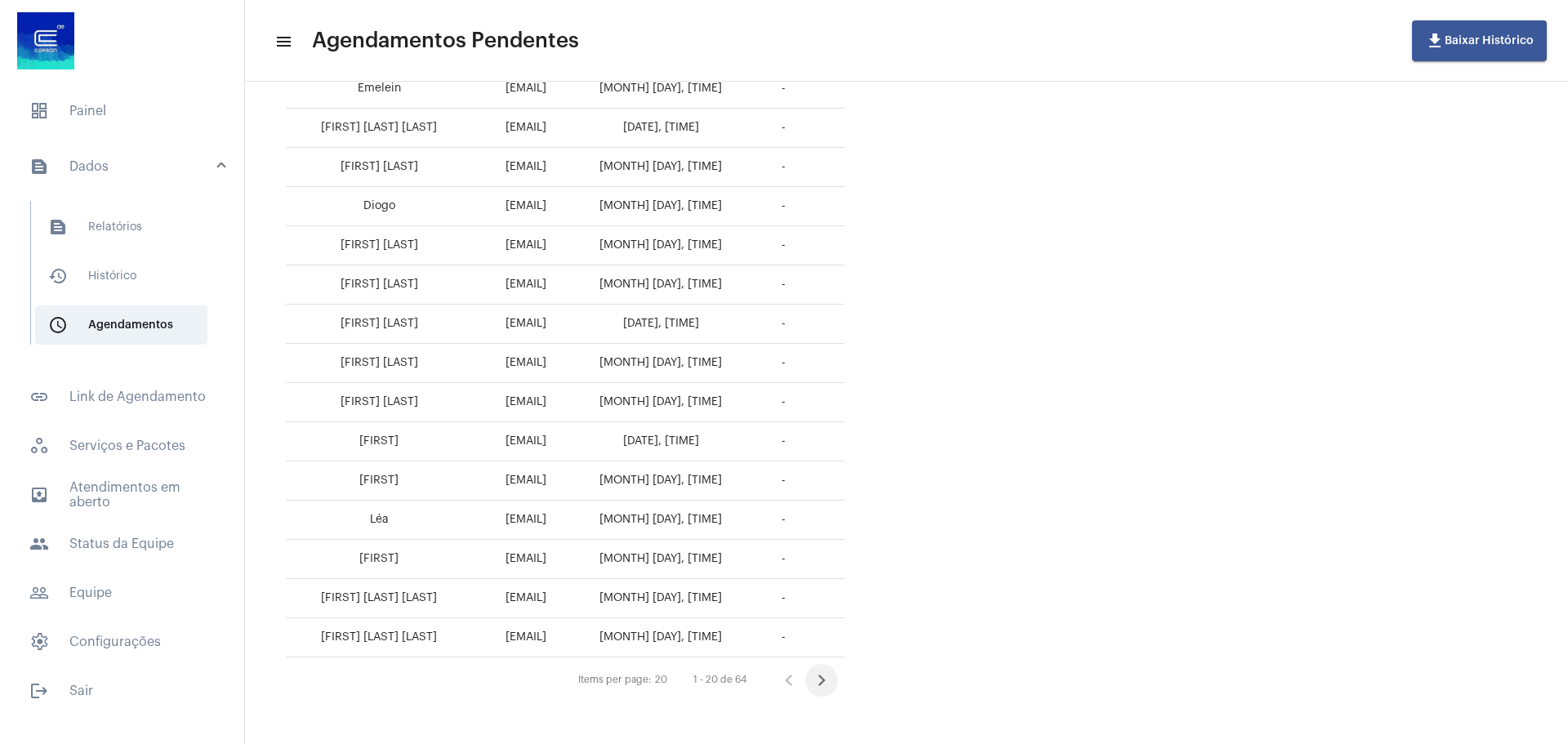 click 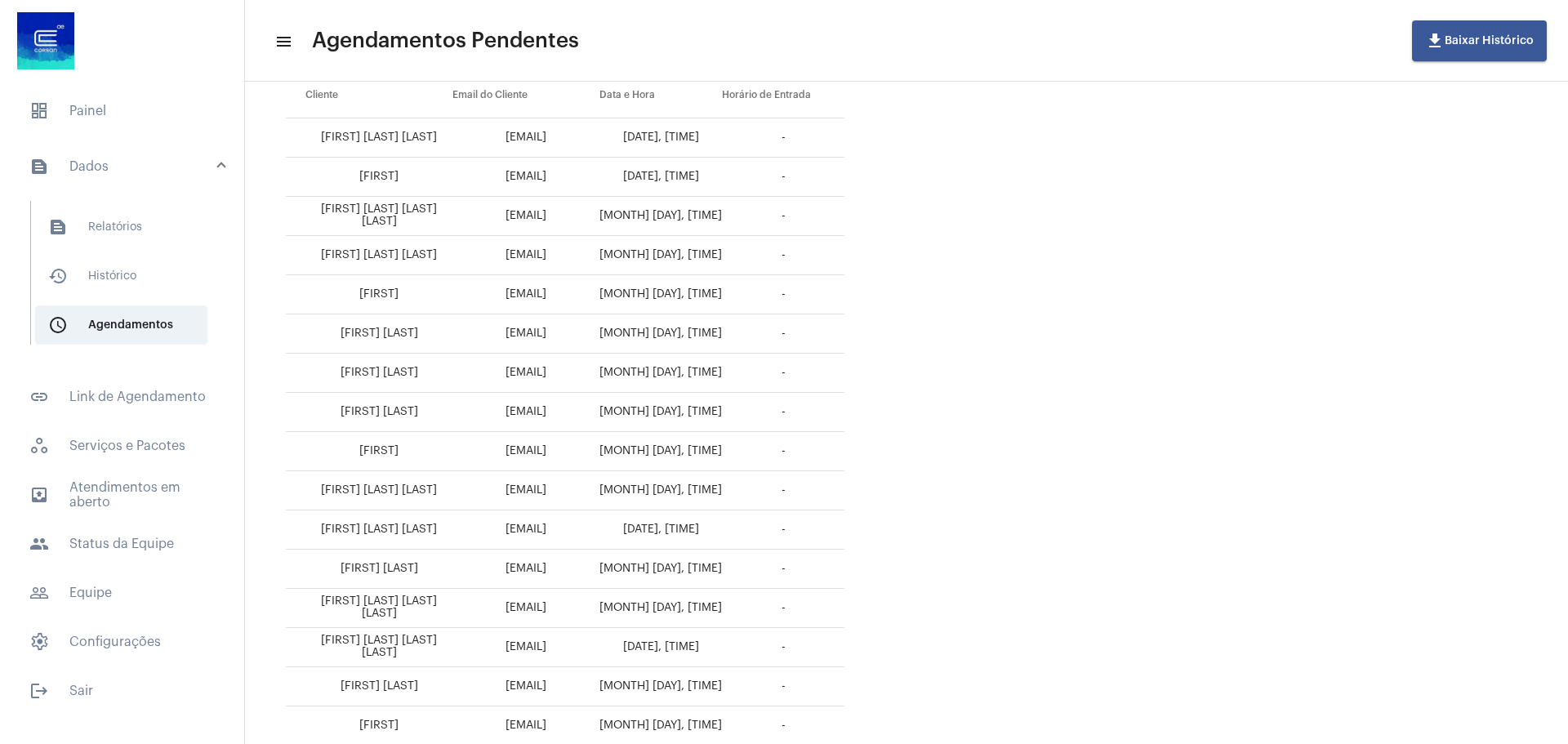 scroll, scrollTop: 245, scrollLeft: 0, axis: vertical 